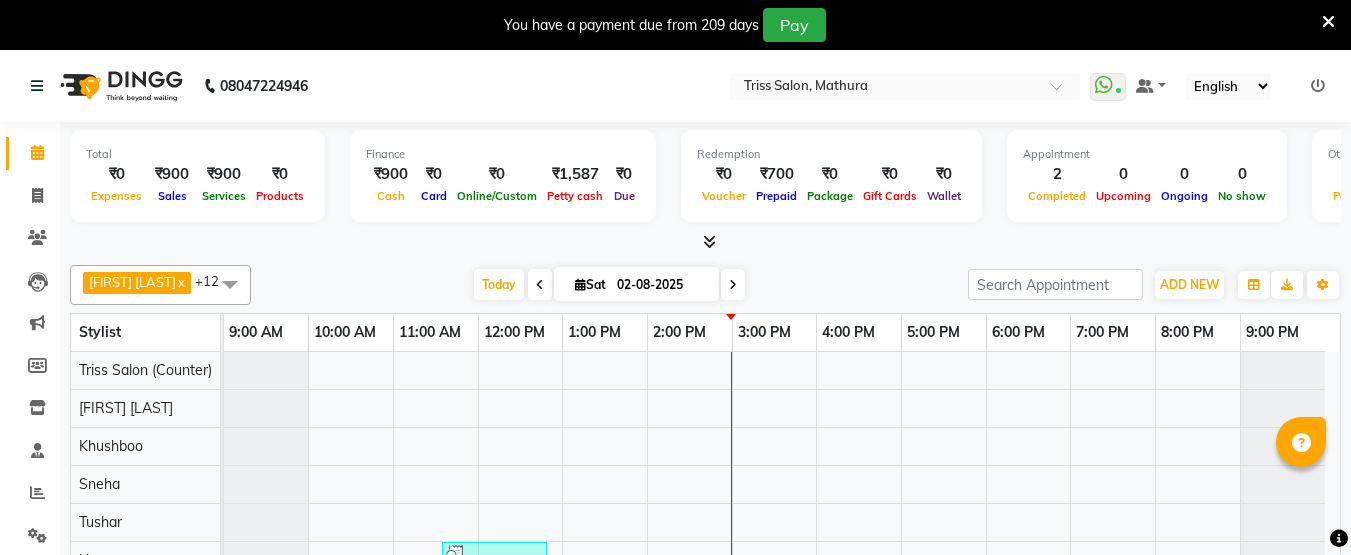 scroll, scrollTop: 0, scrollLeft: 0, axis: both 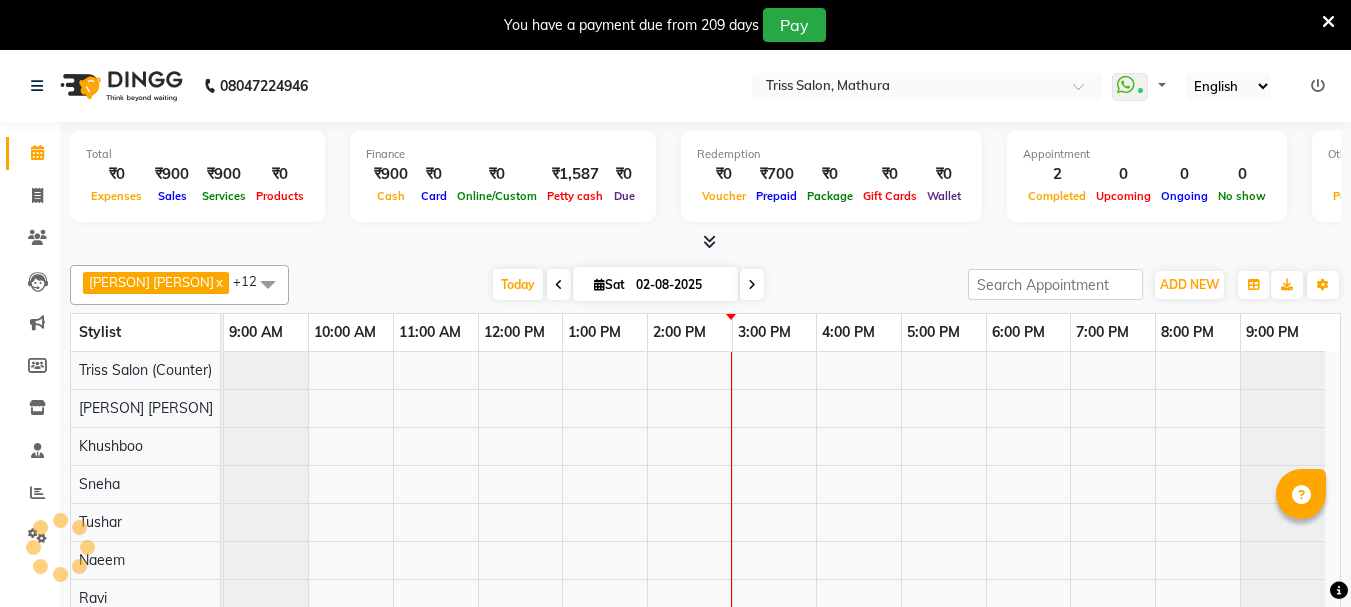 select on "en" 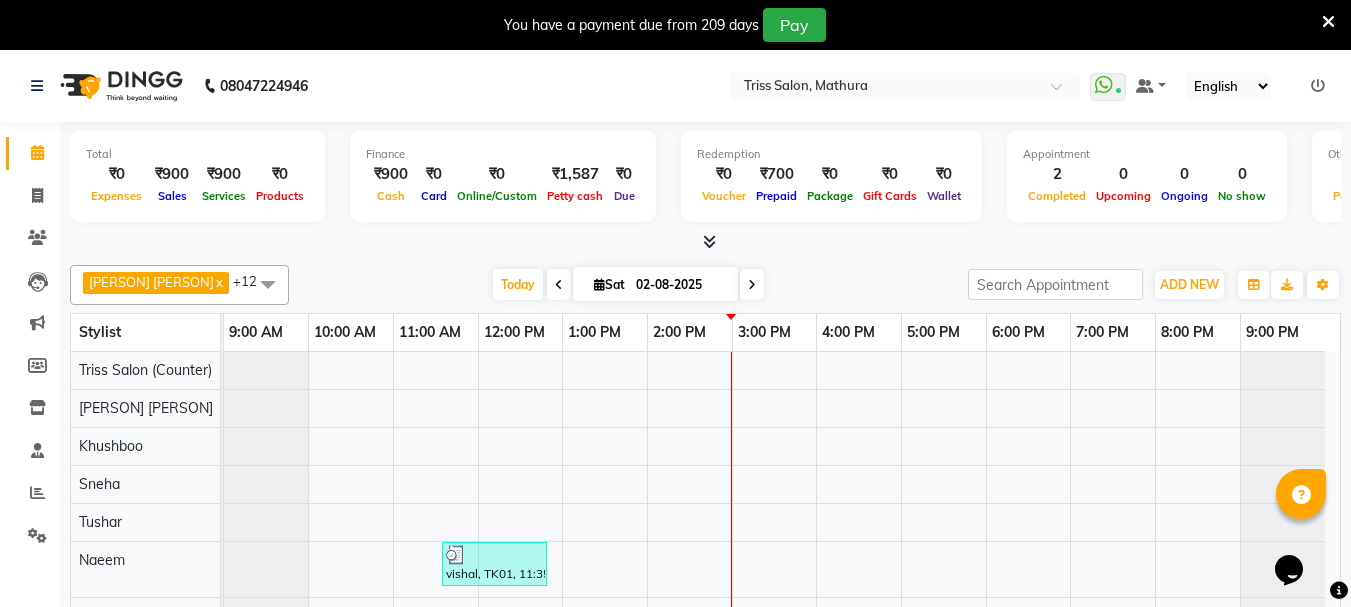 scroll, scrollTop: 0, scrollLeft: 0, axis: both 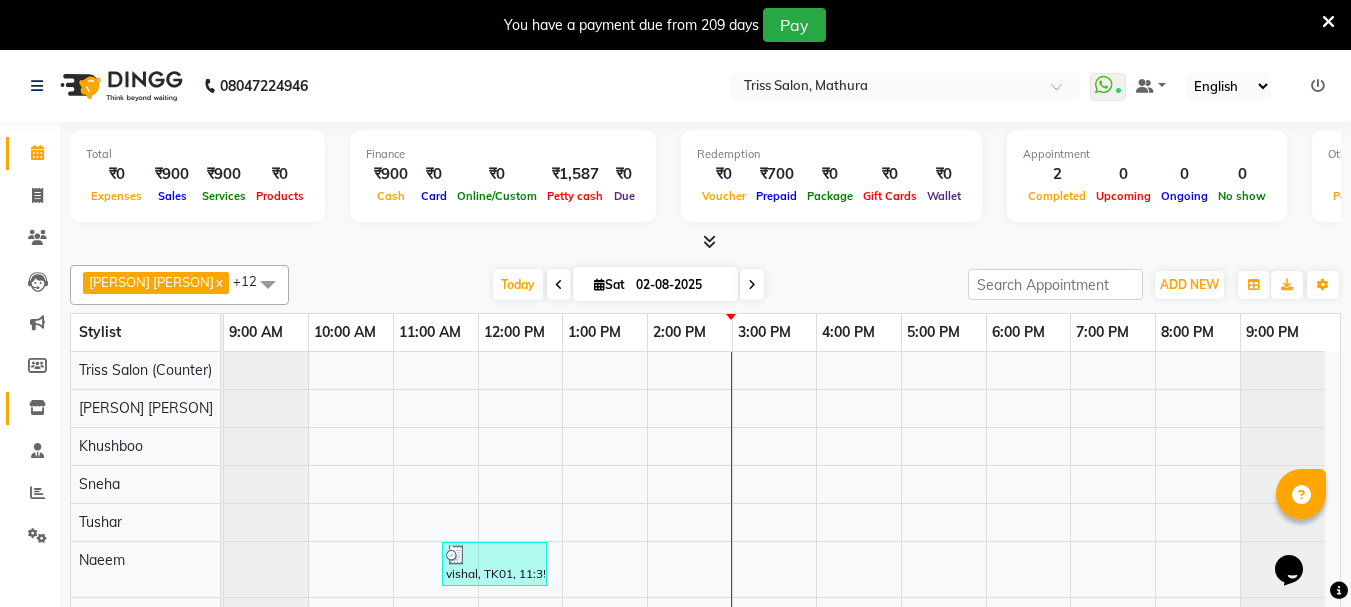 click 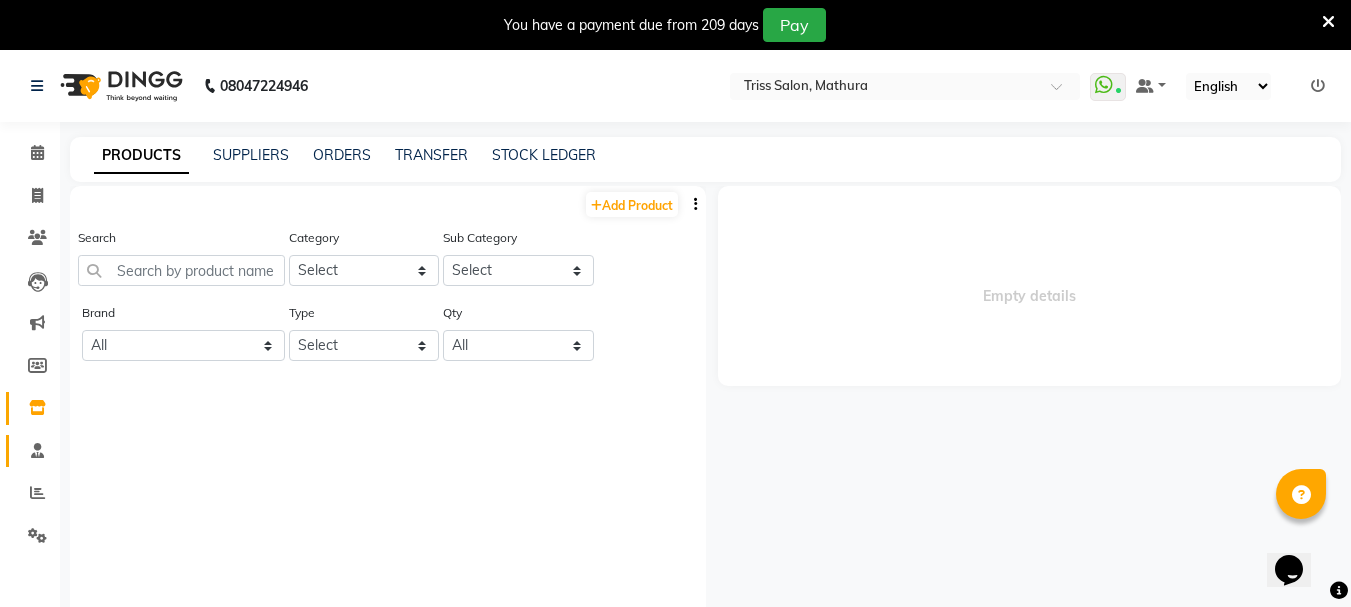 click 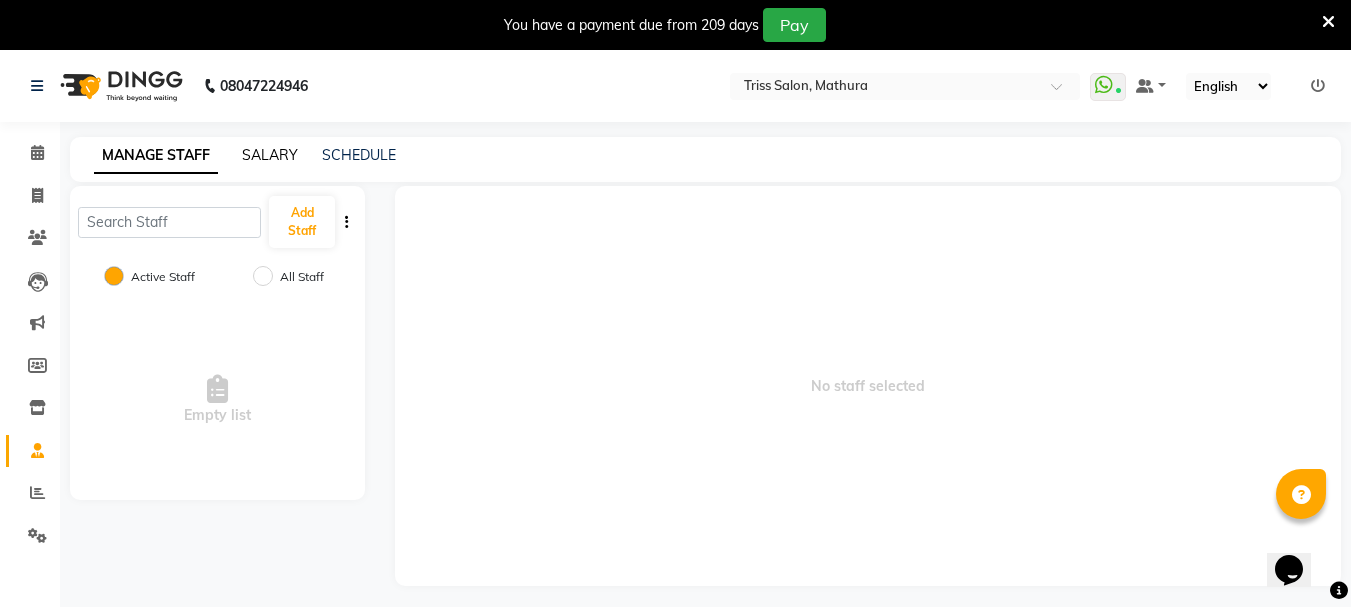 click on "SALARY" 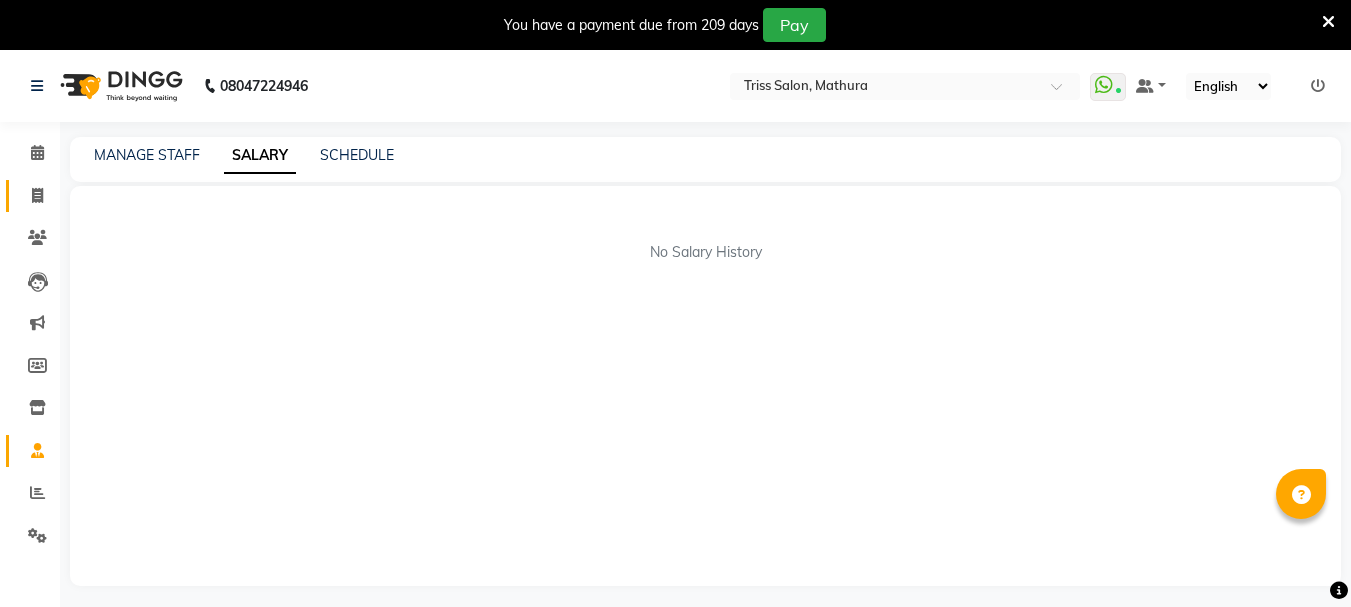 click 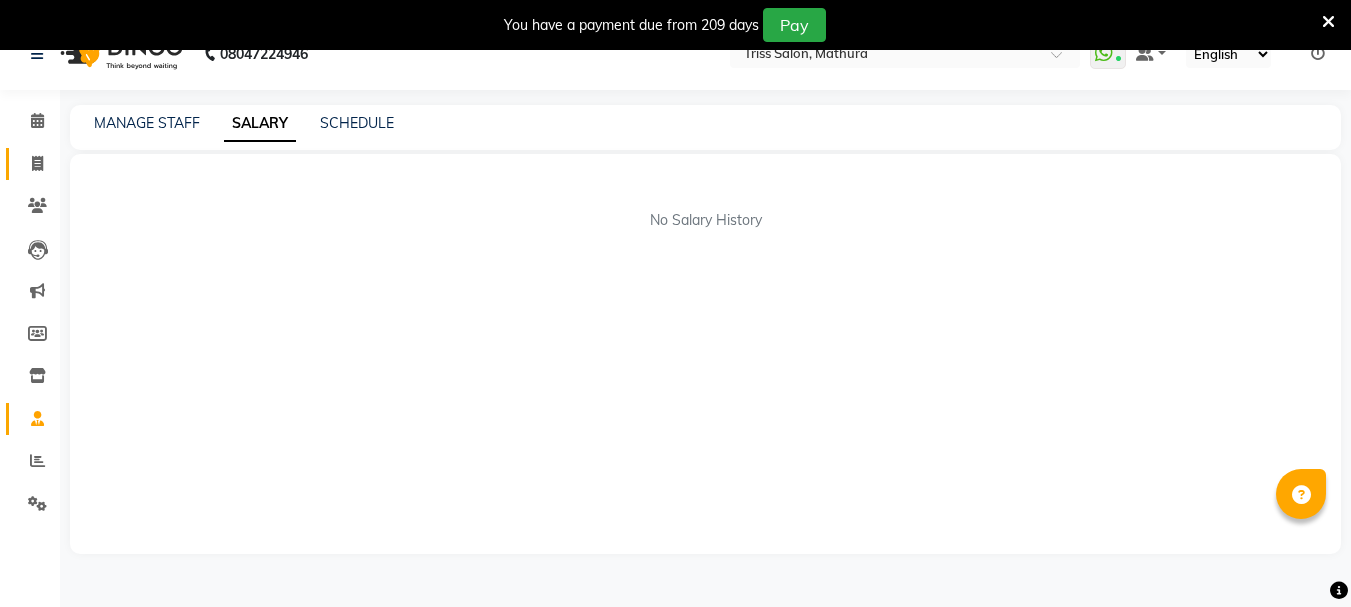select on "service" 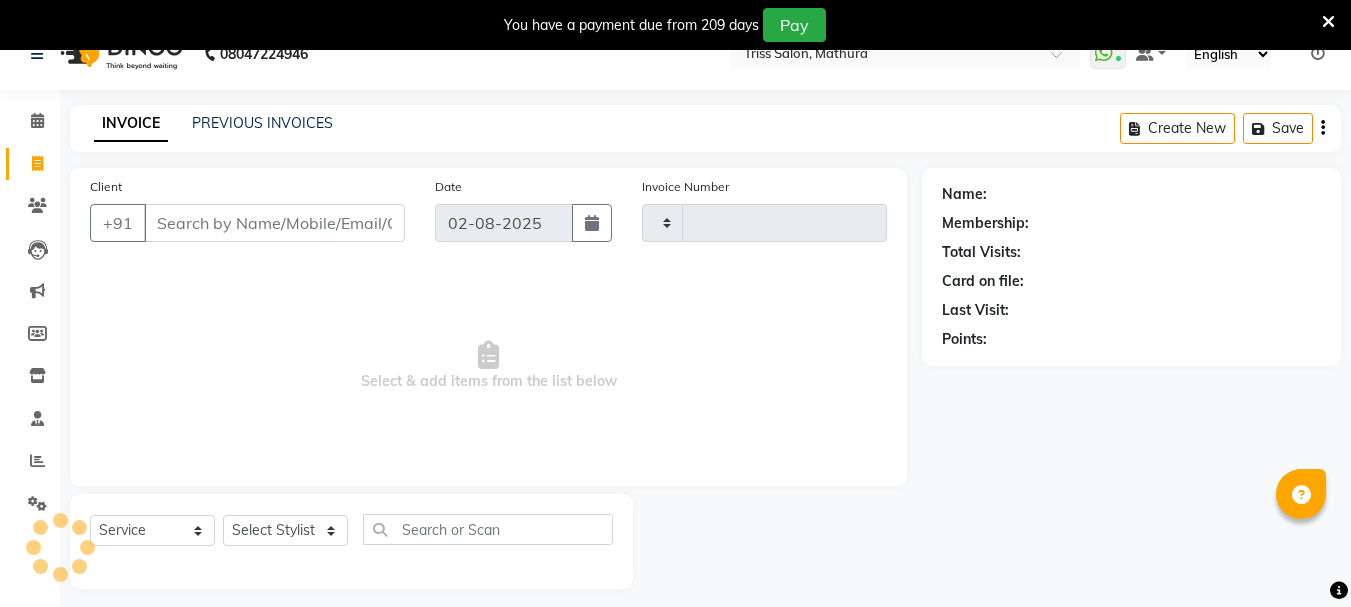 scroll, scrollTop: 50, scrollLeft: 0, axis: vertical 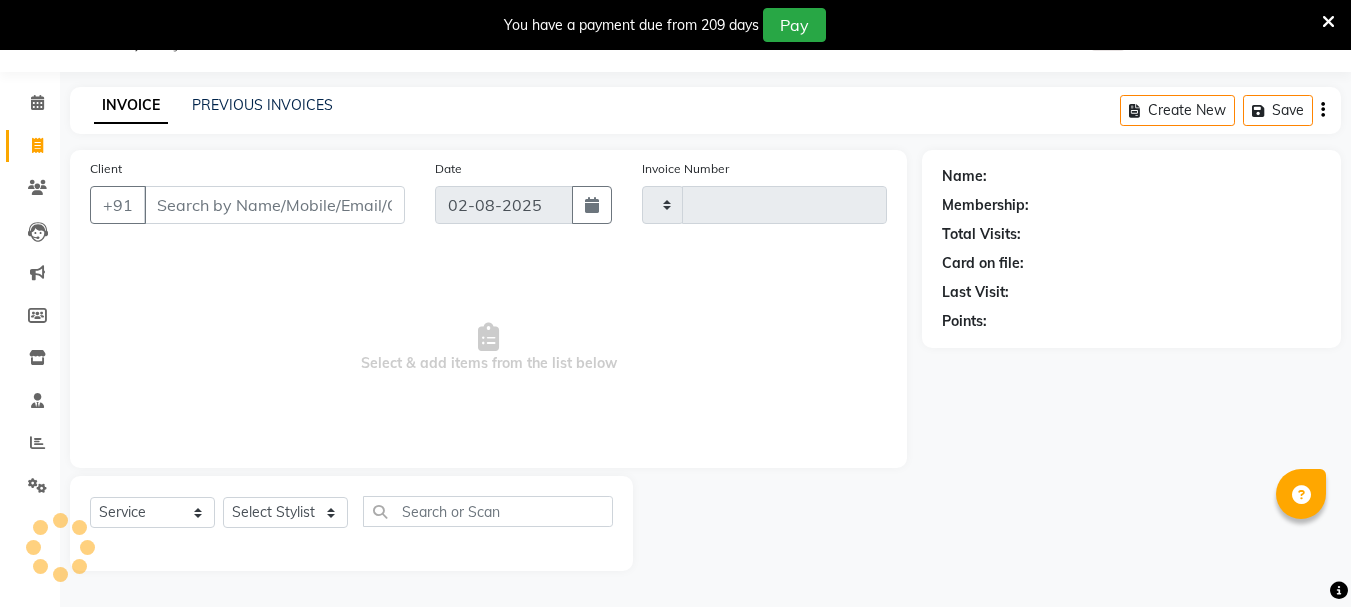 type on "1262" 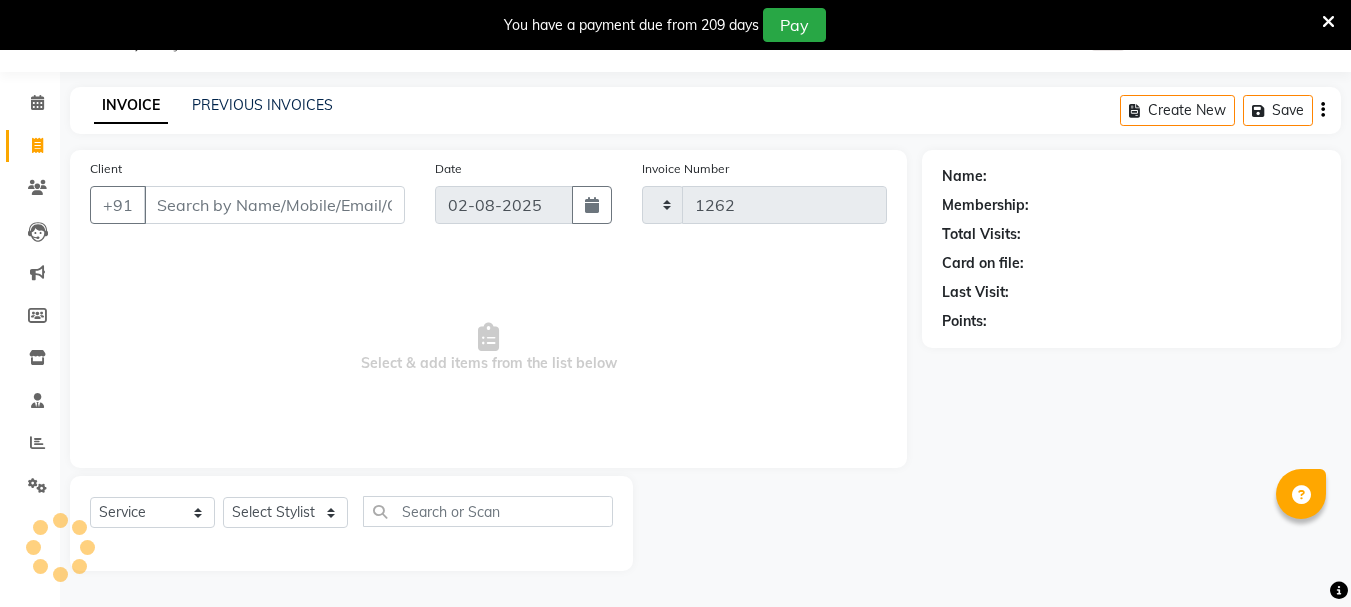select on "4304" 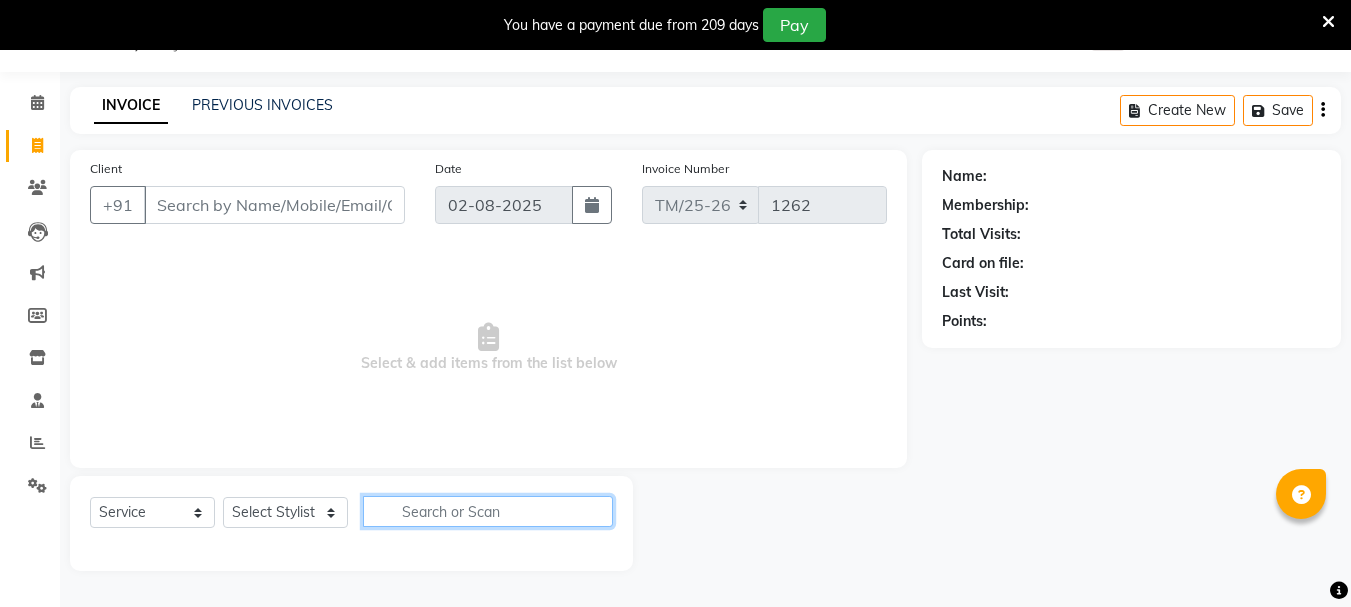 click 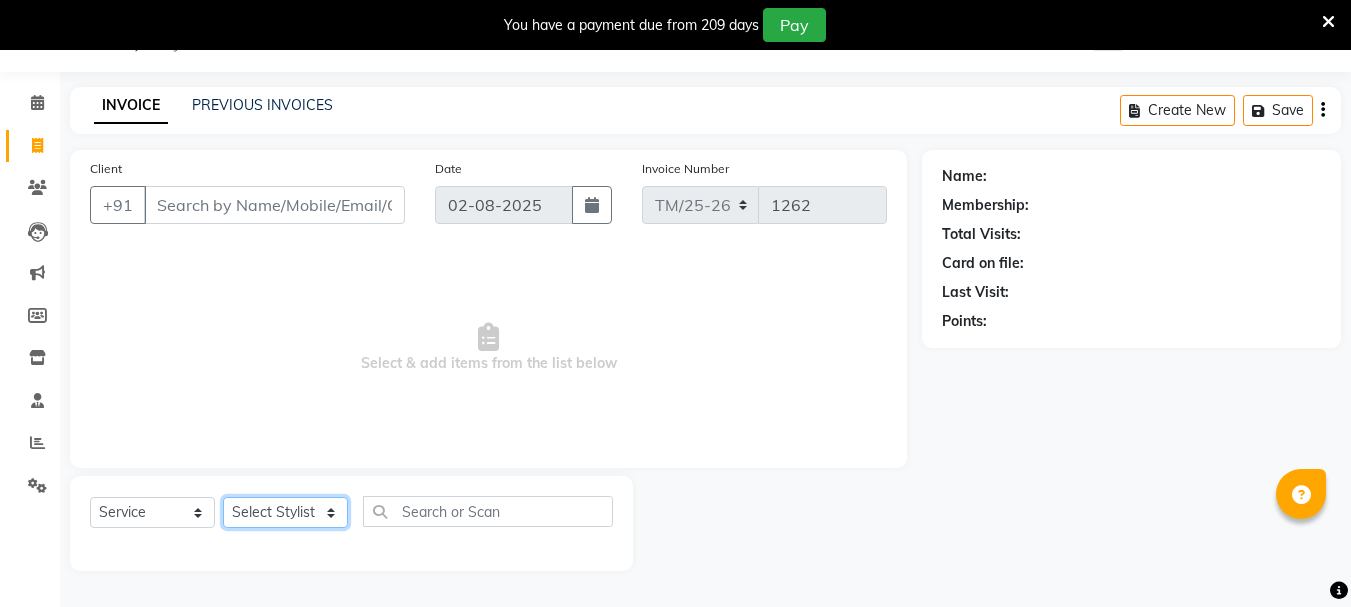 click on "Select Stylist [PERSON] [PERSON] [PERSON] [PERSON] [PERSON] [PERSON] [PERSON] [PERSON] [PERSON] [PERSON] [PERSON] [PERSON] [PERSON] [PERSON] [PERSON] [PERSON] [PERSON] [PERSON] [PERSON] [PERSON] [PERSON] [PERSON] [PERSON]" 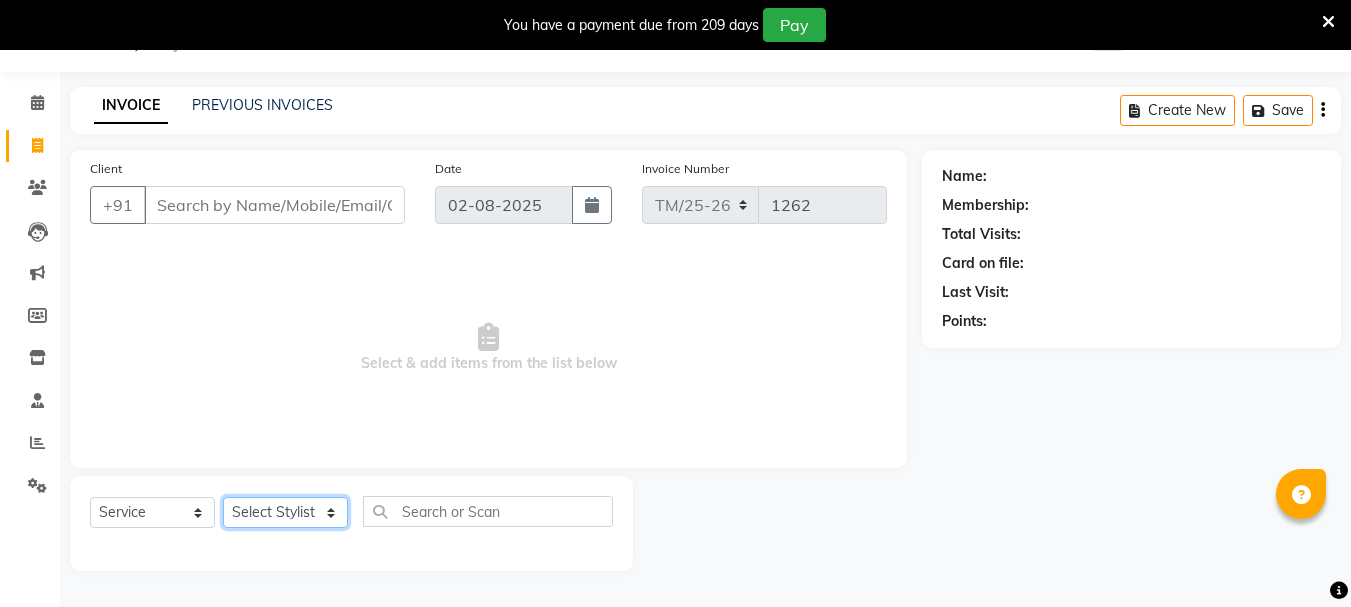 select on "30388" 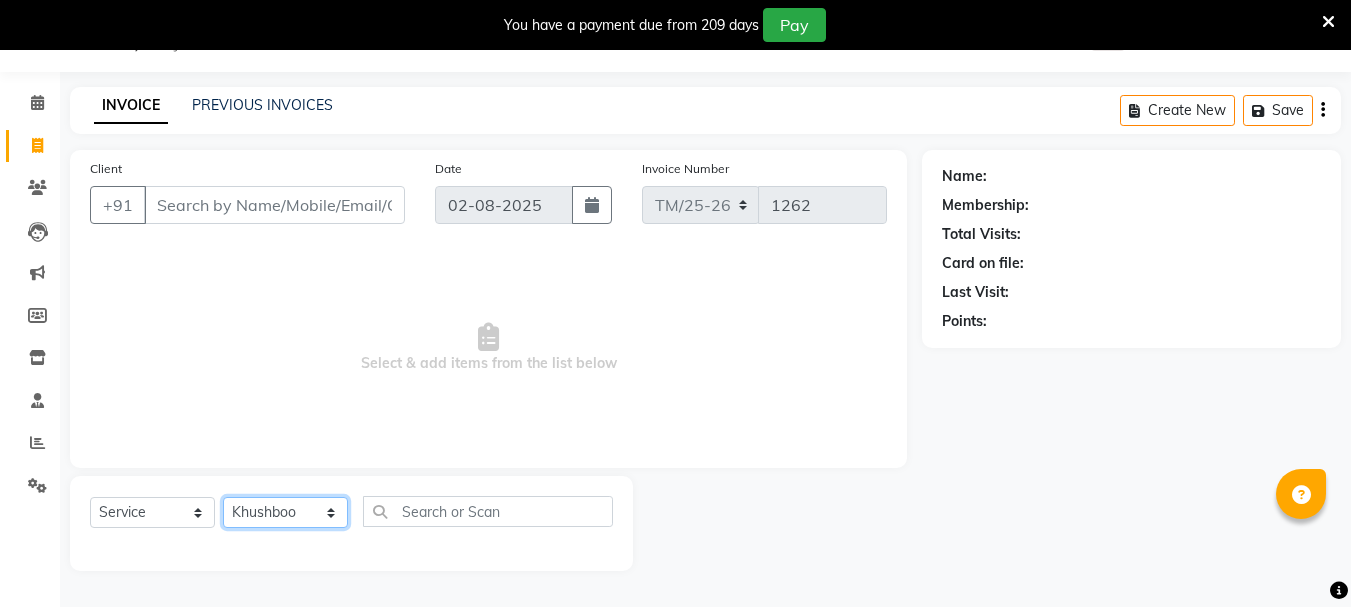 click on "Select Stylist [PERSON] [PERSON] [PERSON] [PERSON] [PERSON] [PERSON] [PERSON] [PERSON] [PERSON] [PERSON] [PERSON] [PERSON] [PERSON] [PERSON] [PERSON] [PERSON] [PERSON] [PERSON] [PERSON] [PERSON] [PERSON] [PERSON] [PERSON]" 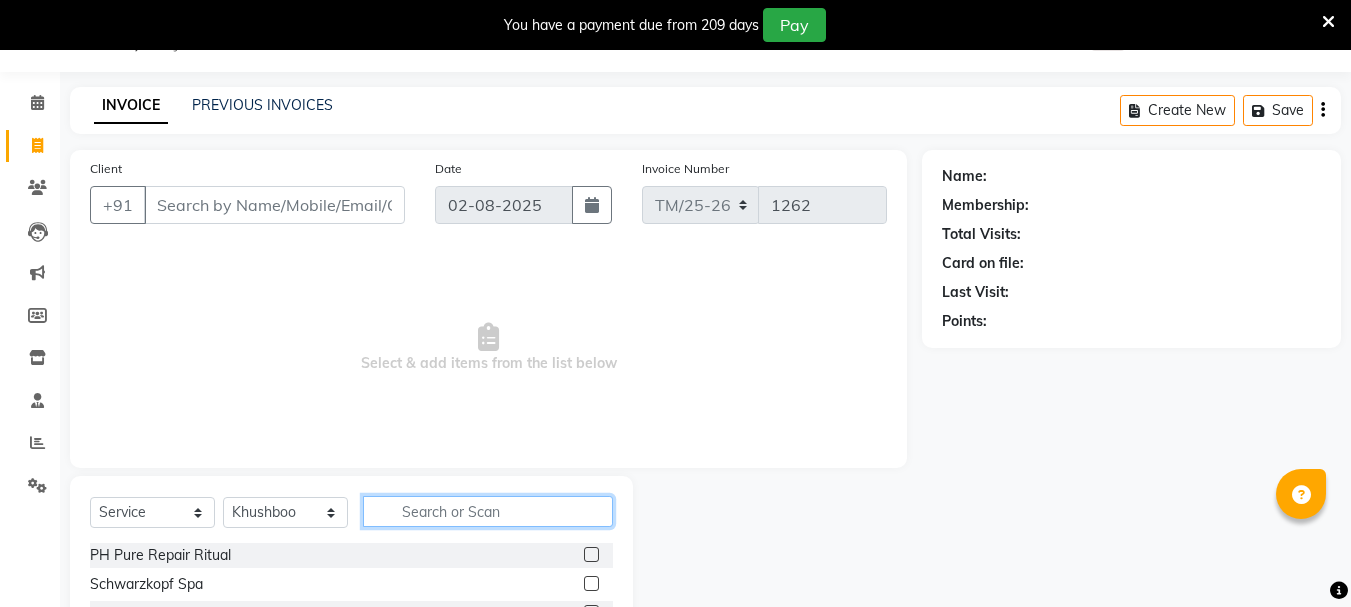 click 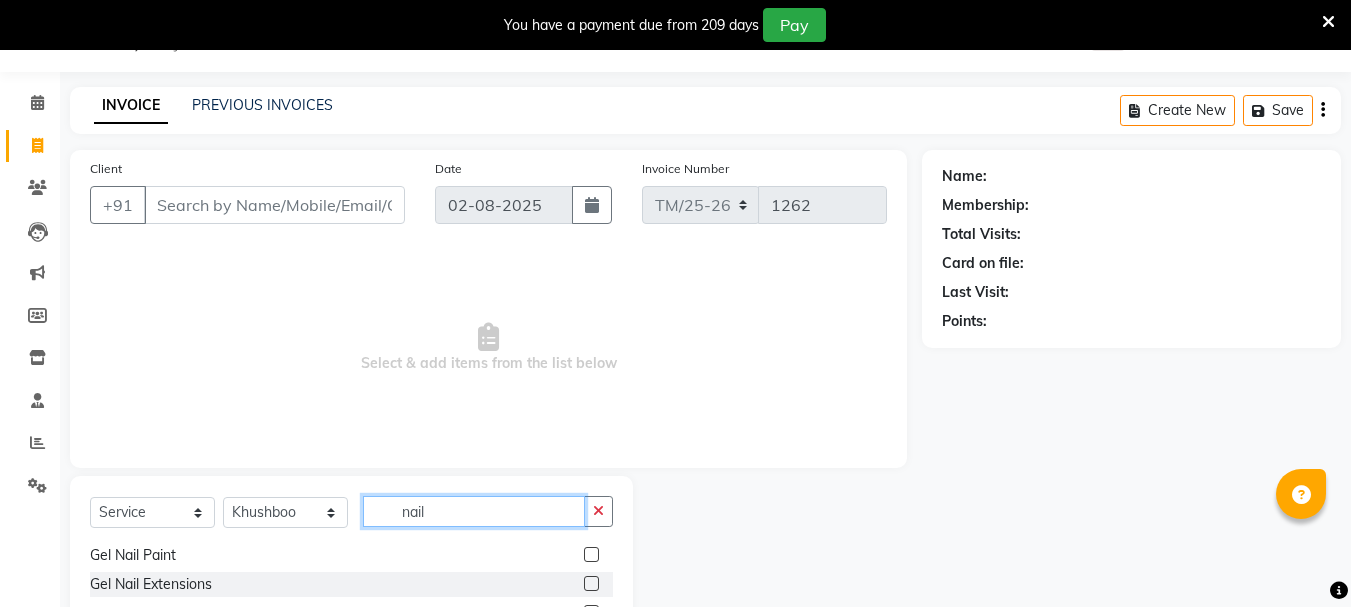 scroll, scrollTop: 88, scrollLeft: 0, axis: vertical 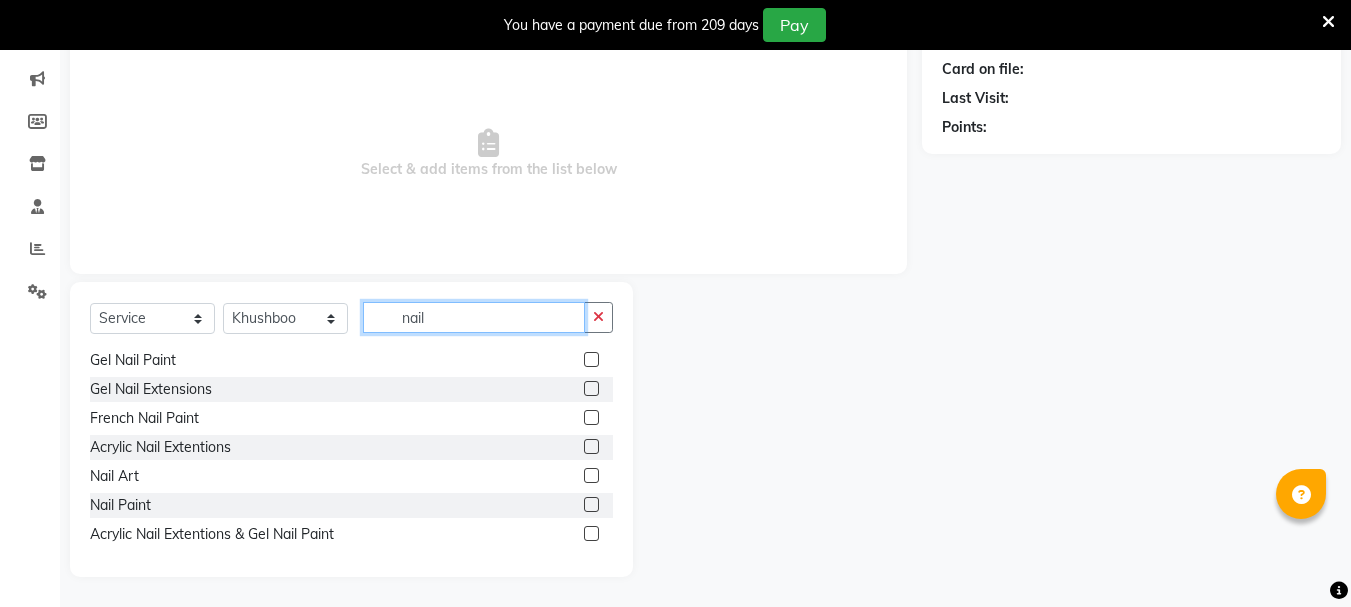 type on "nail" 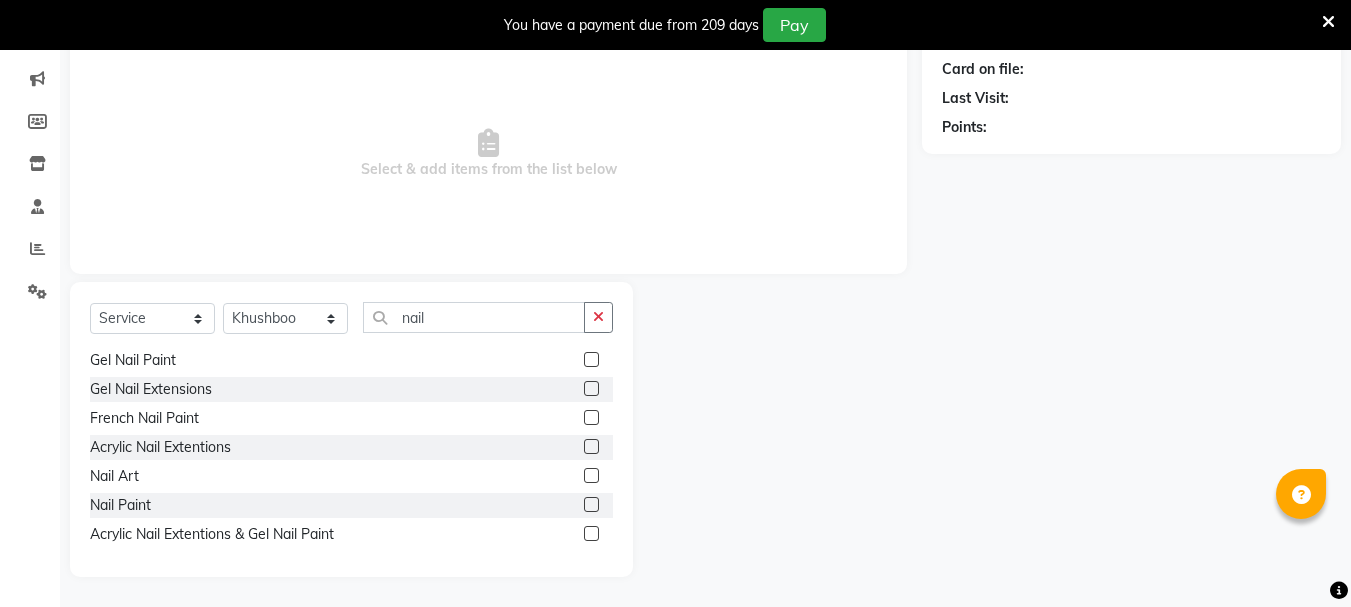 click 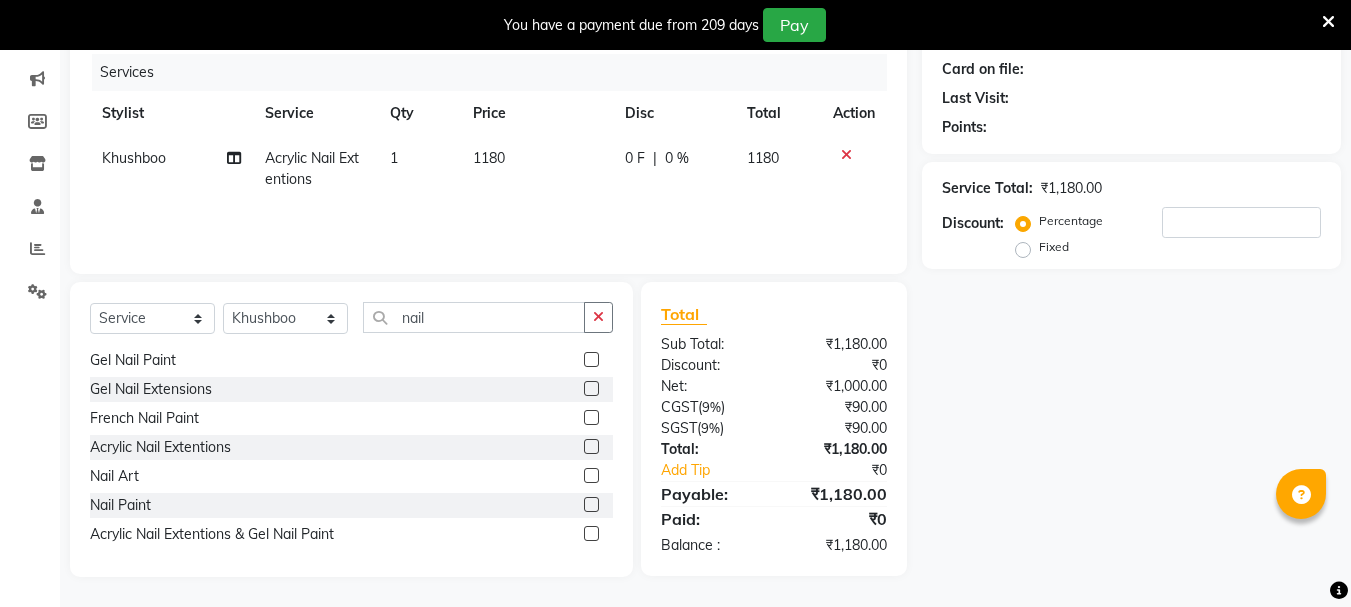 click 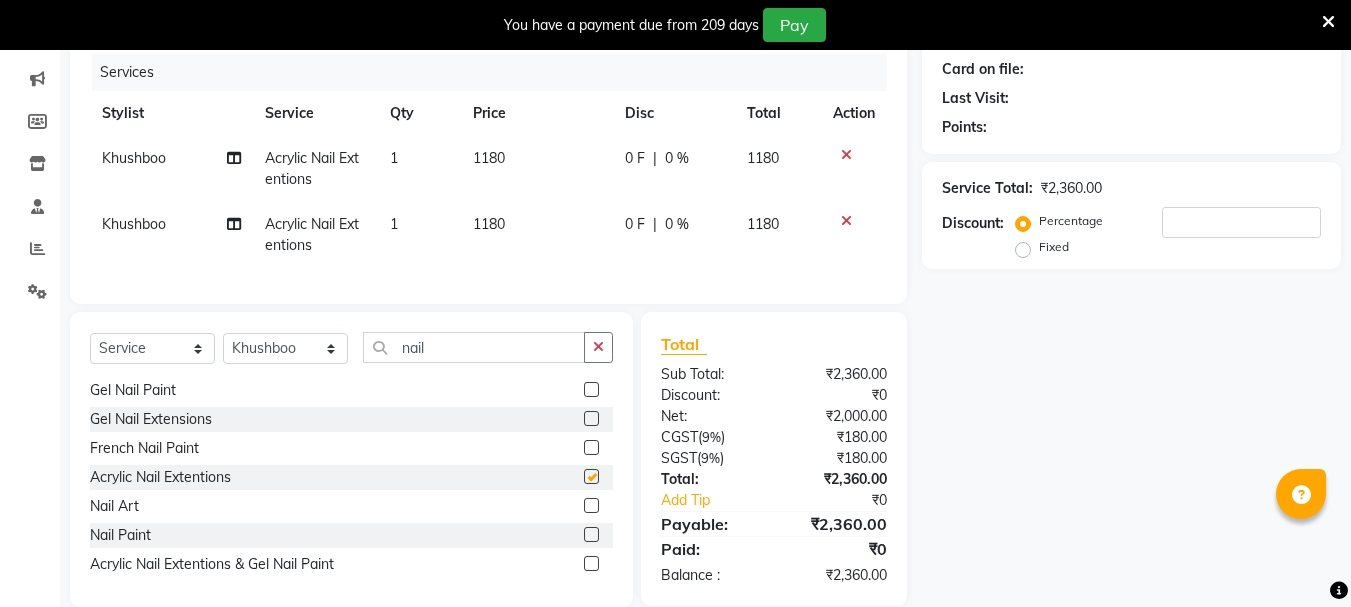 checkbox on "false" 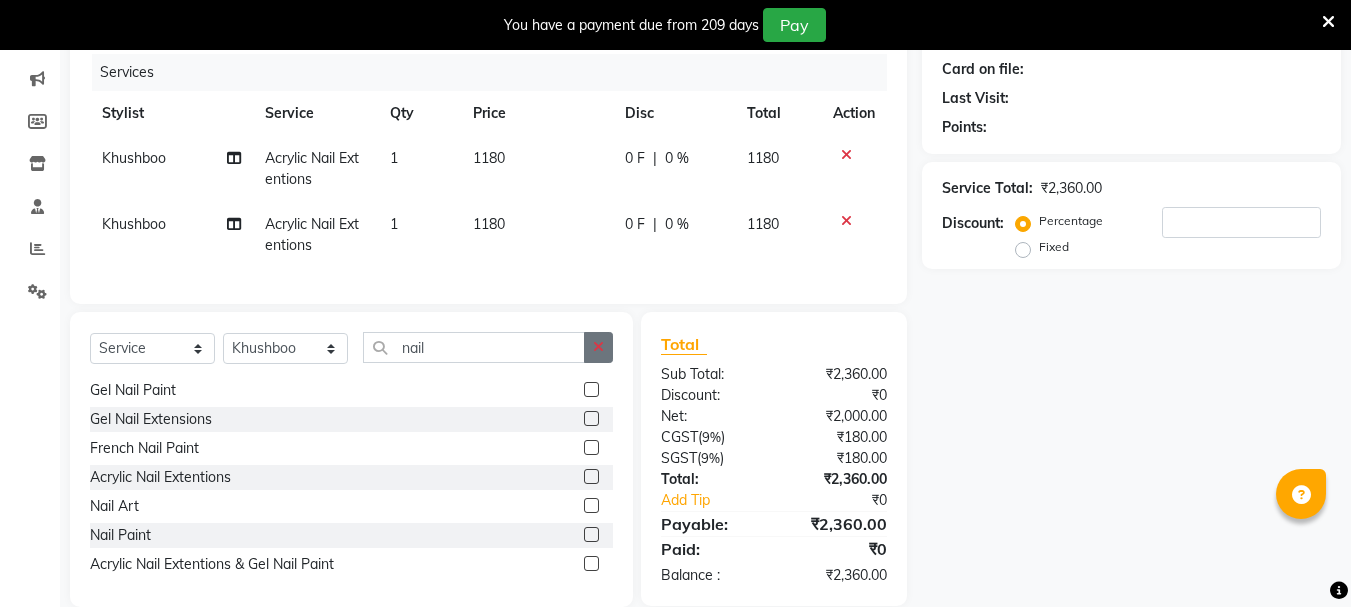 click 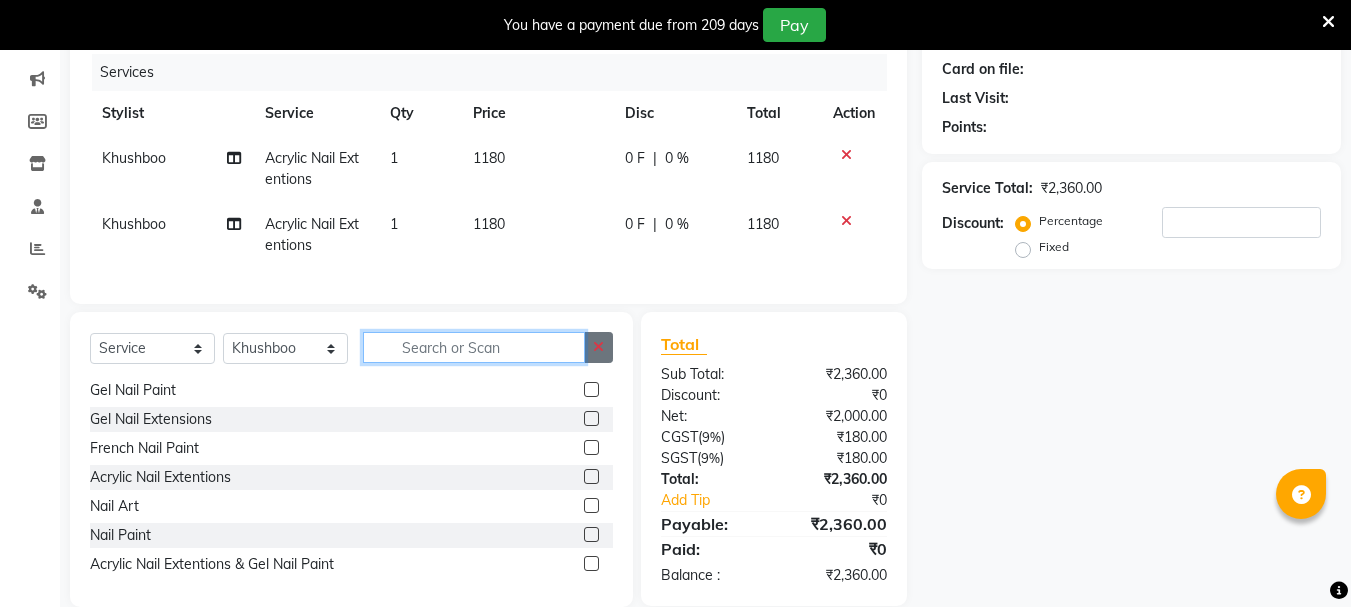 scroll, scrollTop: 581, scrollLeft: 0, axis: vertical 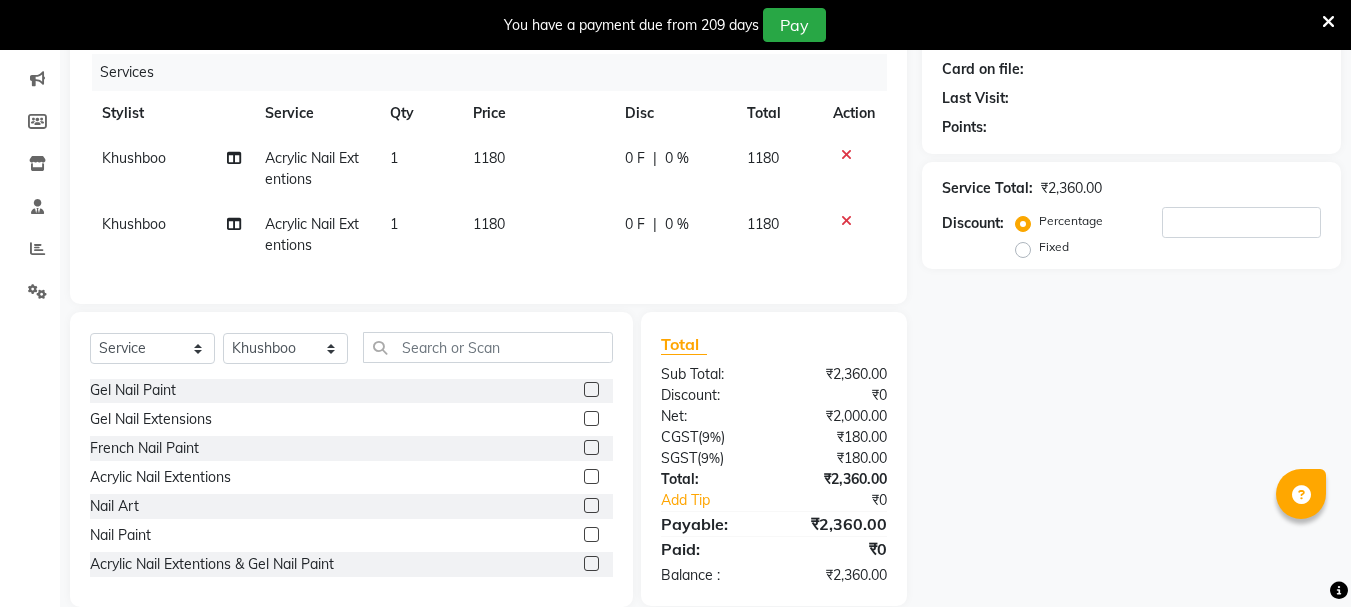 click 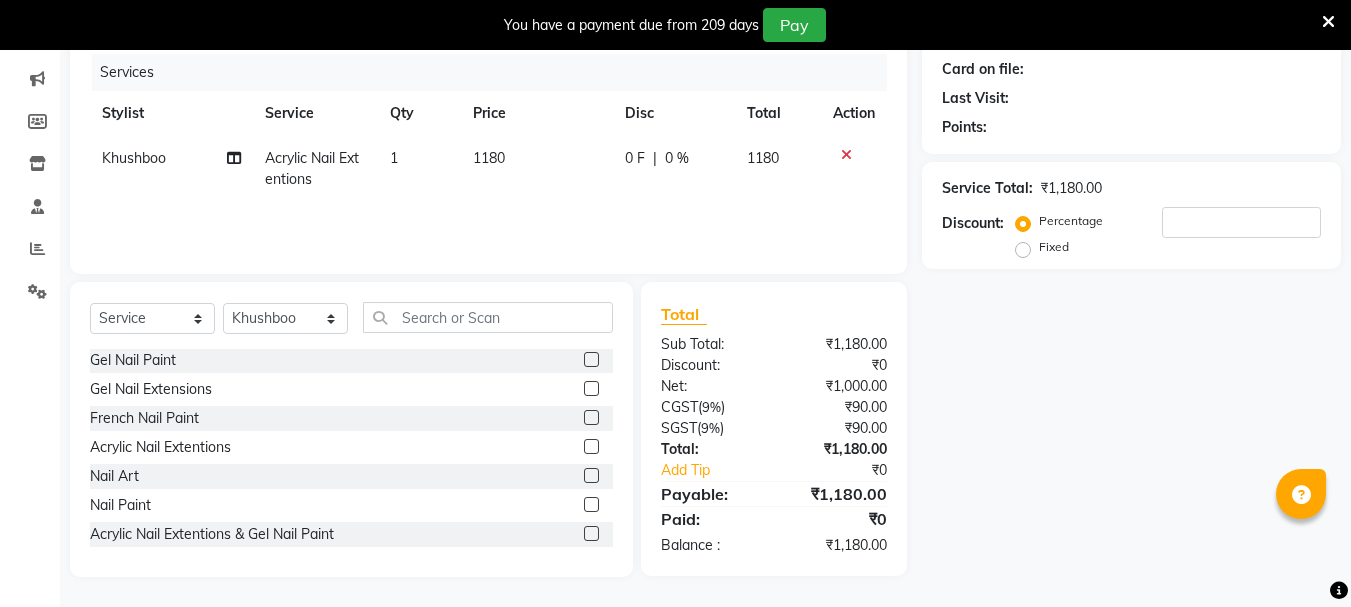 click 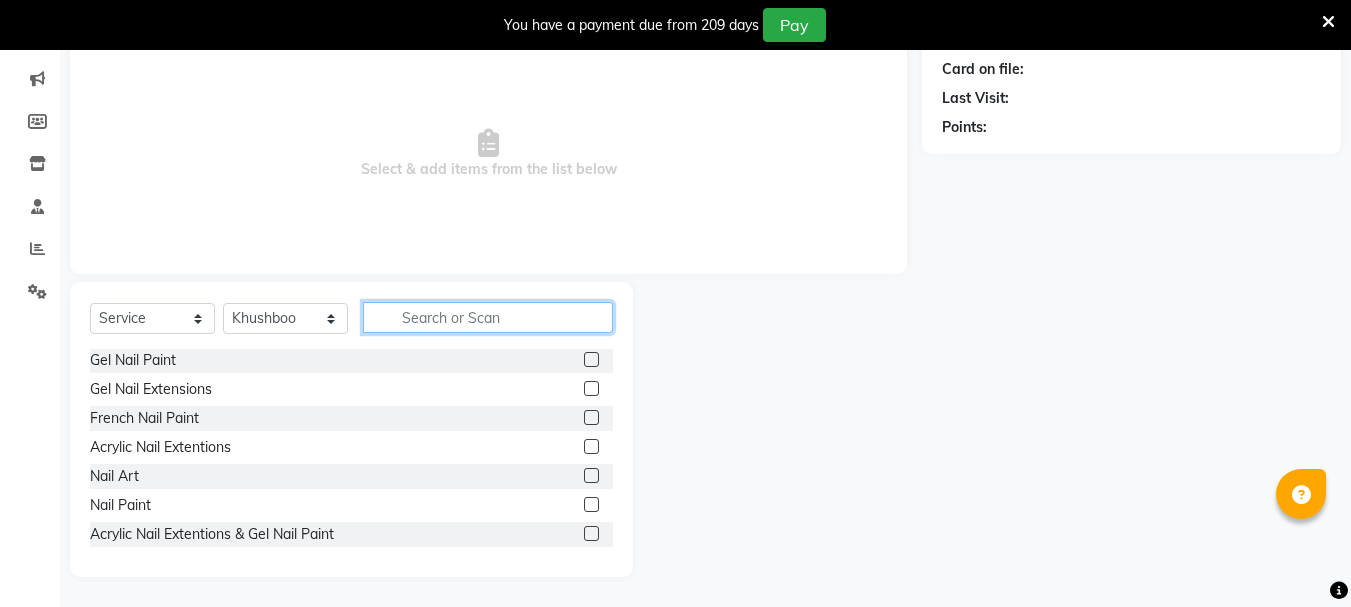 click 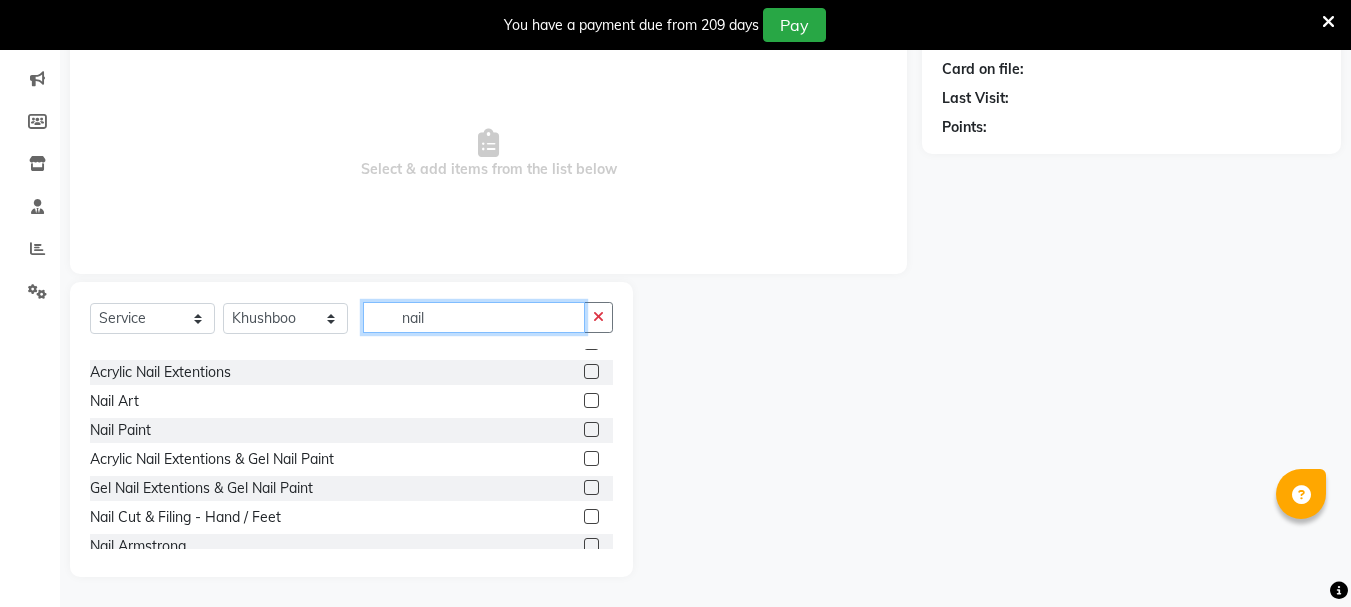 scroll, scrollTop: 177, scrollLeft: 0, axis: vertical 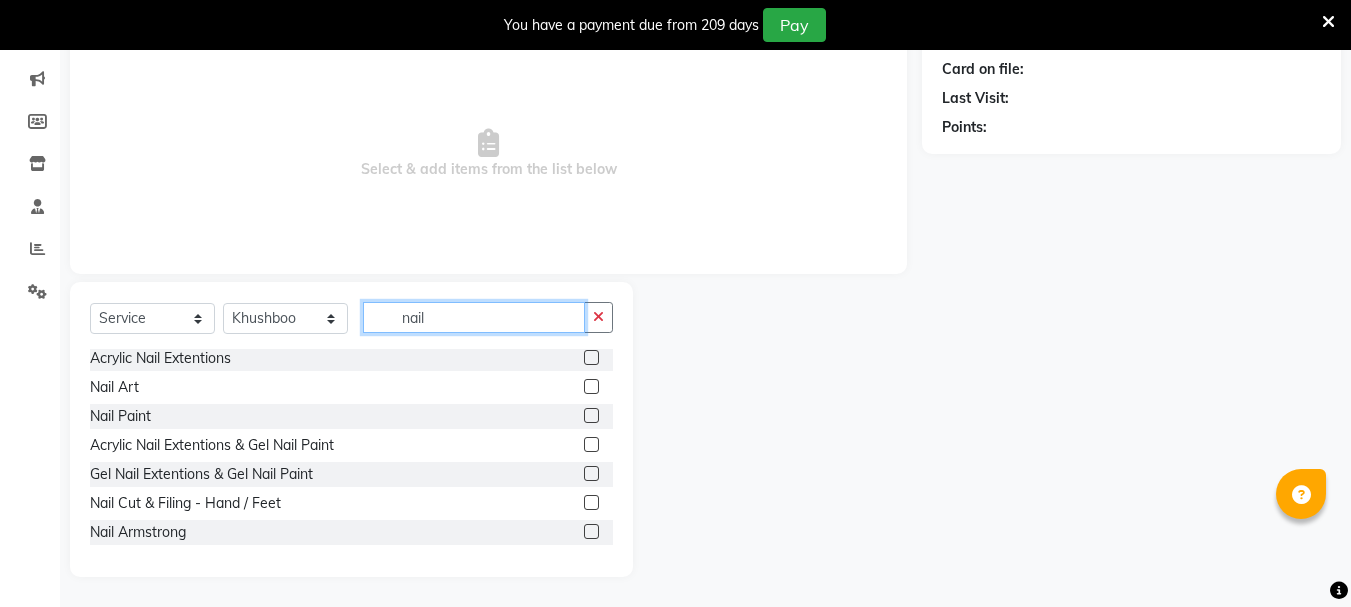 type on "nail" 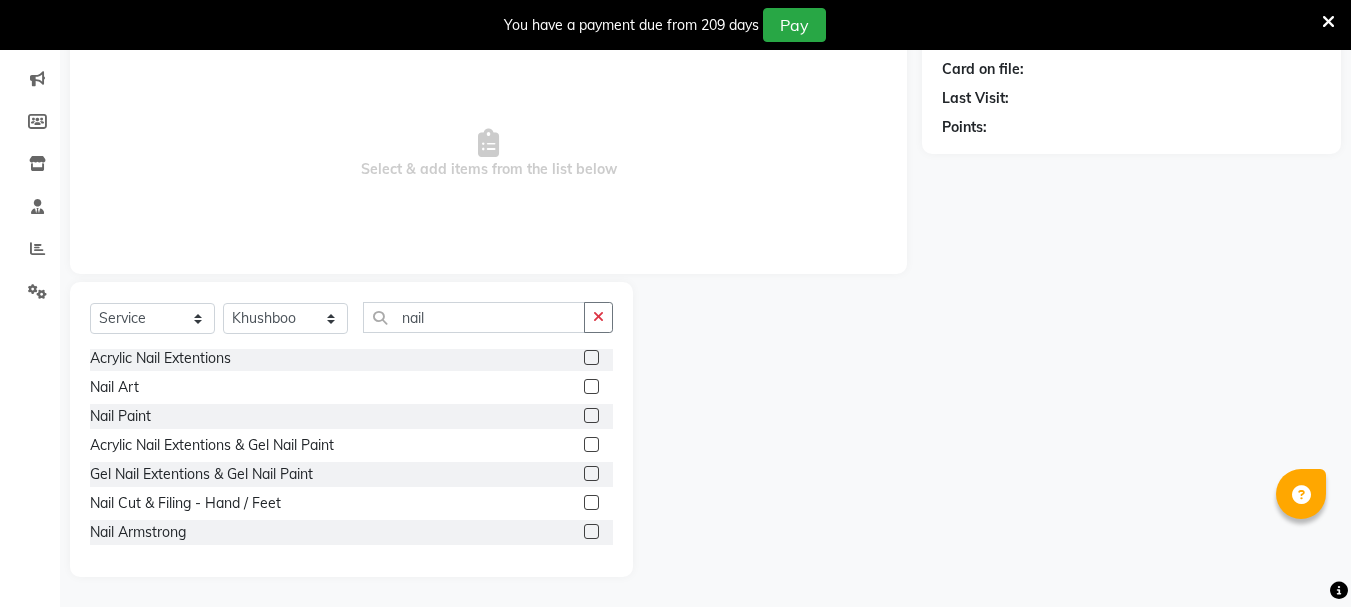 click 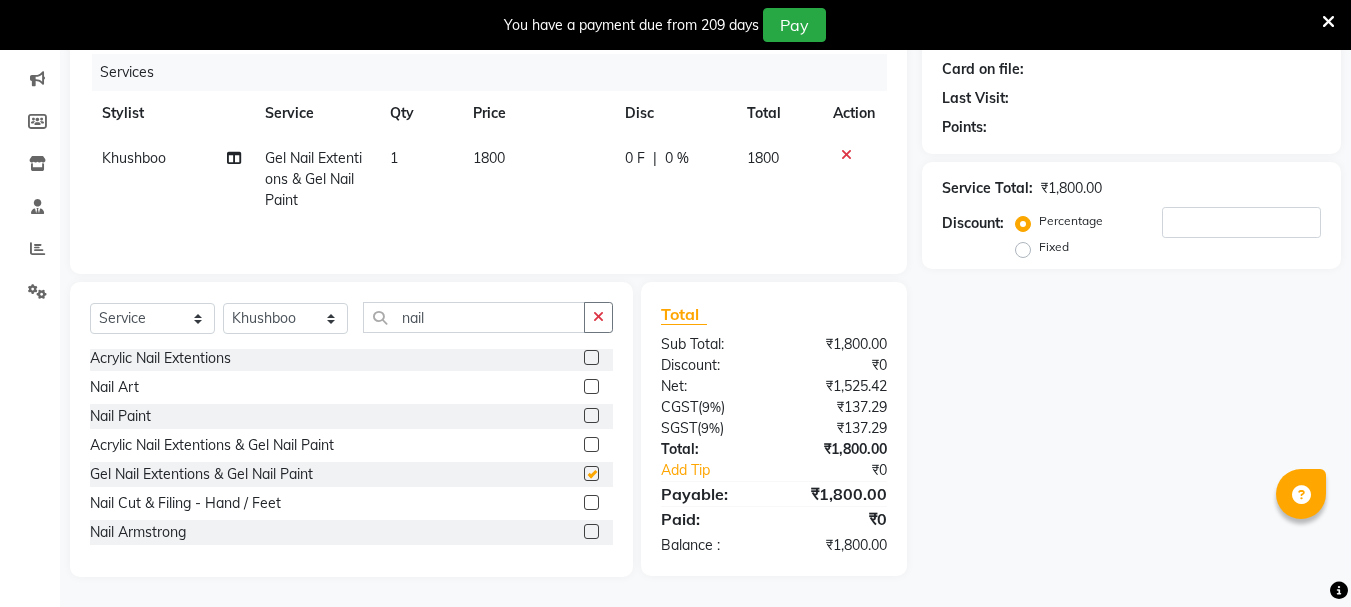 checkbox on "false" 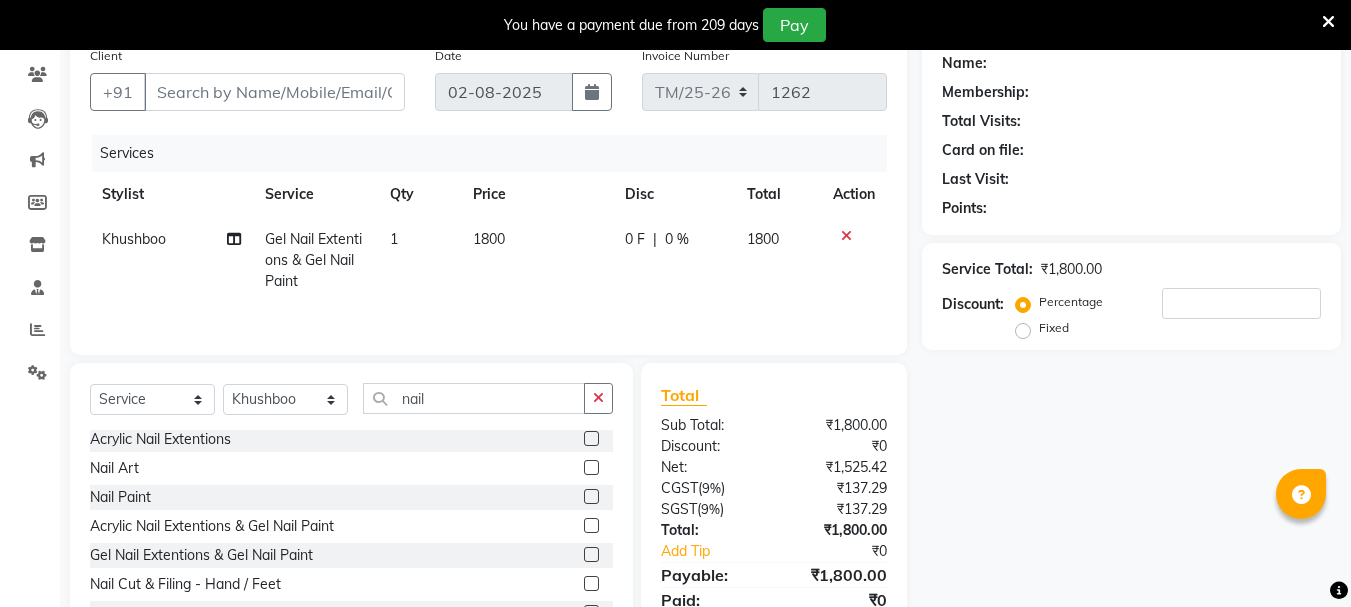 scroll, scrollTop: 0, scrollLeft: 0, axis: both 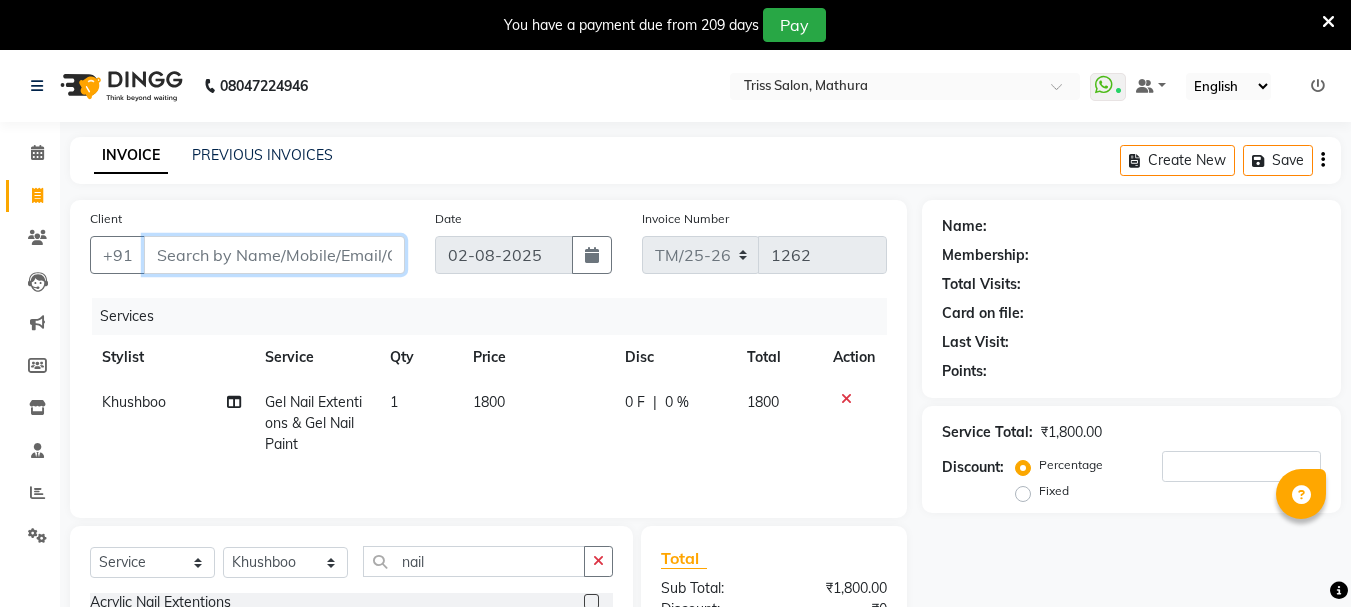 click on "Client" at bounding box center (274, 255) 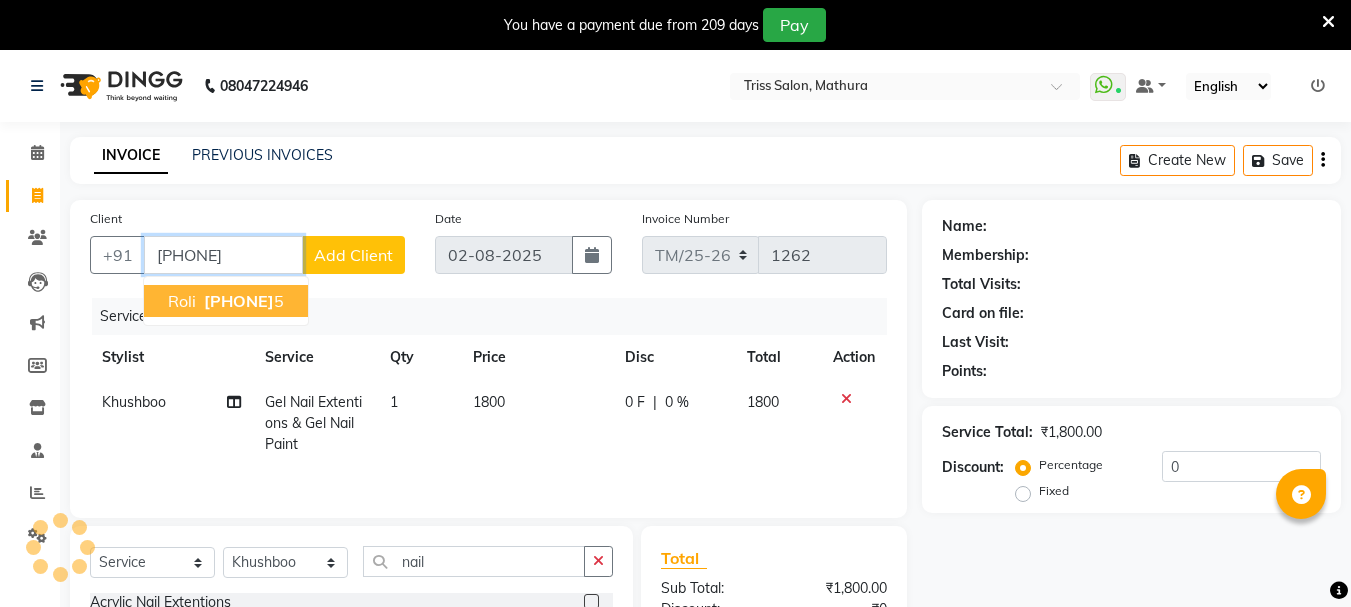 type on "[PHONE]" 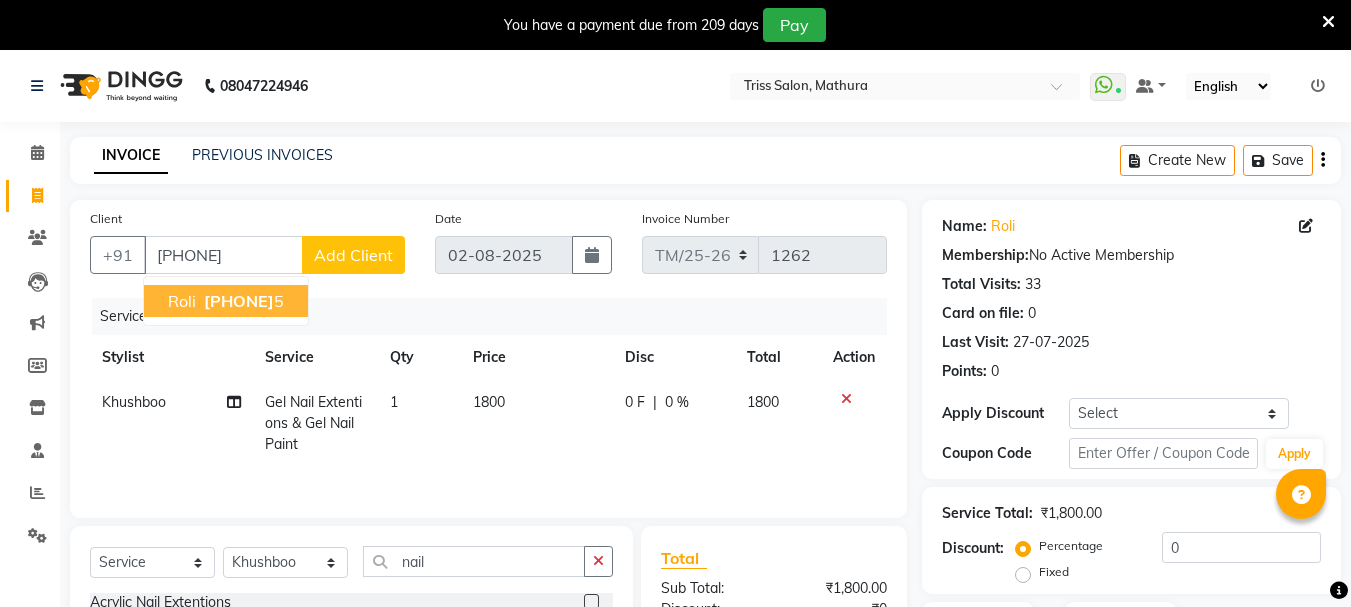 click on "[PHONE]" at bounding box center (239, 301) 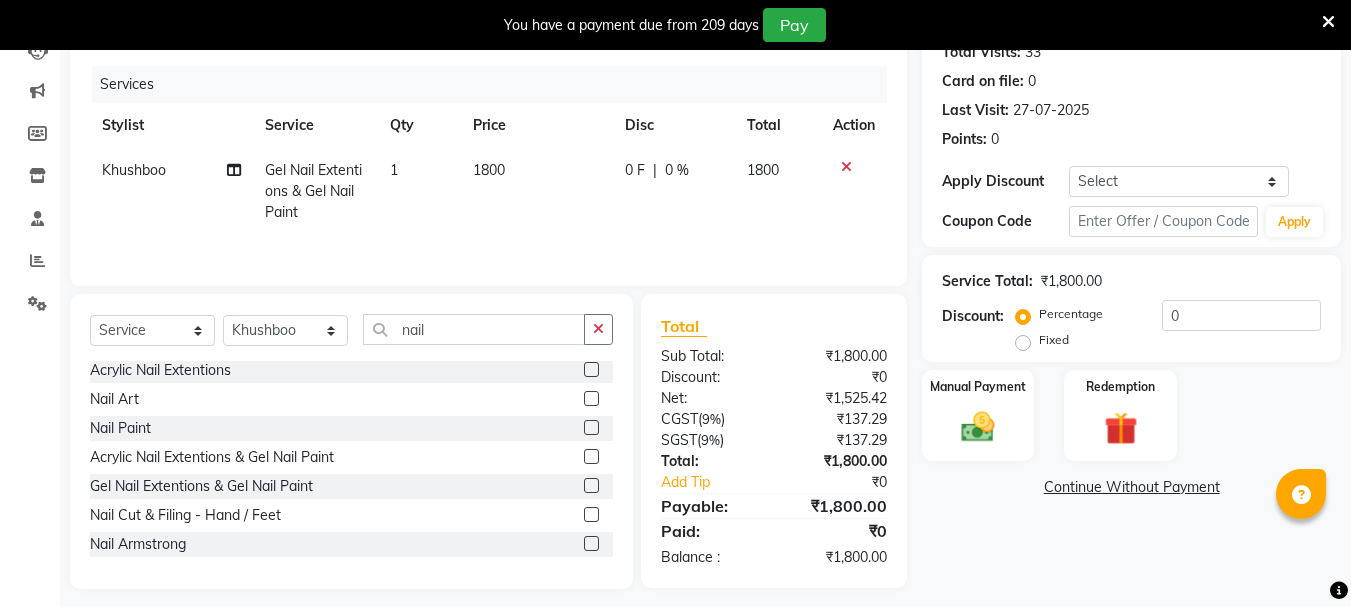 scroll, scrollTop: 244, scrollLeft: 0, axis: vertical 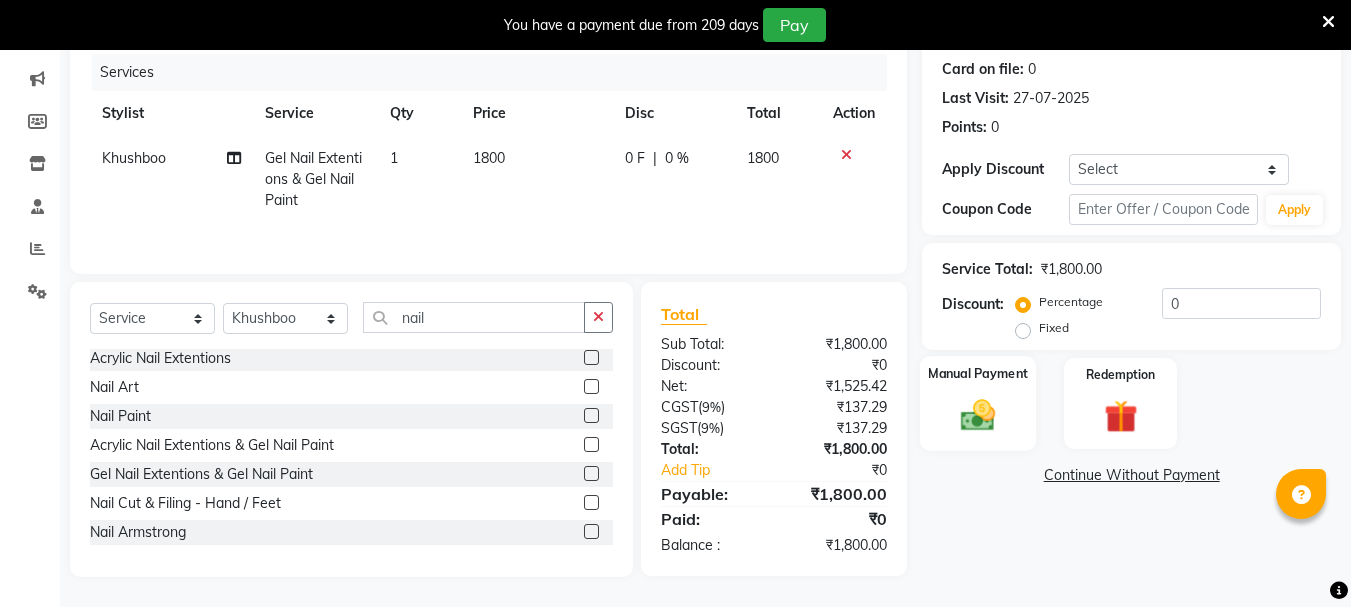 click on "Manual Payment" 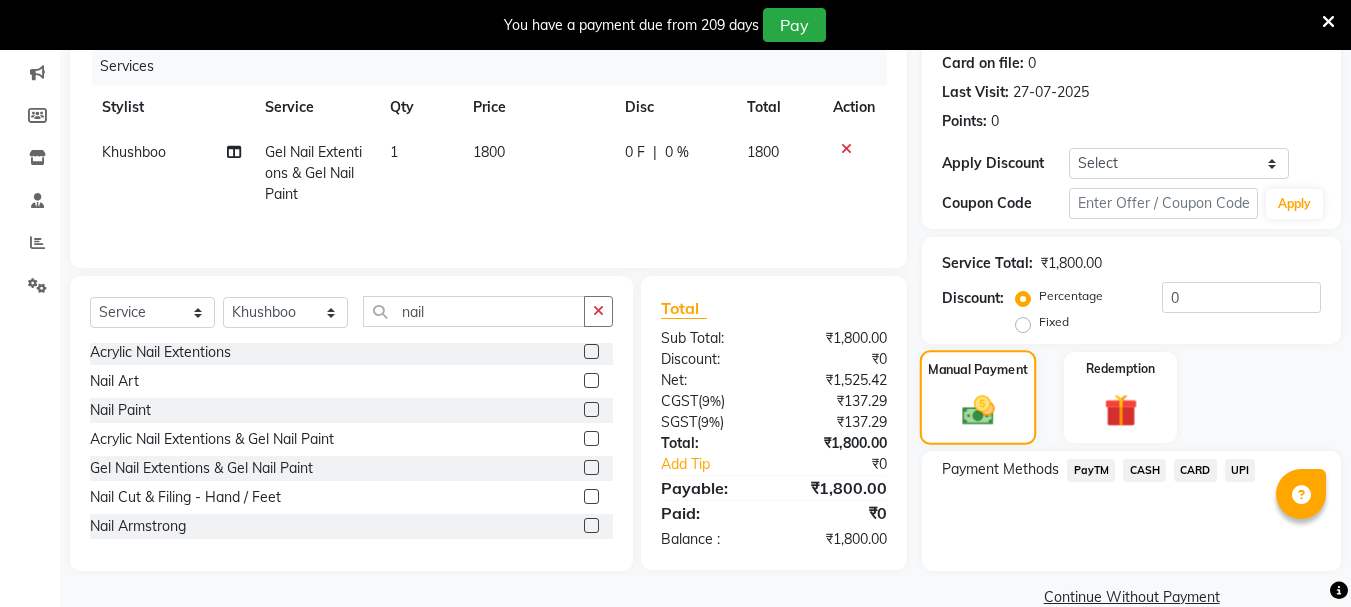 scroll, scrollTop: 285, scrollLeft: 0, axis: vertical 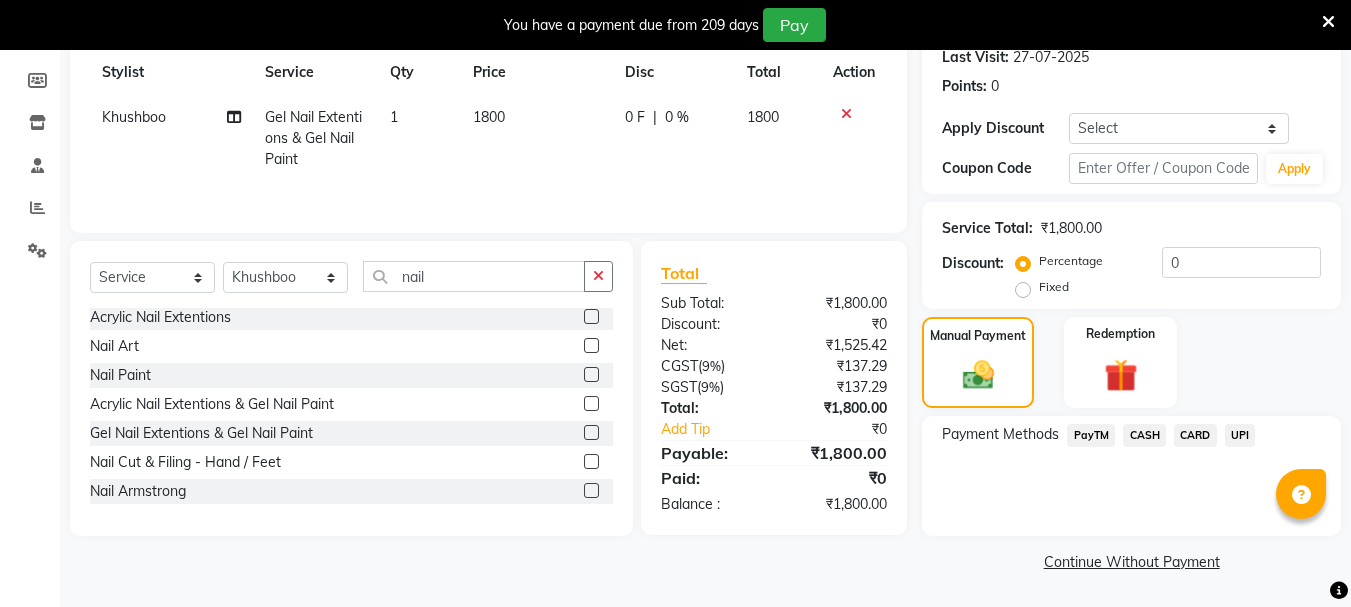 click on "CASH" 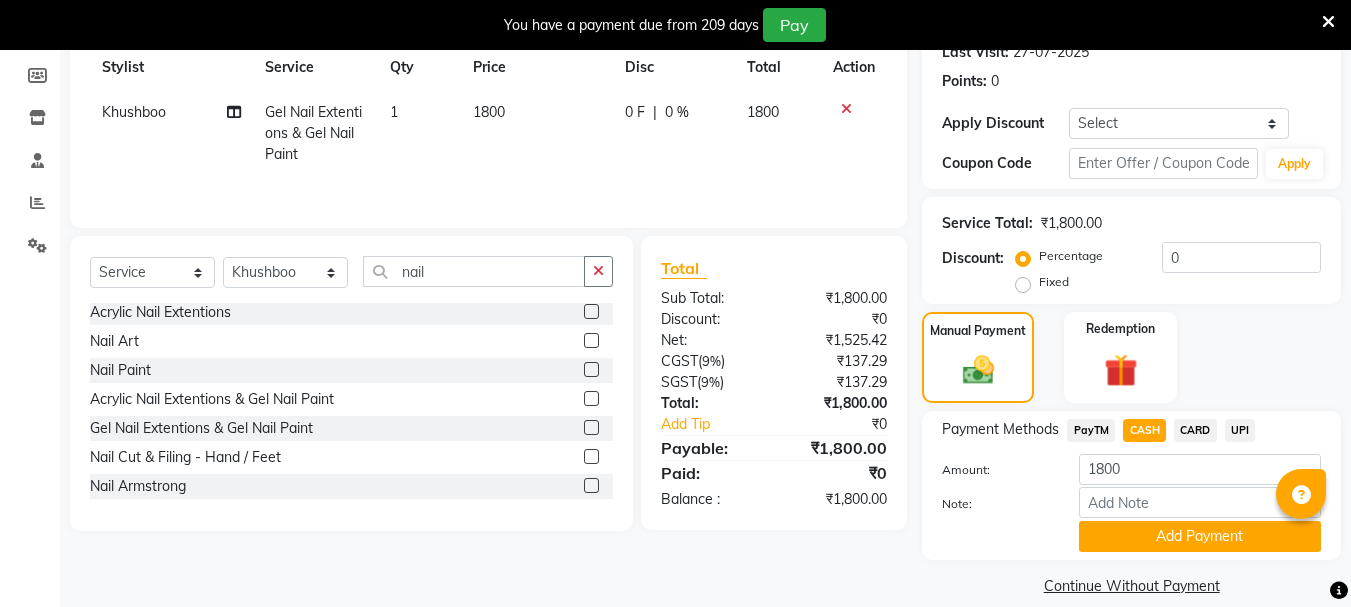 scroll, scrollTop: 314, scrollLeft: 0, axis: vertical 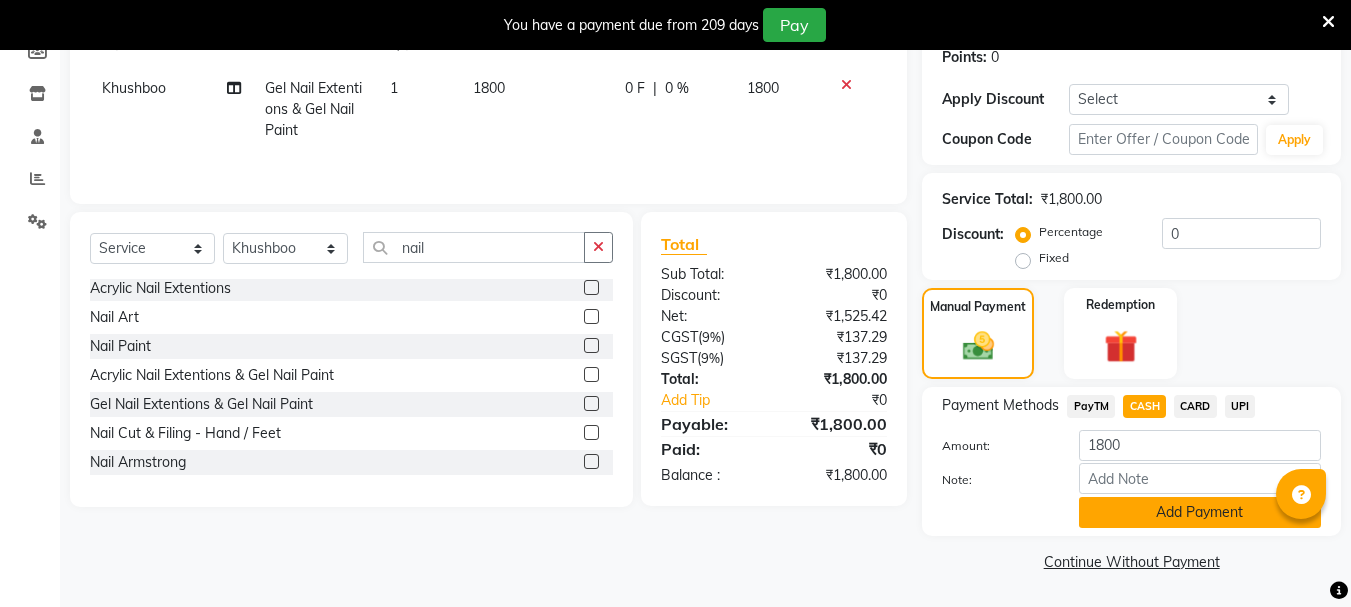 click on "Add Payment" 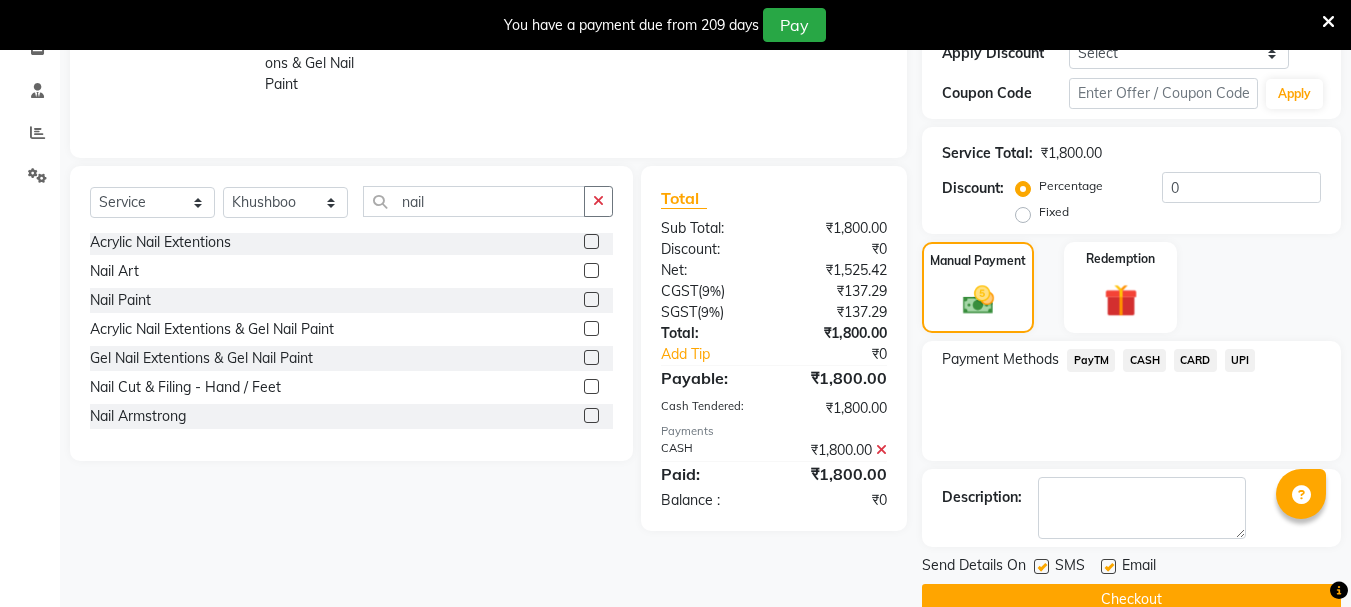 scroll, scrollTop: 398, scrollLeft: 0, axis: vertical 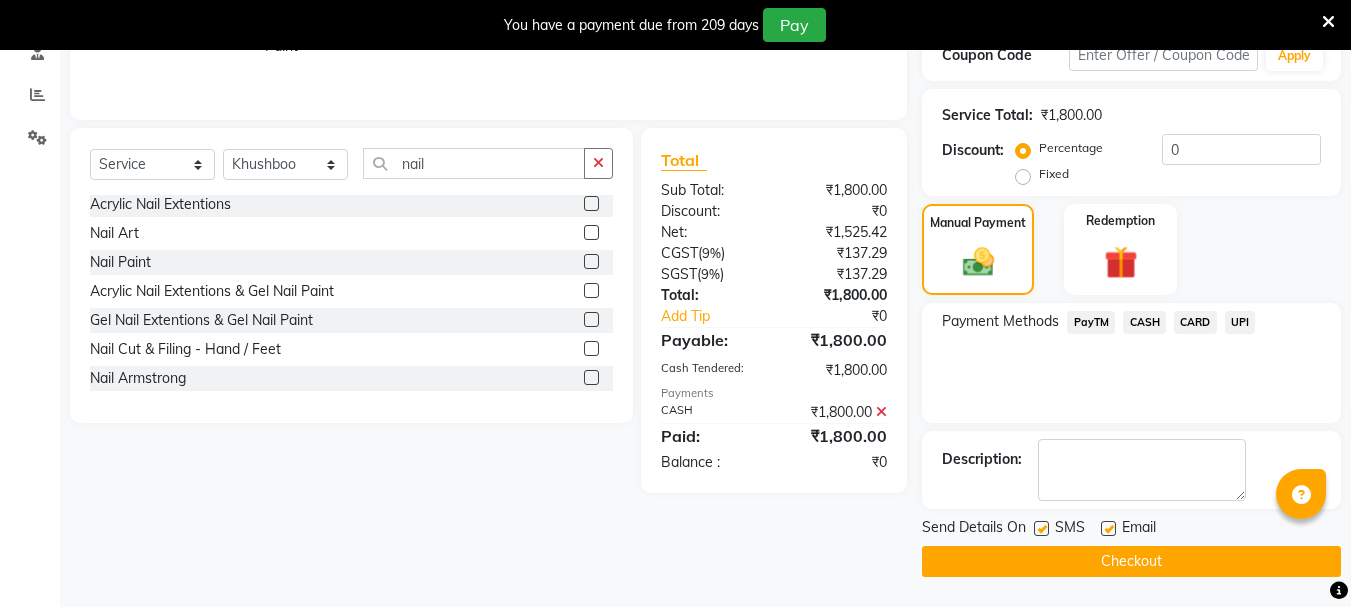 click on "Checkout" 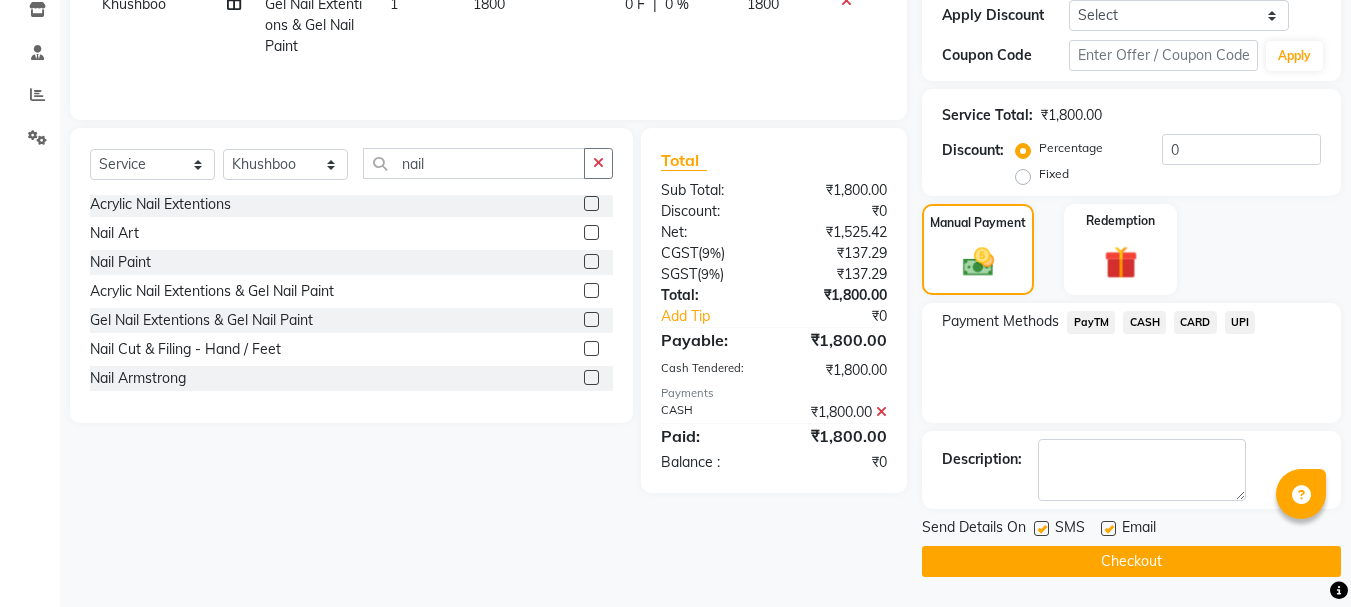 scroll, scrollTop: 348, scrollLeft: 0, axis: vertical 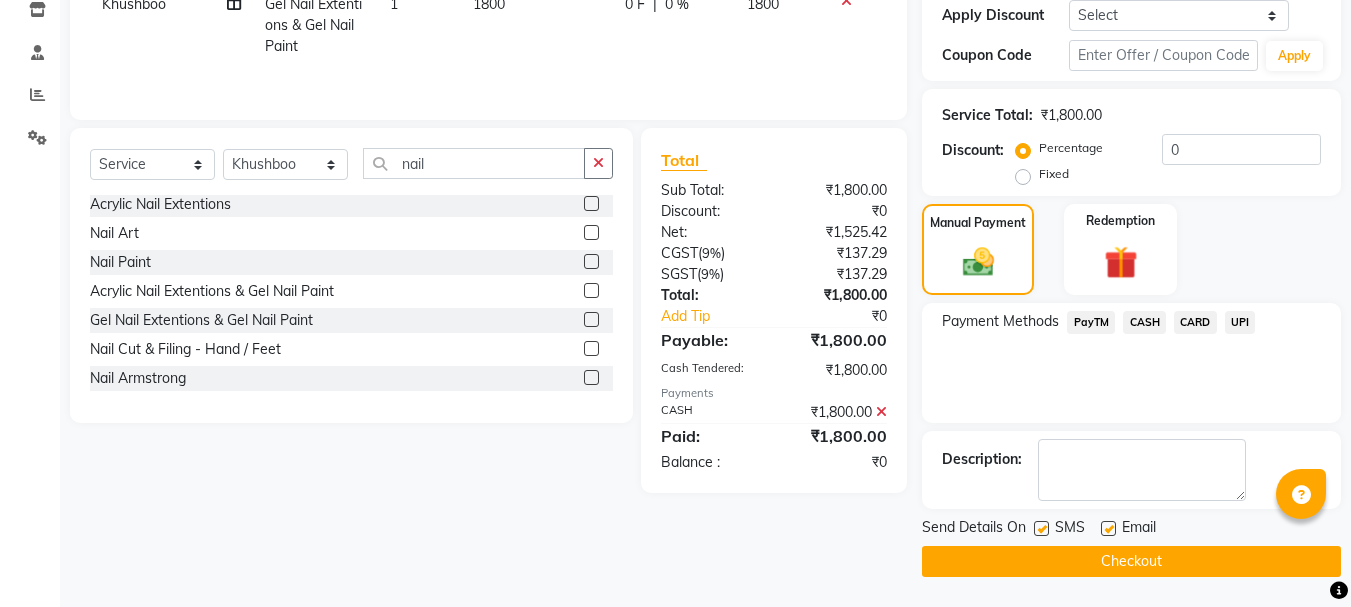 click on "Checkout" 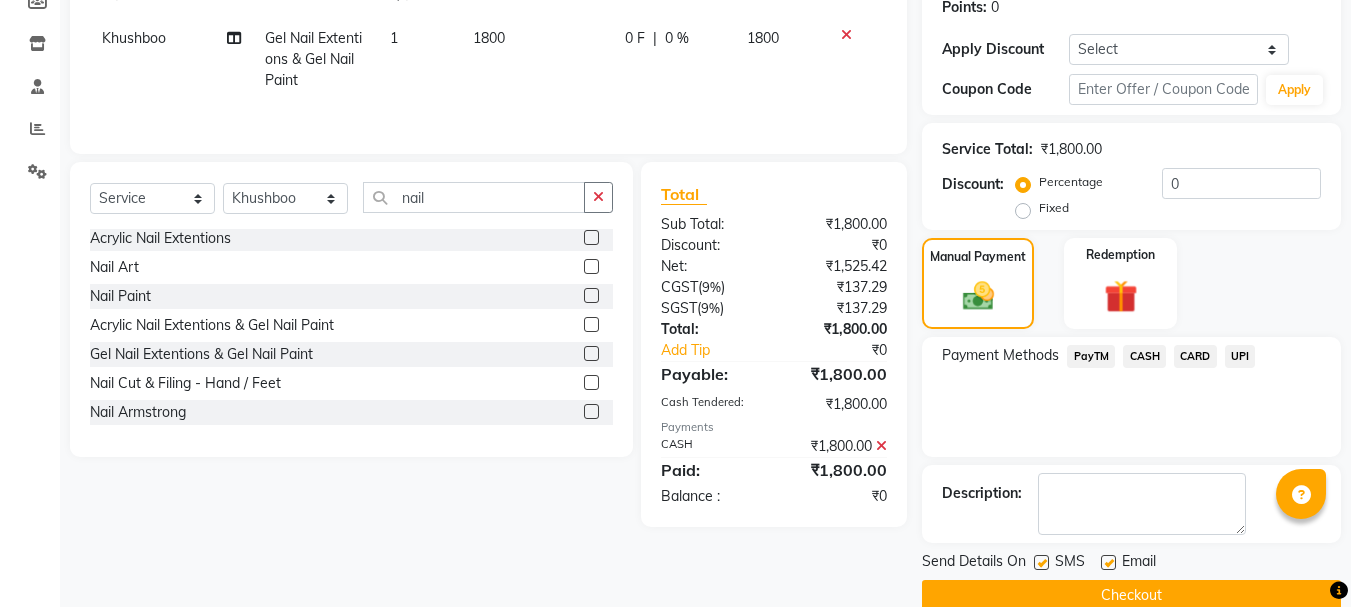 scroll, scrollTop: 348, scrollLeft: 0, axis: vertical 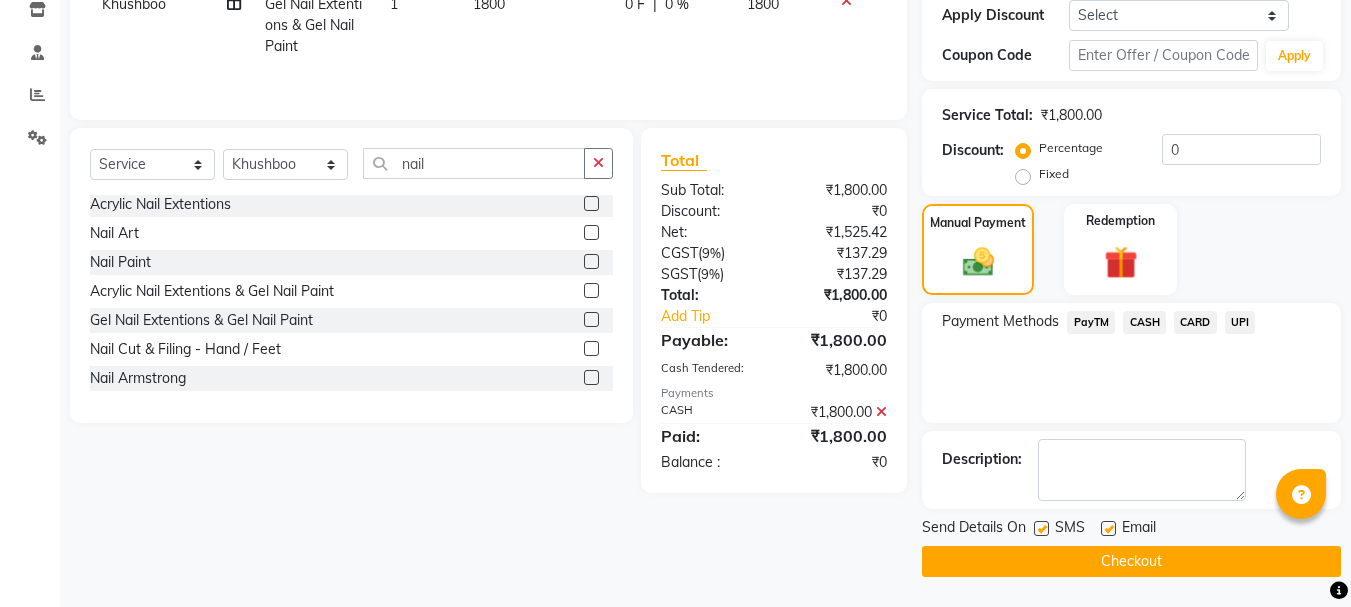 click on "Checkout" 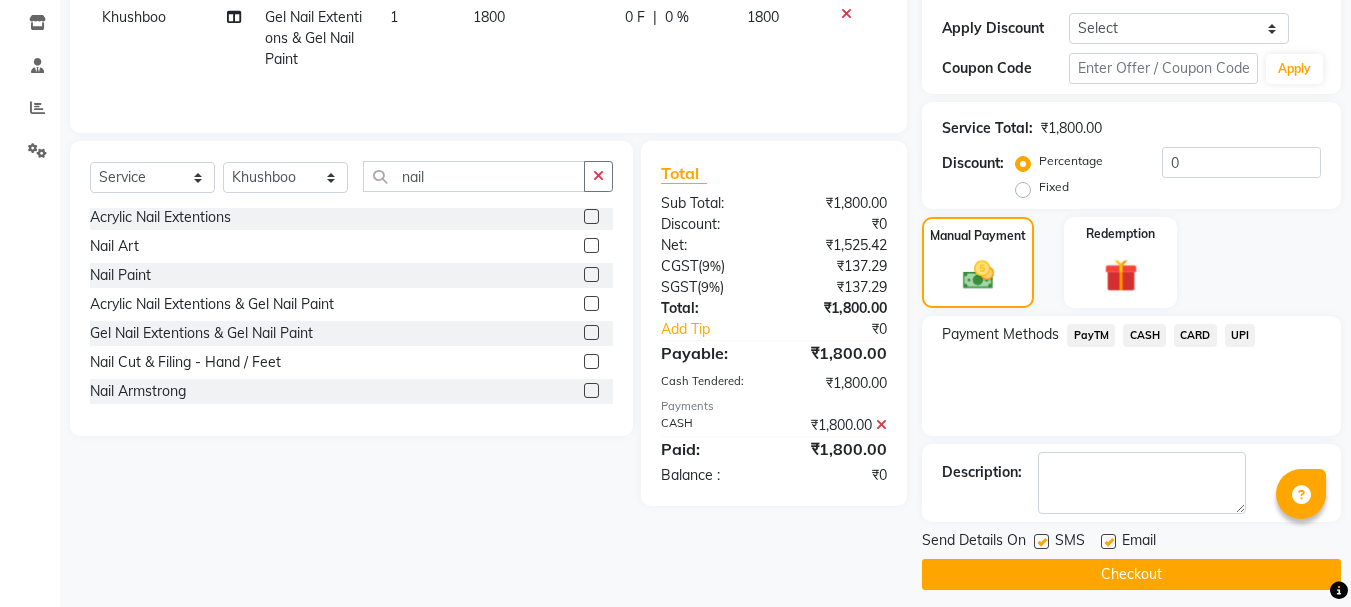 scroll, scrollTop: 348, scrollLeft: 0, axis: vertical 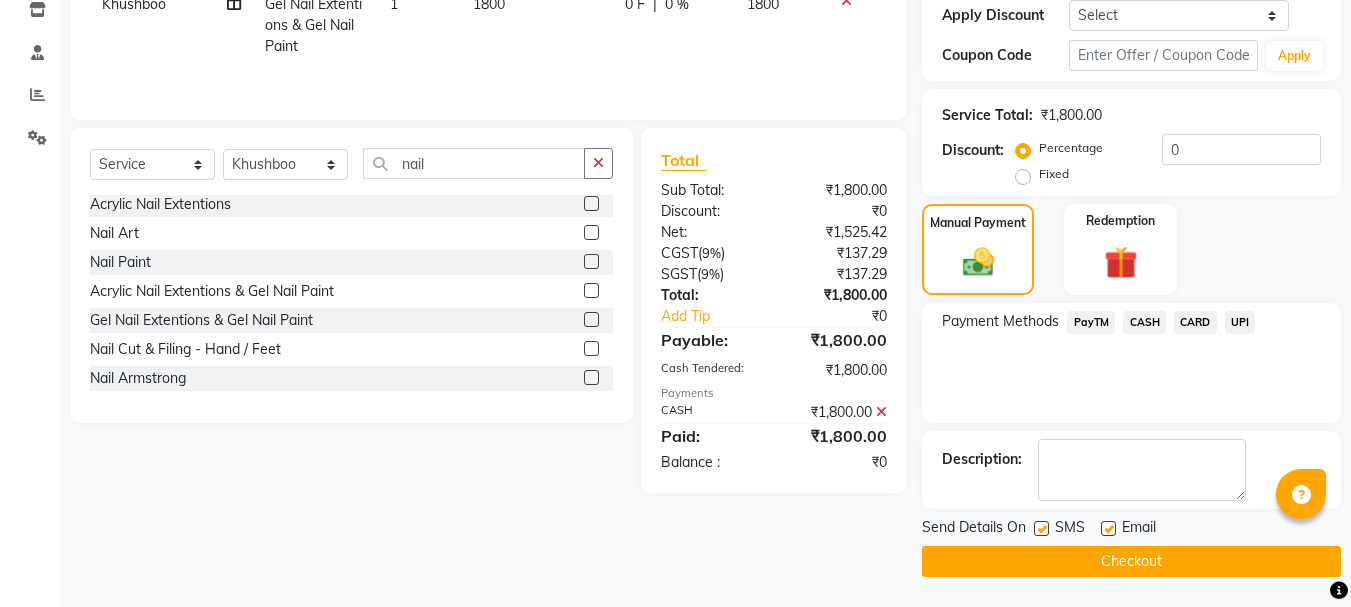 click on "Checkout" 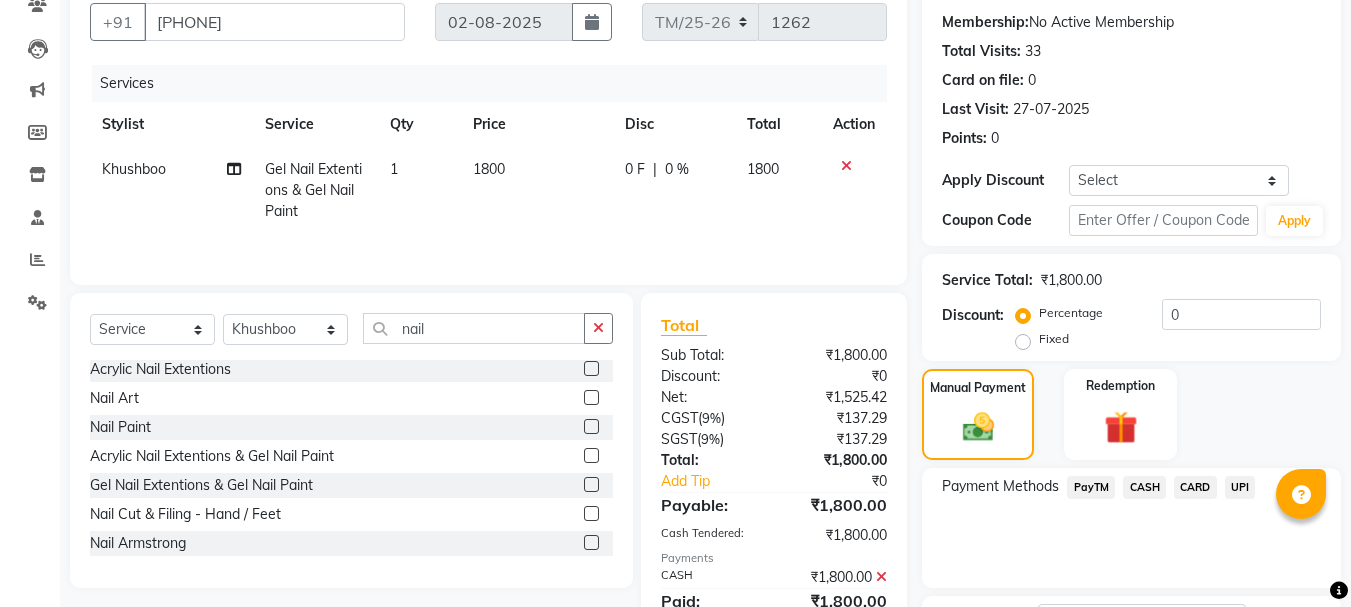 scroll, scrollTop: 348, scrollLeft: 0, axis: vertical 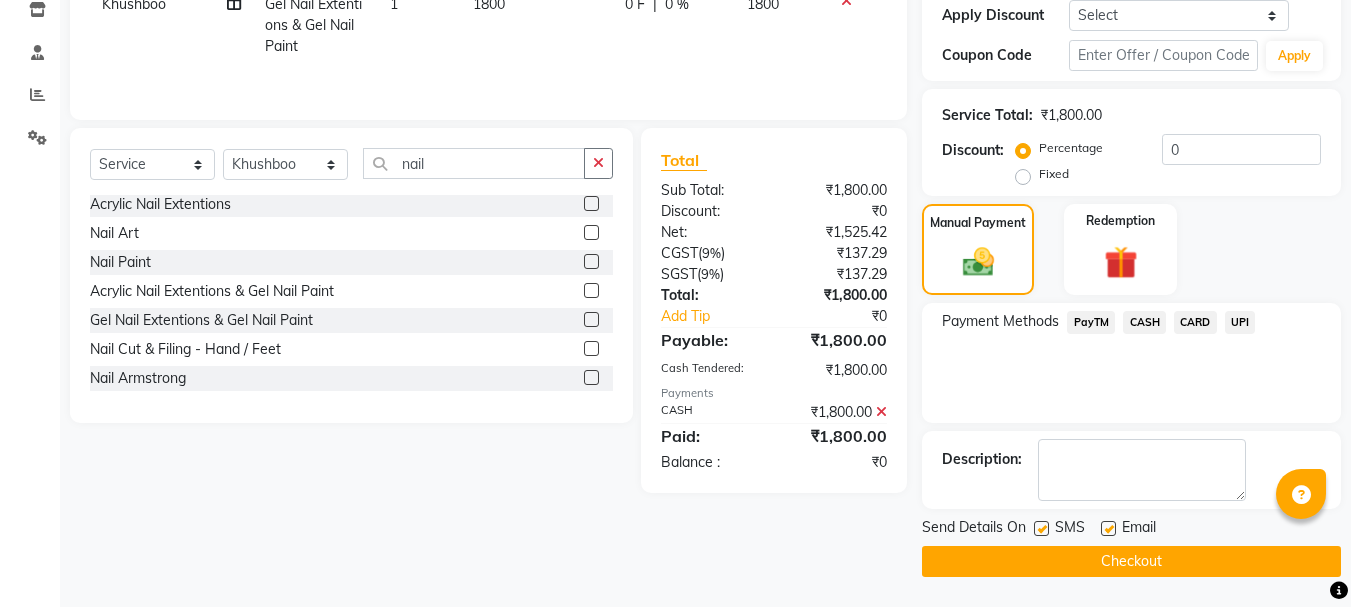 click on "Checkout" 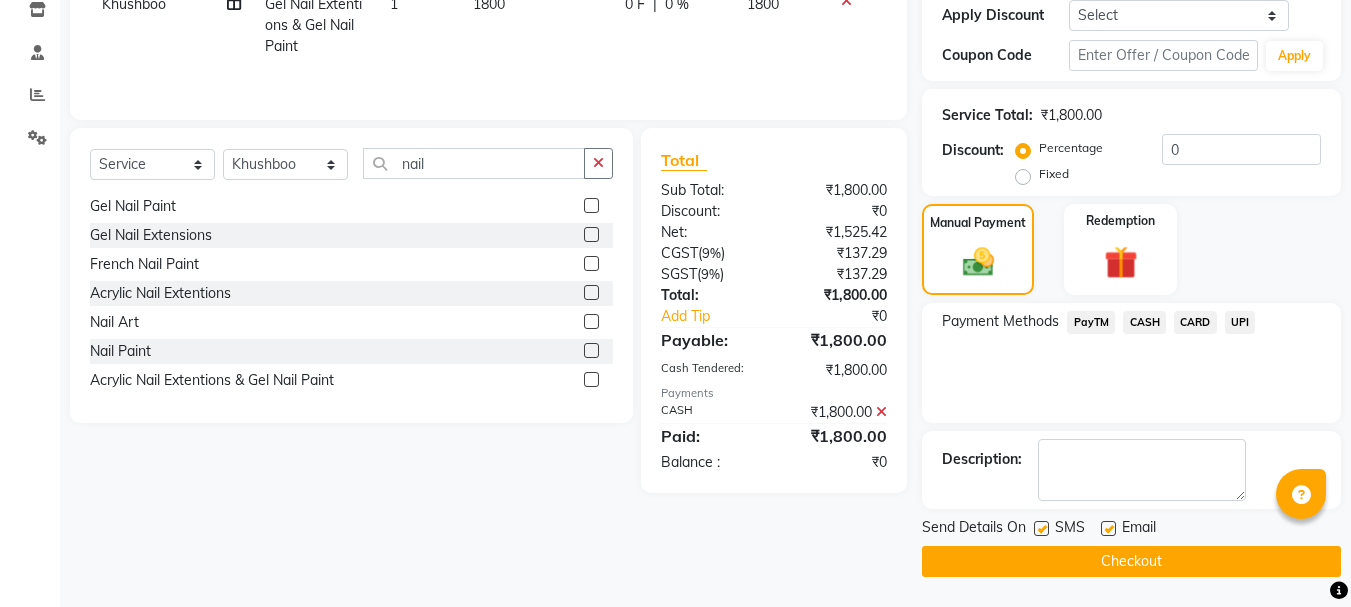 scroll, scrollTop: 0, scrollLeft: 0, axis: both 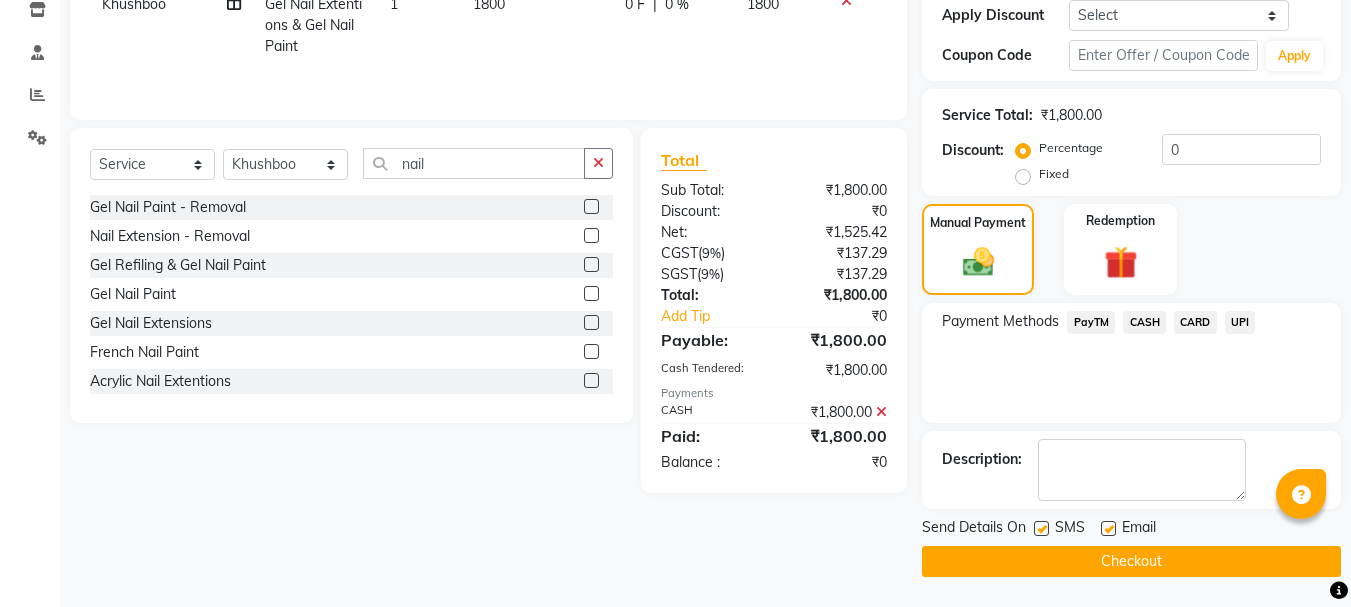 click on "Client +[COUNTRY CODE] [PHONE] Date [DATE] Invoice Number [INVOICE] Services Stylist Service Qty Price Disc Total Action [PERSON] Gel Nail Extentions & Gel Nail Paint 1 1800 0 F | 0 % 1800 Select Service Product Membership Package Voucher Prepaid Gift Card Select Stylist [PERSON] [PERSON] [PERSON] [PERSON] [PERSON] [PERSON] [PERSON] [PERSON] [PERSON] [PERSON] [PERSON] [PERSON] [PERSON] [PERSON] [PERSON] [PERSON] [PERSON] [PERSON] nail Gel Nail Paint - Removal Nail Extension - Removal Gel Refiling & Gel Nail Paint Gel Nail Paint Gel Nail Extensions French Nail Paint Acrylic Nail Extentions Nail Art Nail Paint Acrylic Nail Extentions & Gel Nail Paint Gel Nail Extentions & Gel Nail Paint Nail Cut & Filing - Hand / Feet Nail Armstrong Total Sub Total: ₹1,800.00 Discount: ₹0 Net: ₹1,525.42 CGST ( 9% ) ₹137.29 SGST ( 9% ) ₹137.29 Total: ₹1,800.00 Add Tip ₹0 Payable: ₹1,800.00 Cash Tendered: ₹1,800.00 Payments CASH ₹1,800.00 Paid: ₹1,800.00 Balance : ₹0" 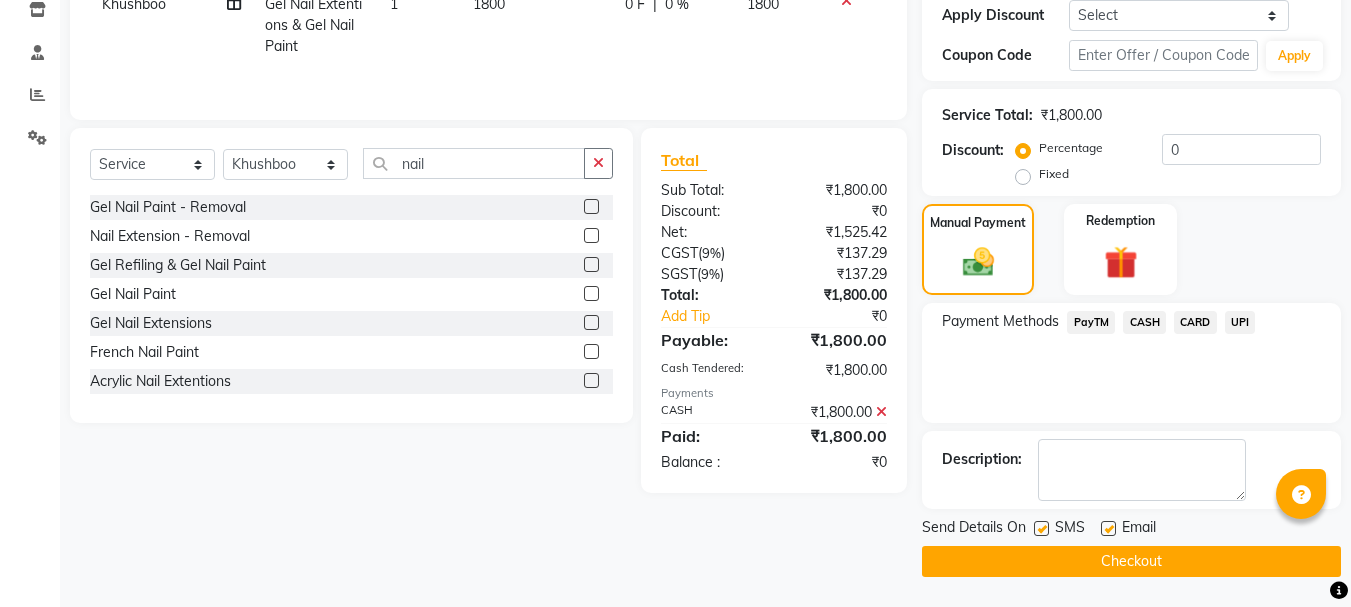 click on "Name: [PERSON] Membership: No Active Membership Total Visits: 33 Card on file: 0 Last Visit: [DATE] Points: 0 Apply Discount Select Coupon → Birthday Coupon Code Apply Service Total: ₹1,800.00 Discount: Percentage Fixed 0 Manual Payment Redemption Payment Methods PayTM CASH CARD UPI Description: Send Details On SMS Email Checkout" 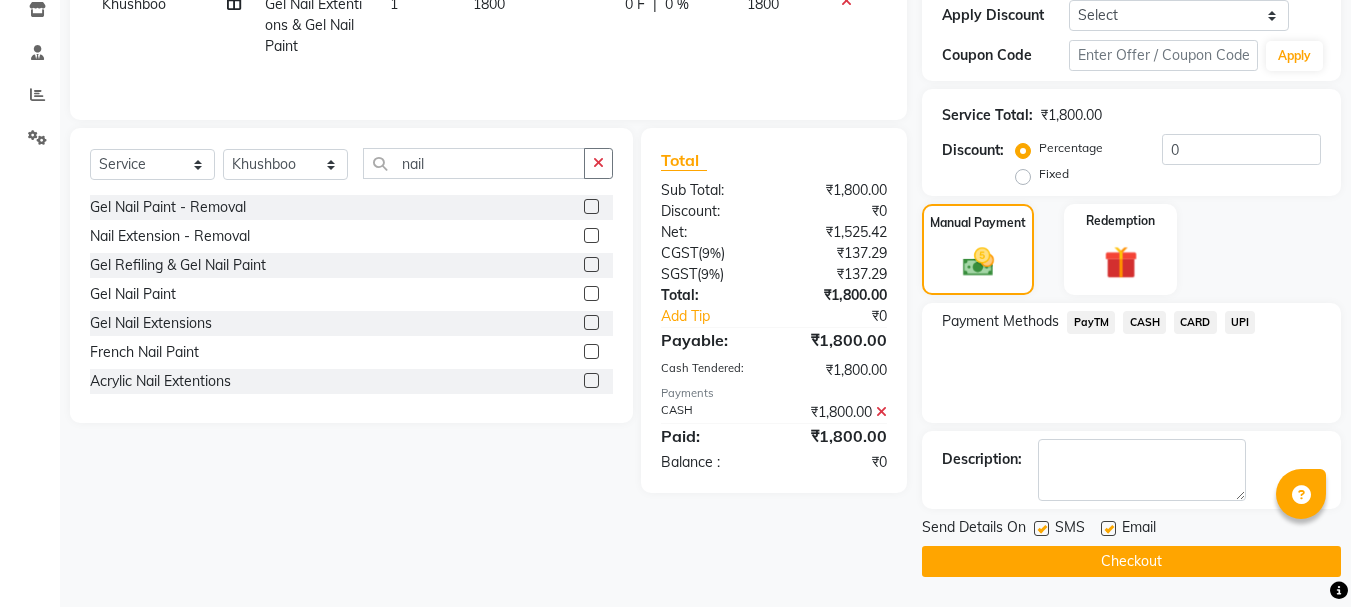 click on "Checkout" 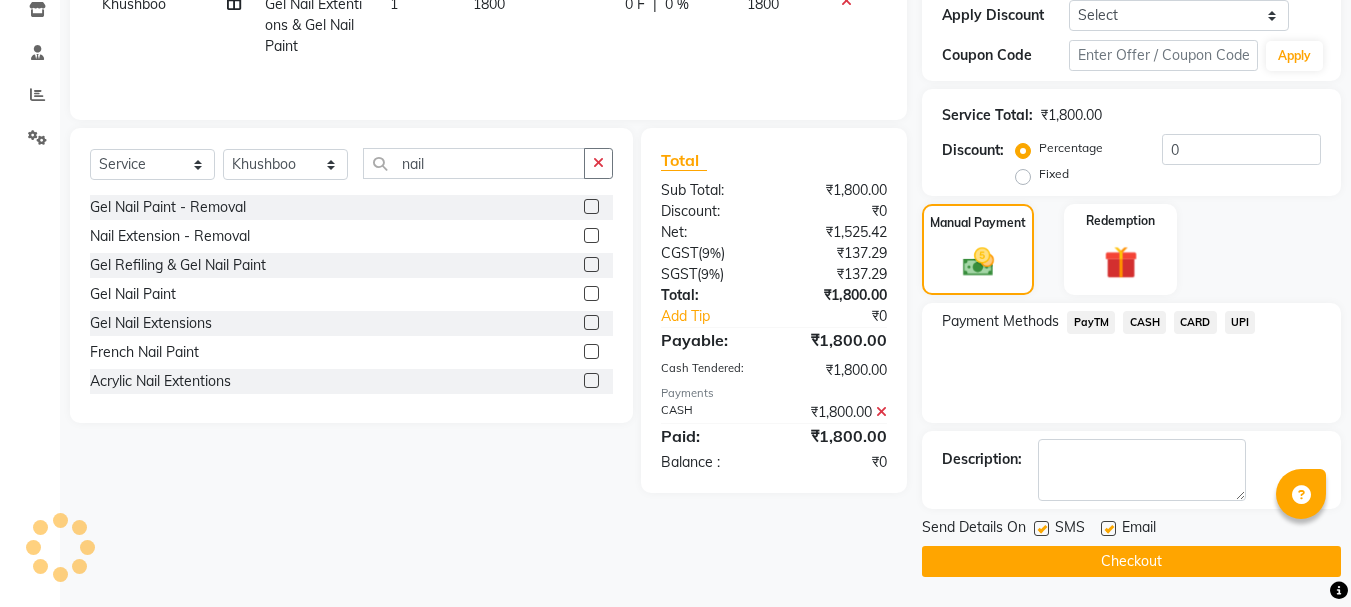 click on "Checkout" 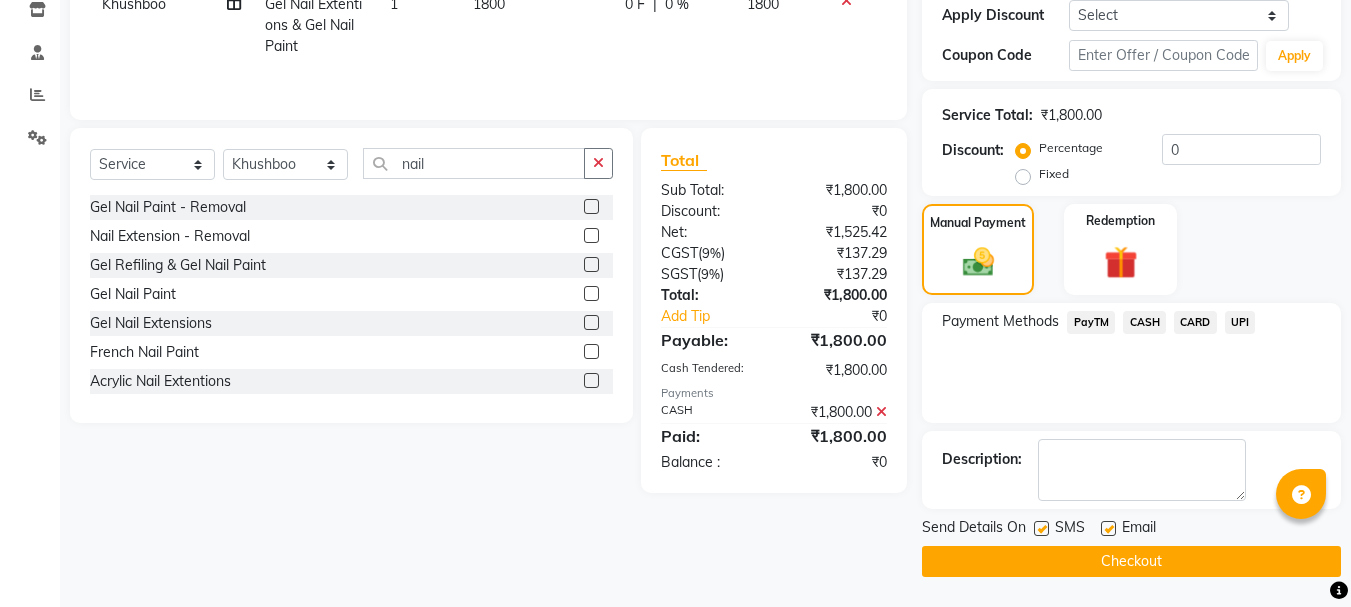 click on "Checkout" 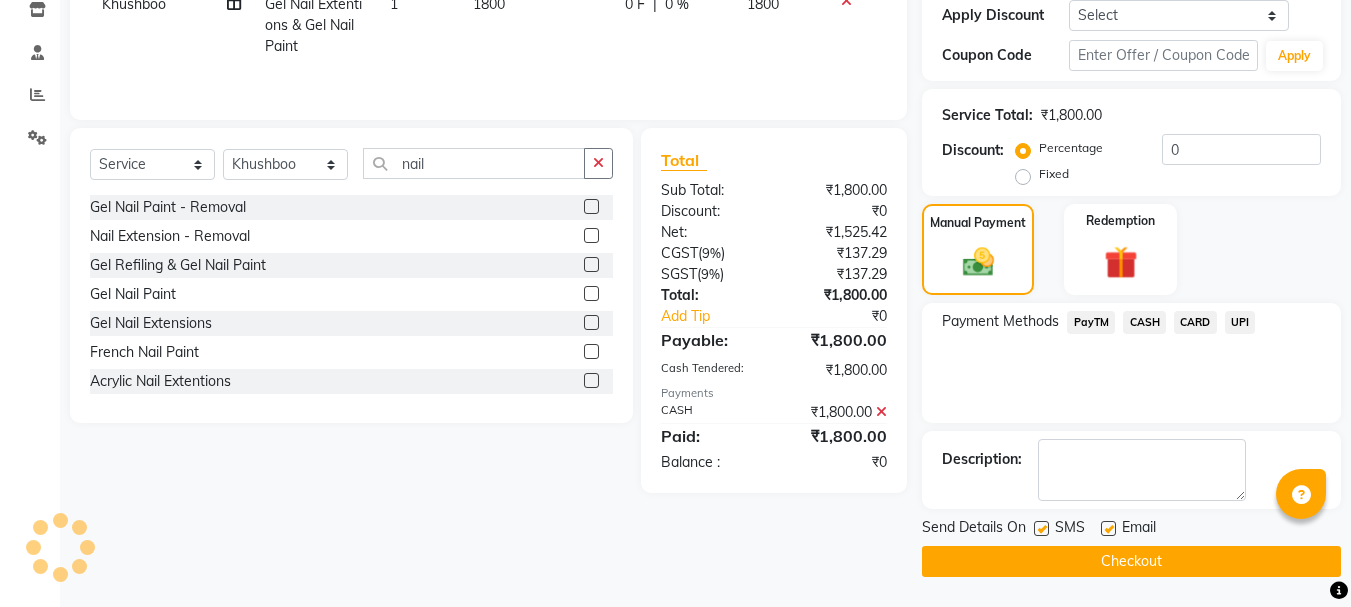 click on "Checkout" 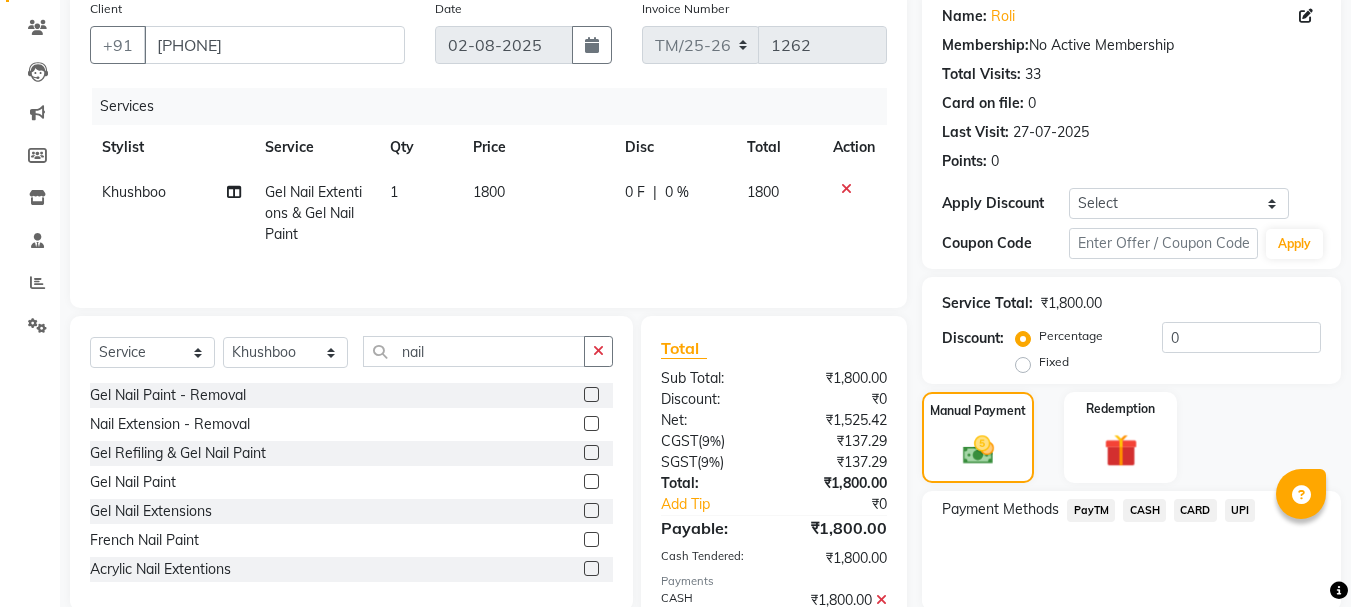 scroll, scrollTop: 348, scrollLeft: 0, axis: vertical 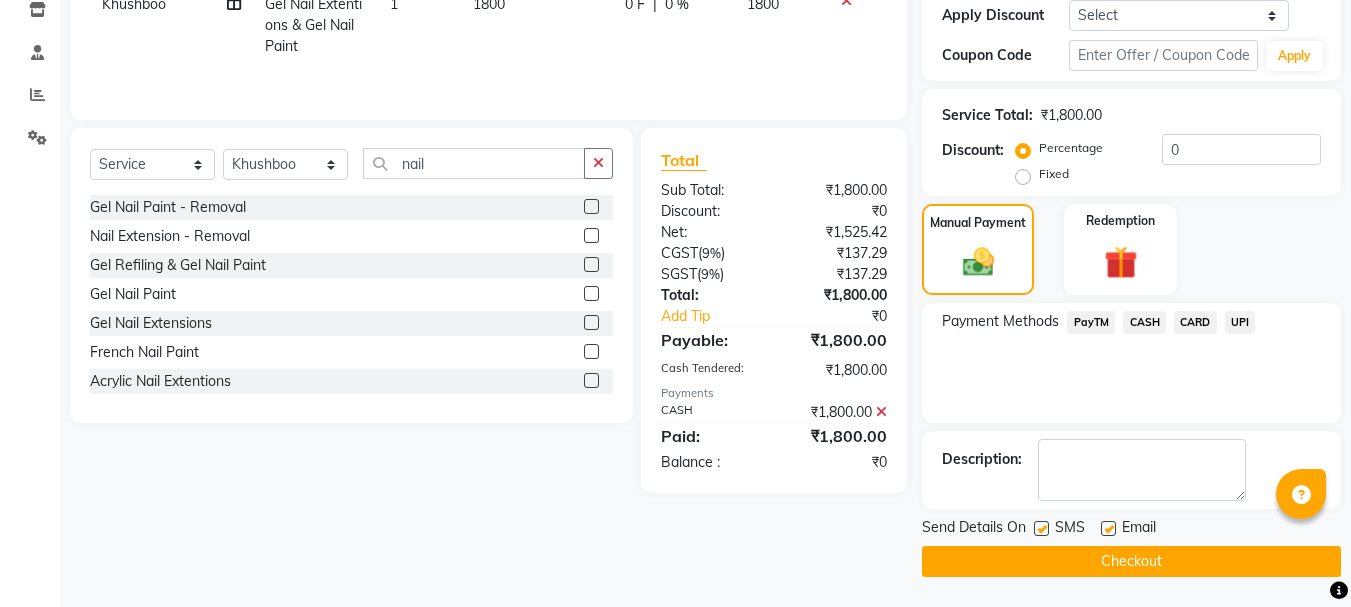 click on "Checkout" 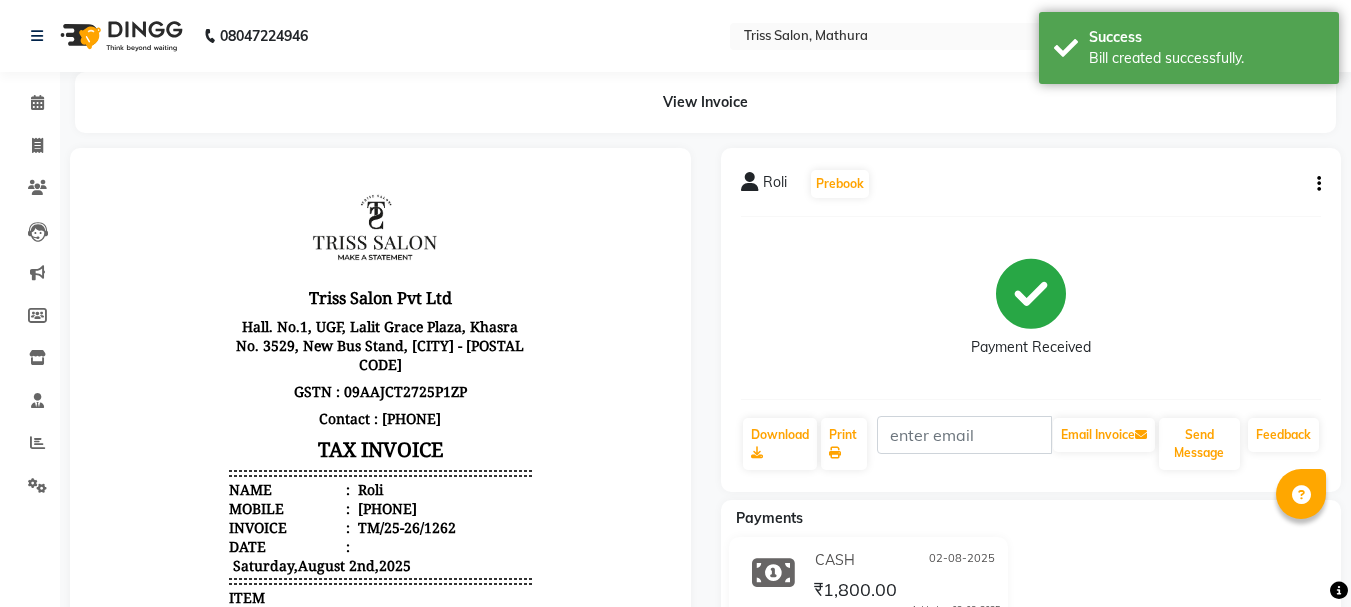 scroll, scrollTop: 0, scrollLeft: 0, axis: both 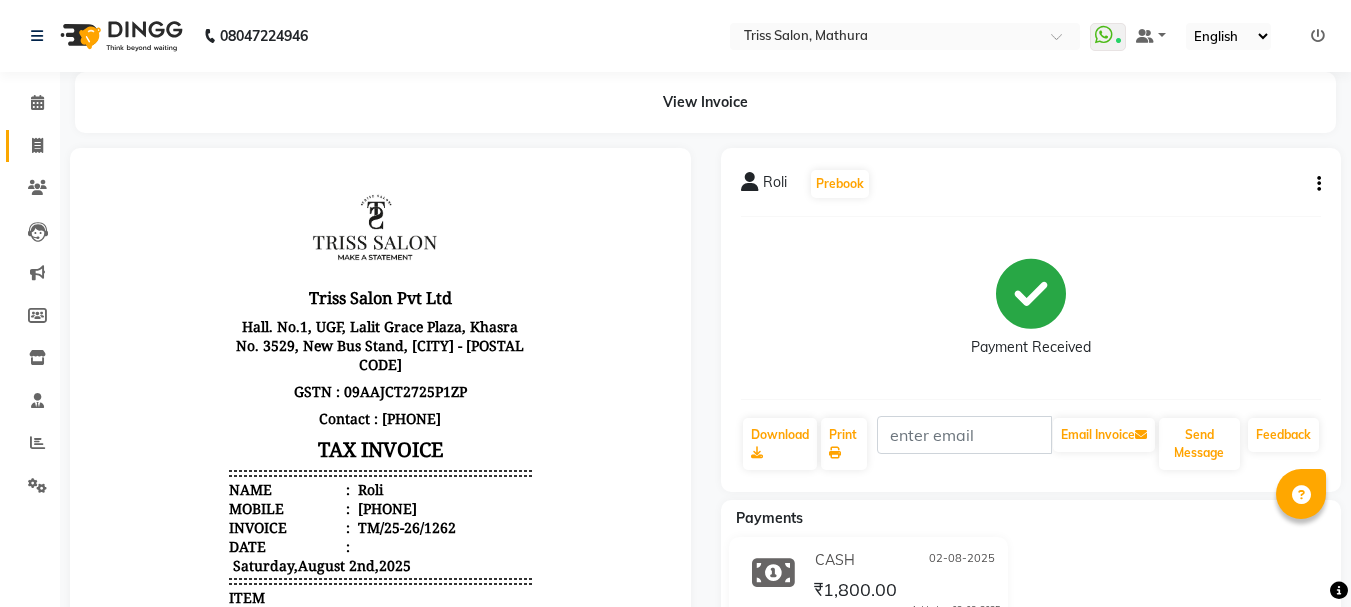 click 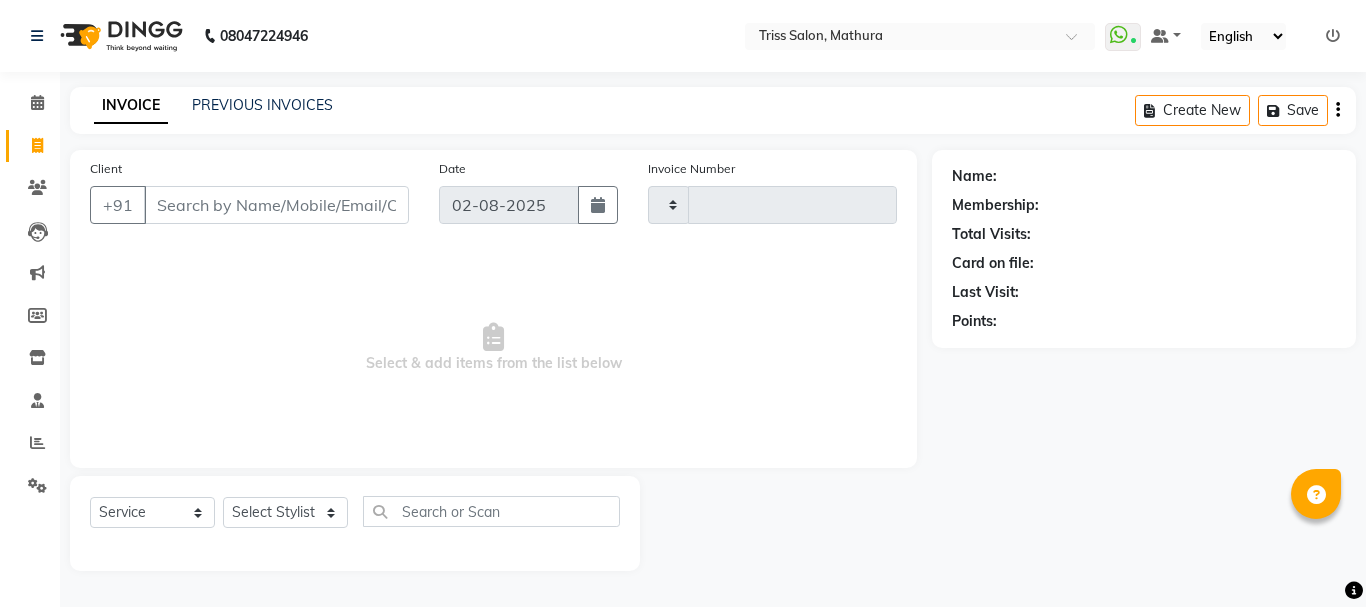 type on "1263" 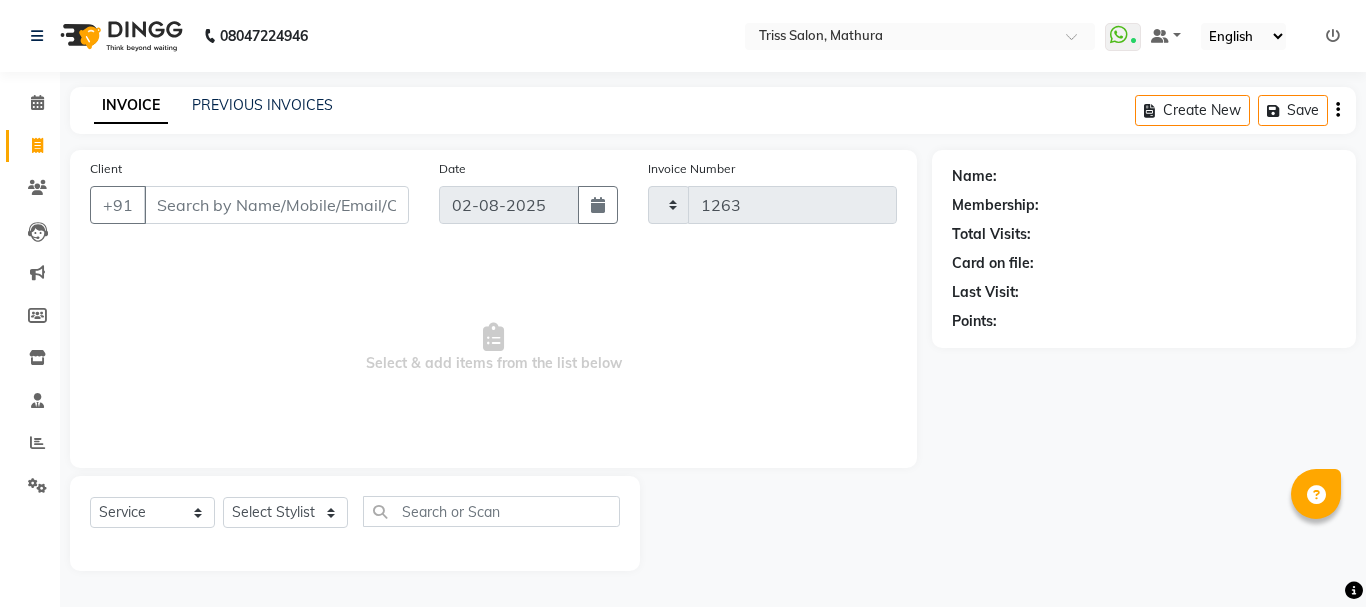 select on "4304" 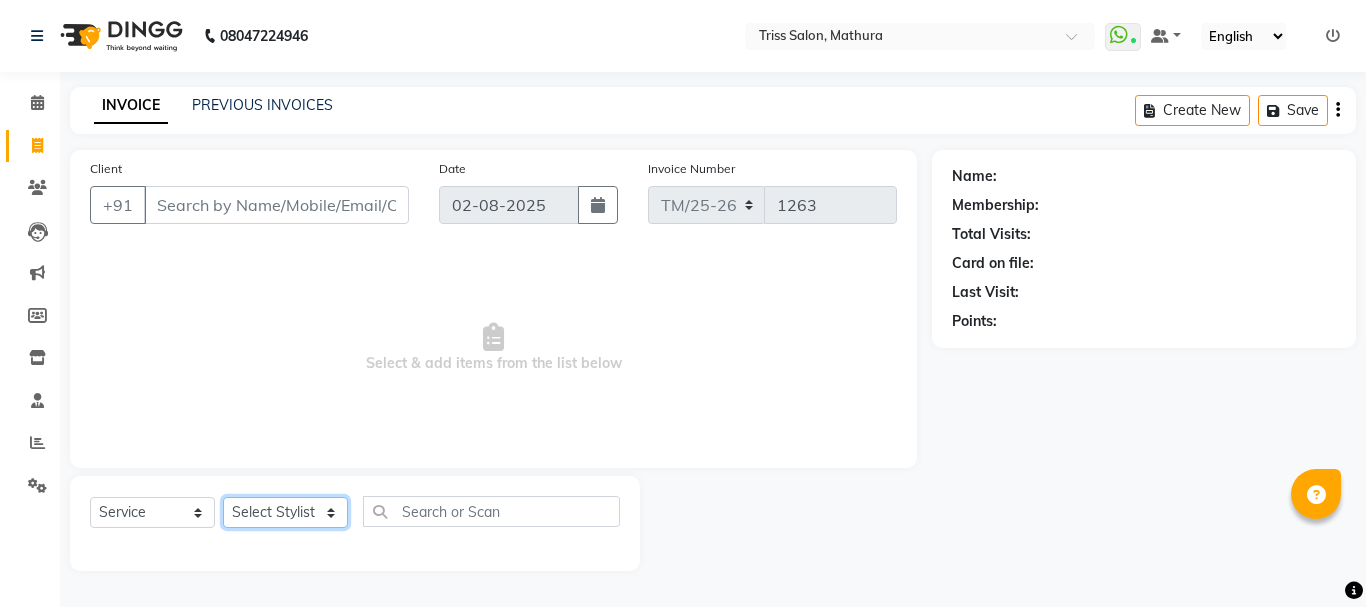 click on "Select Stylist [PERSON] [PERSON] [PERSON] [PERSON] [PERSON] [PERSON] [PERSON] [PERSON] [PERSON] [PERSON] [PERSON] [PERSON] [PERSON] [PERSON] [PERSON] [PERSON] [PERSON] [PERSON] [PERSON] [PERSON] [PERSON] [PERSON] [PERSON]" 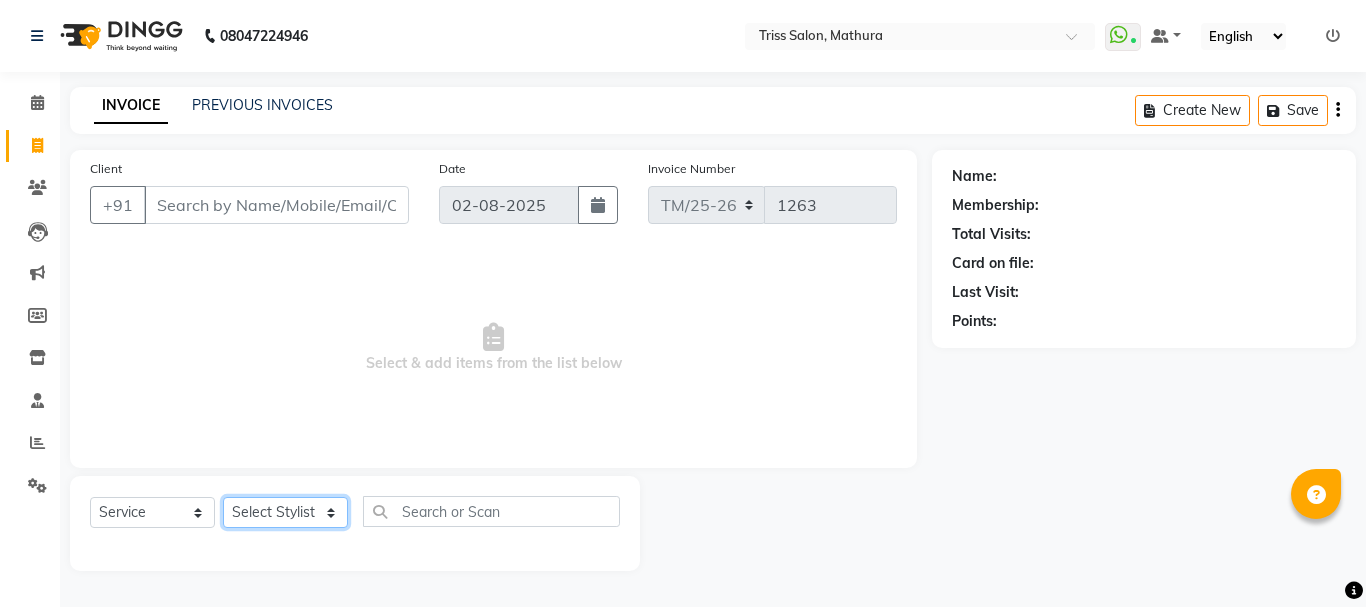 select on "44064" 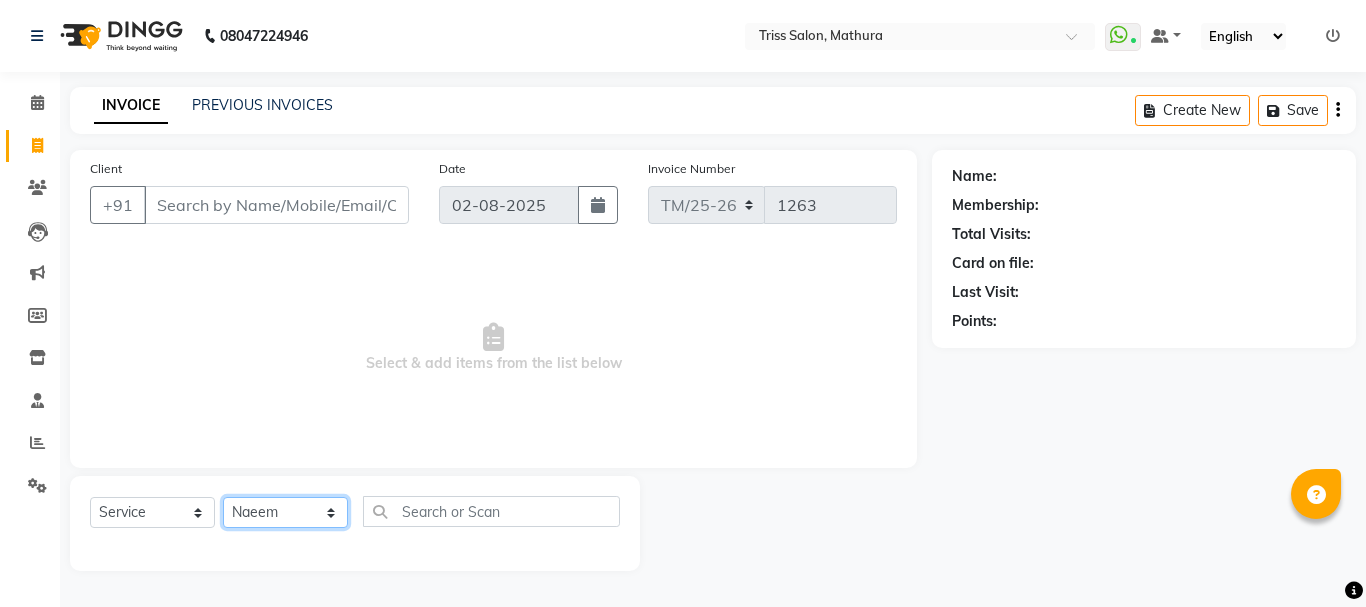 click on "Select Stylist [PERSON] [PERSON] [PERSON] [PERSON] [PERSON] [PERSON] [PERSON] [PERSON] [PERSON] [PERSON] [PERSON] [PERSON] [PERSON] [PERSON] [PERSON] [PERSON] [PERSON] [PERSON] [PERSON] [PERSON] [PERSON] [PERSON] [PERSON]" 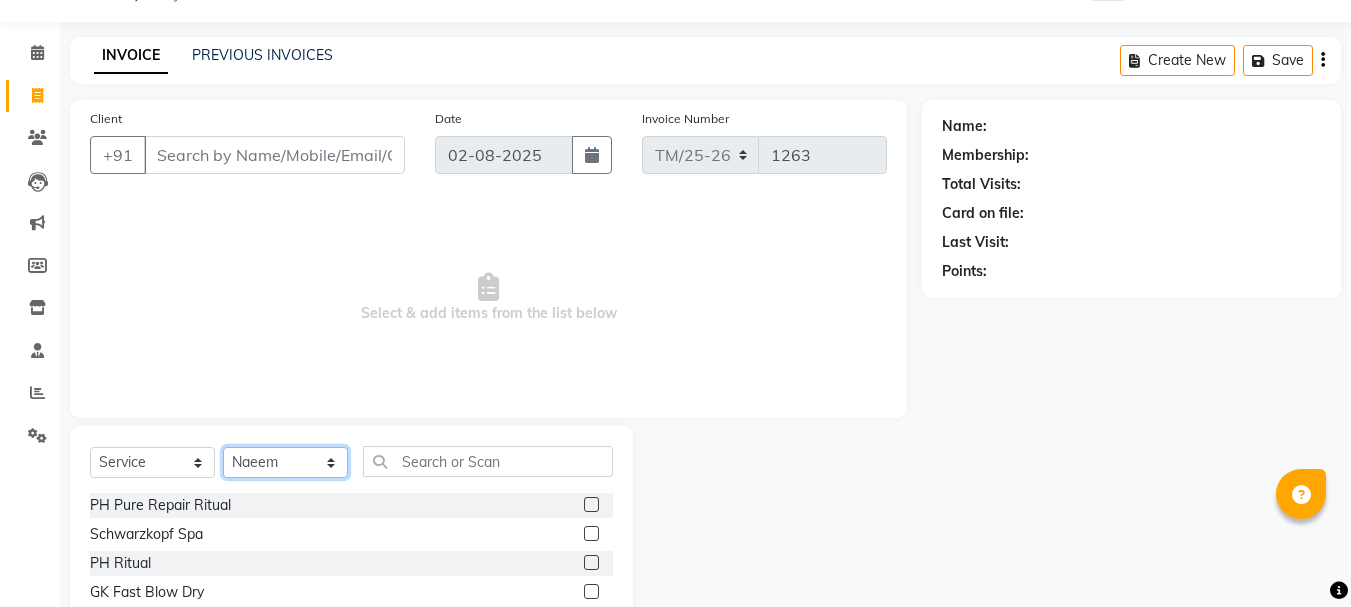 scroll, scrollTop: 161, scrollLeft: 0, axis: vertical 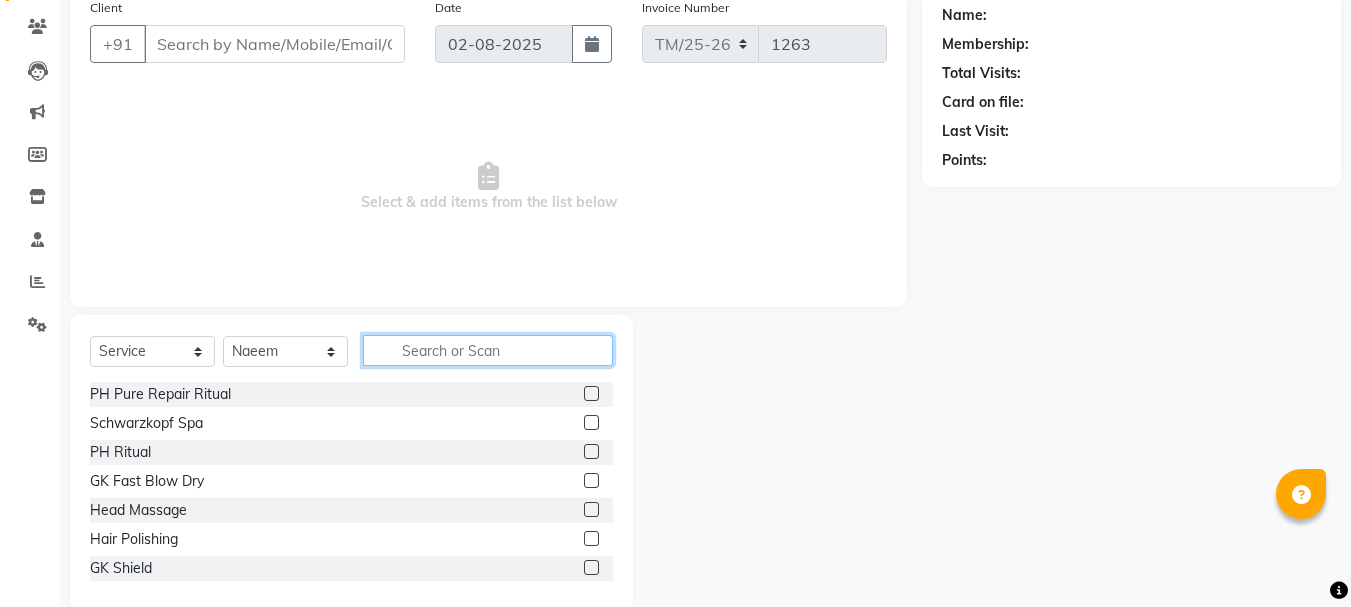 click 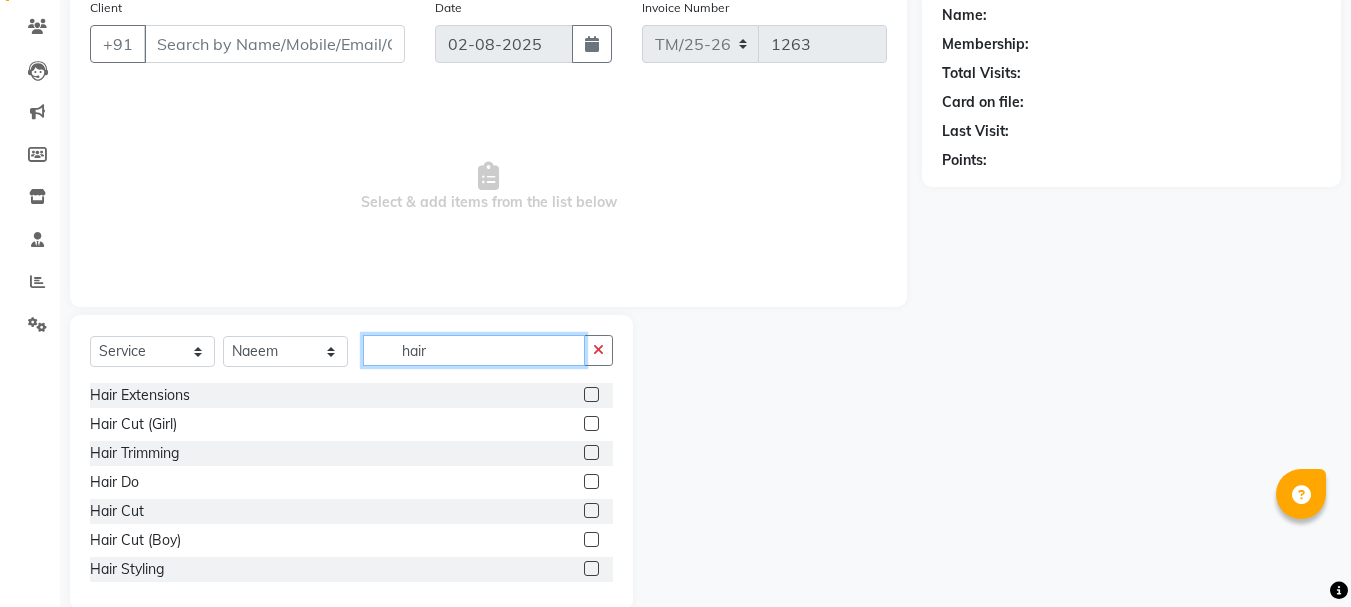 scroll, scrollTop: 61, scrollLeft: 0, axis: vertical 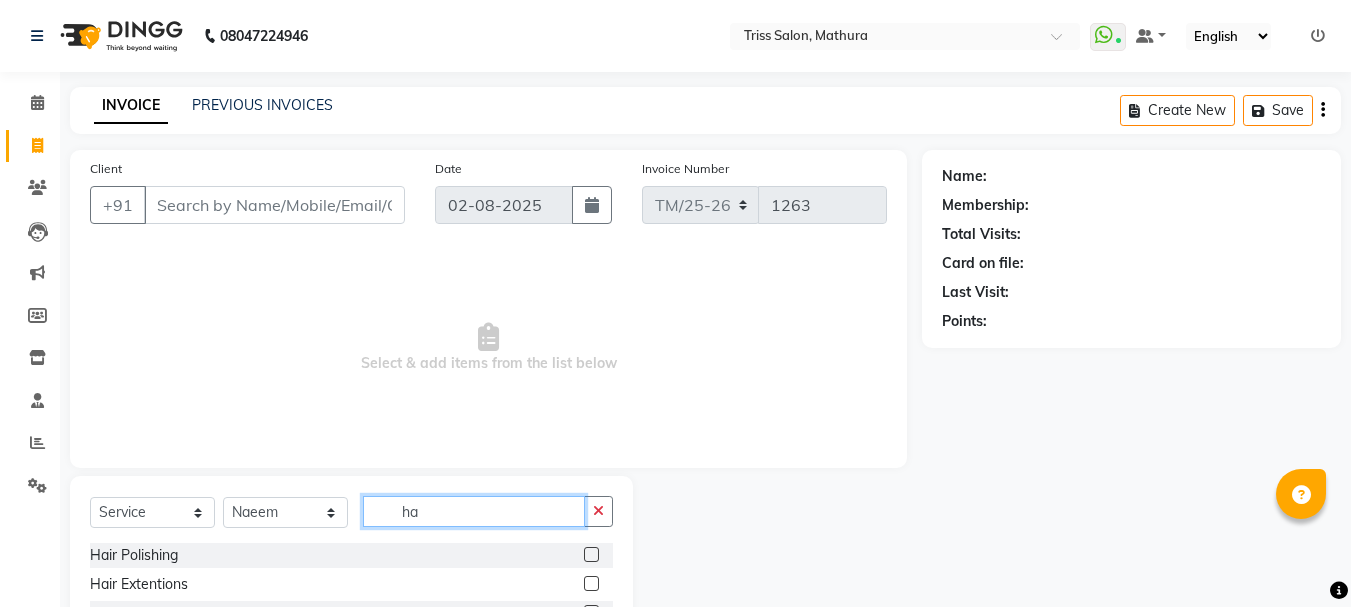 type on "h" 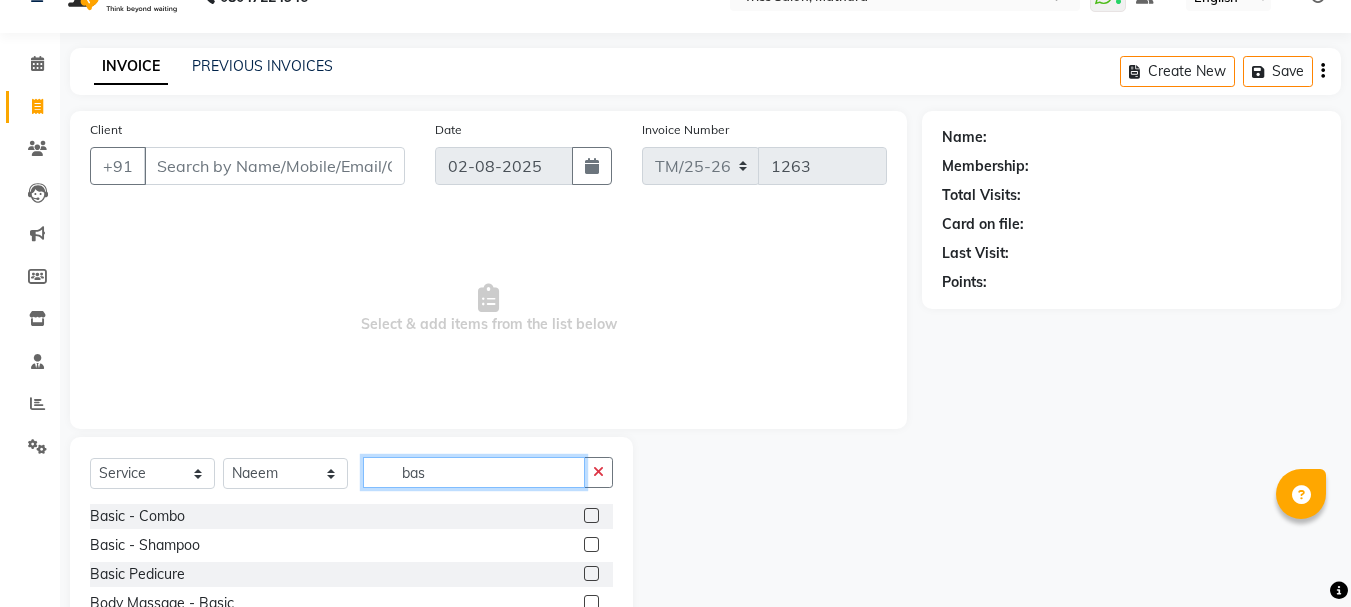 scroll, scrollTop: 45, scrollLeft: 0, axis: vertical 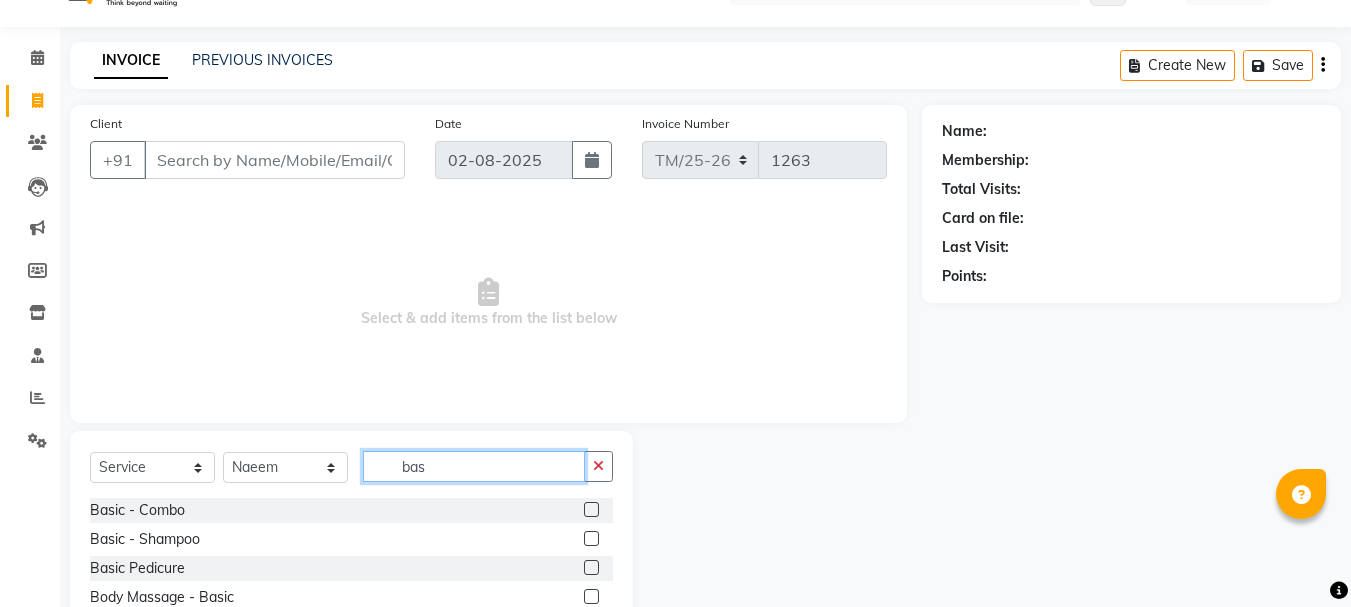 type on "bas" 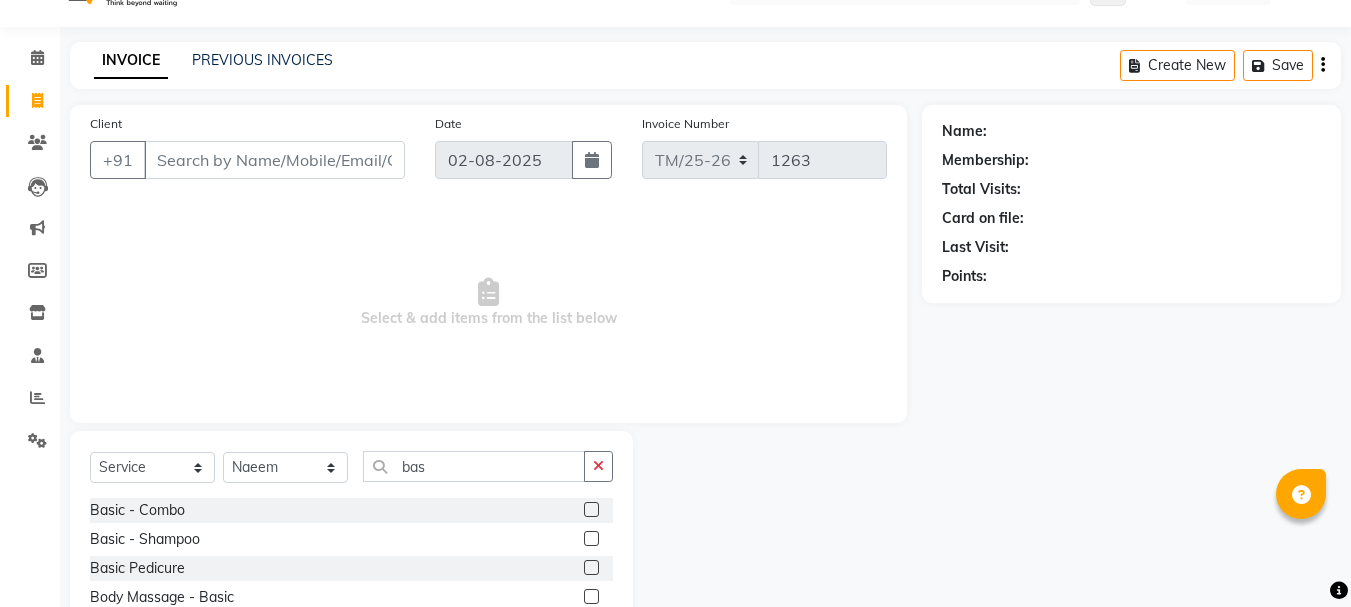click on "Basic - Shampoo" 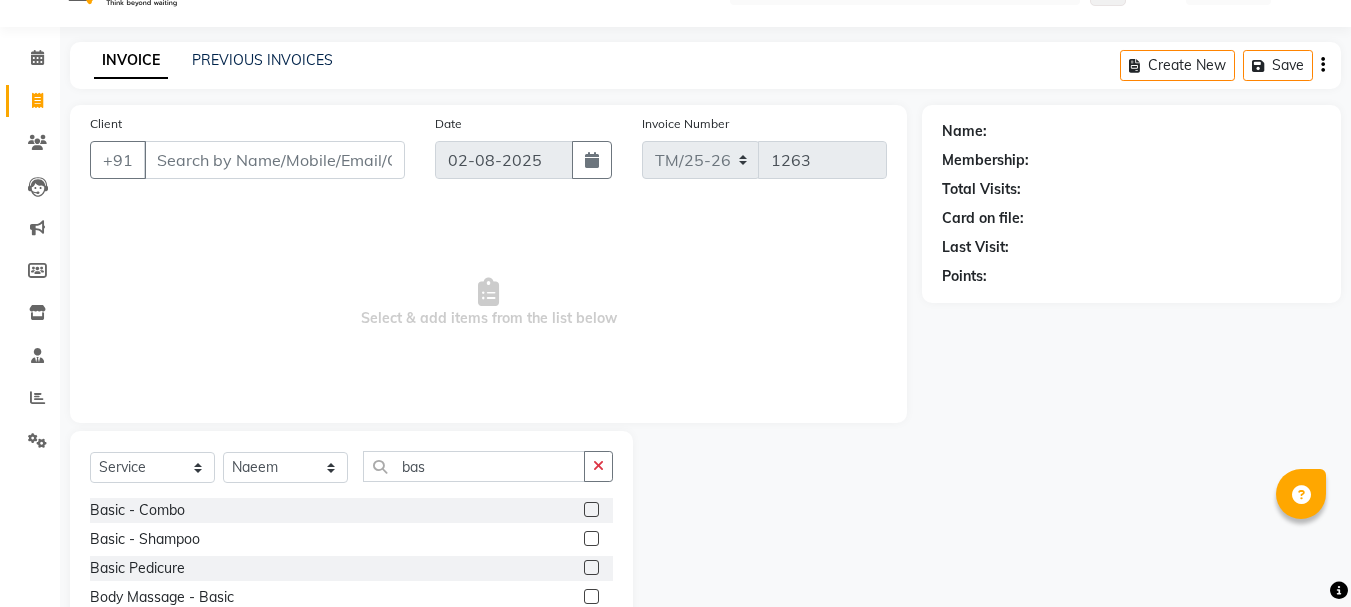 click 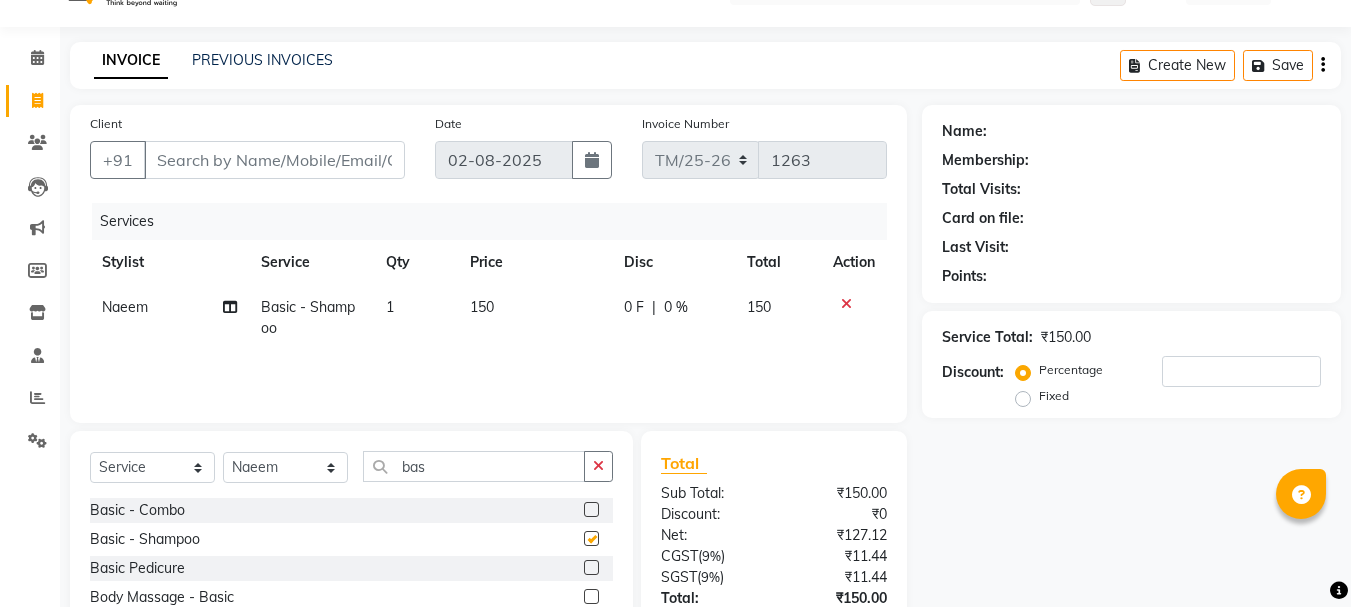 checkbox on "false" 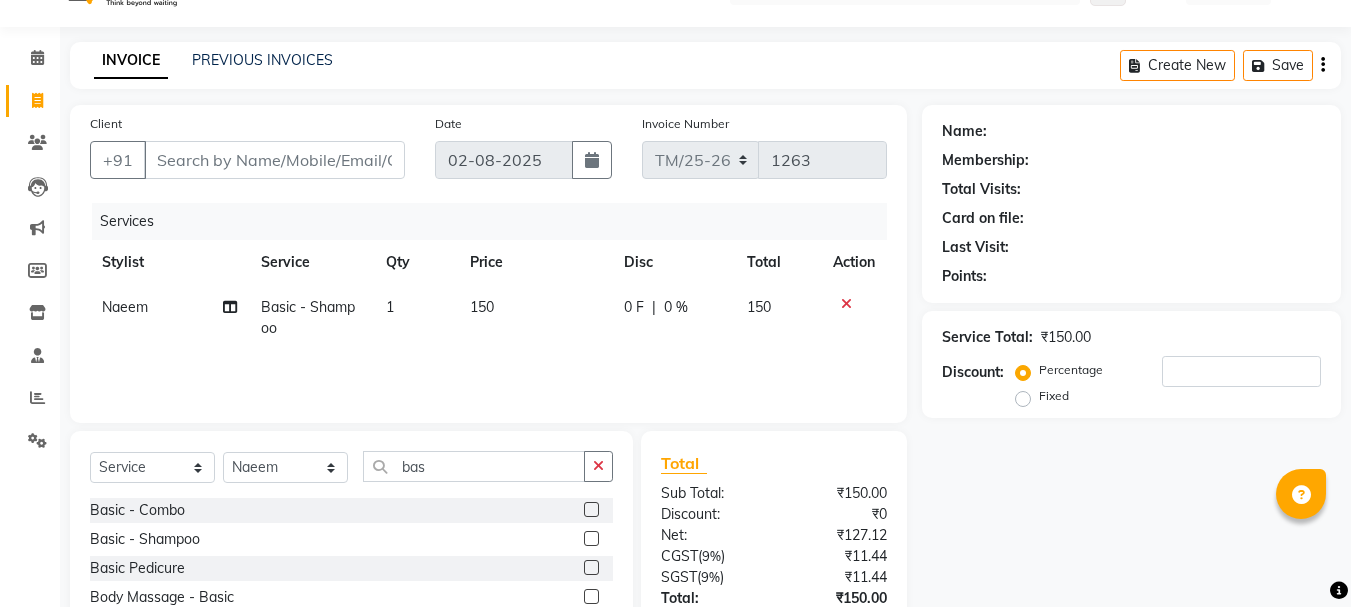 click 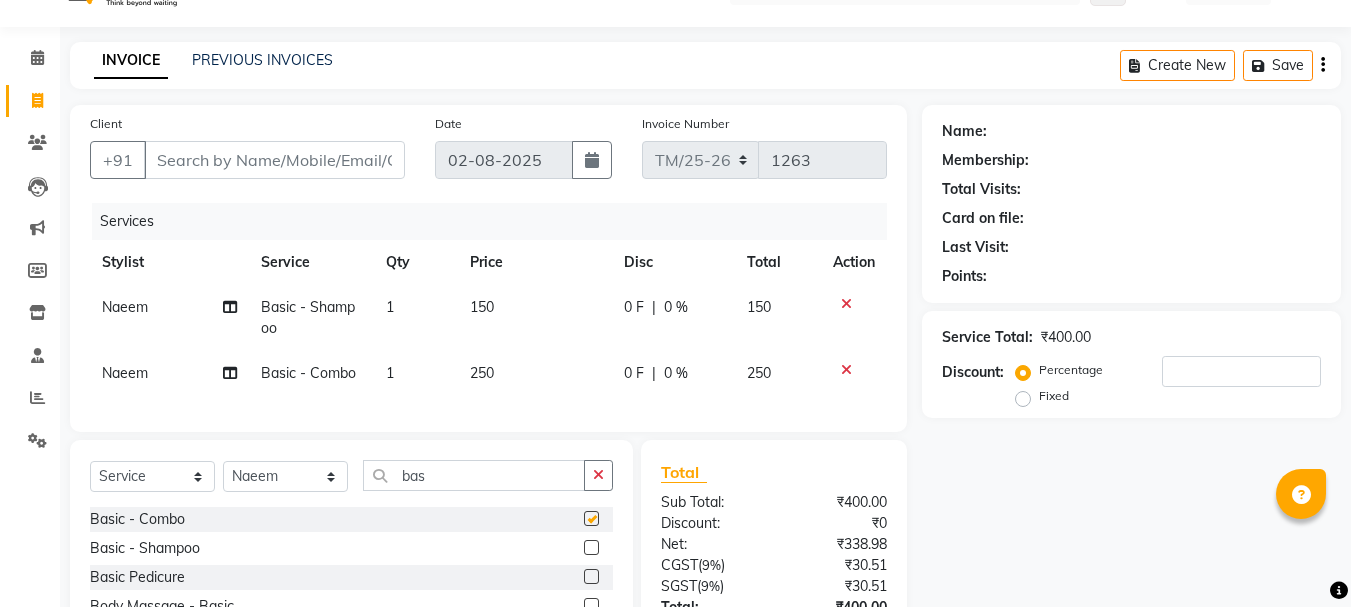 checkbox on "false" 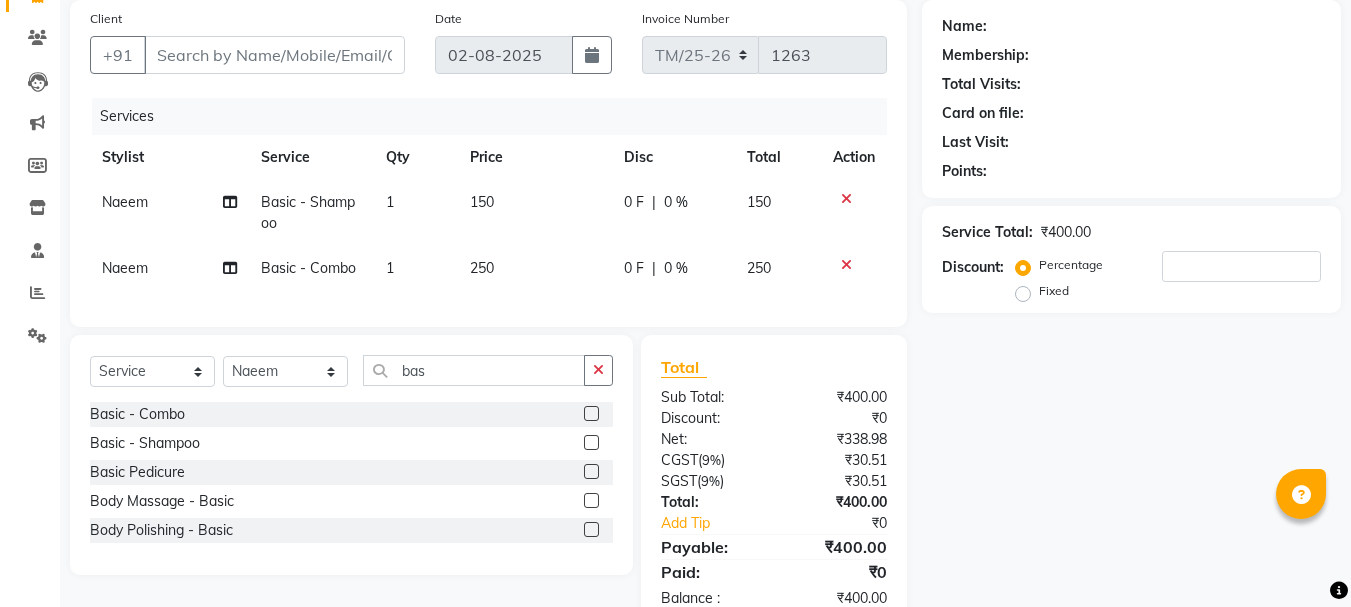 scroll, scrollTop: 151, scrollLeft: 0, axis: vertical 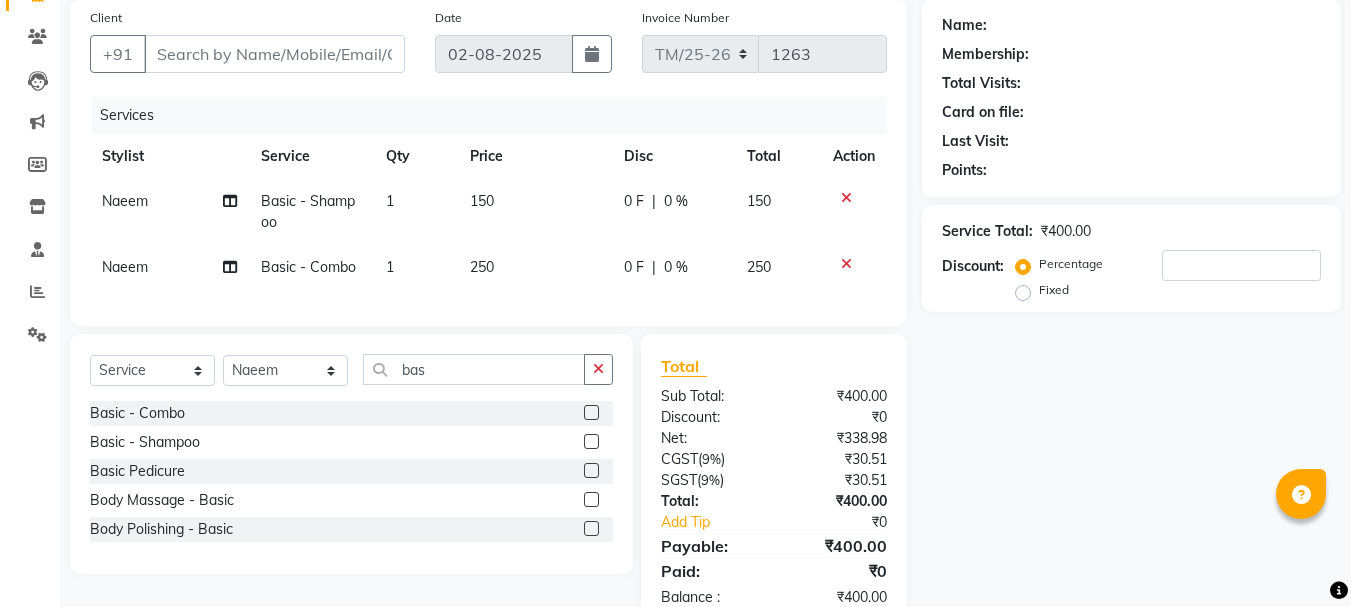 click 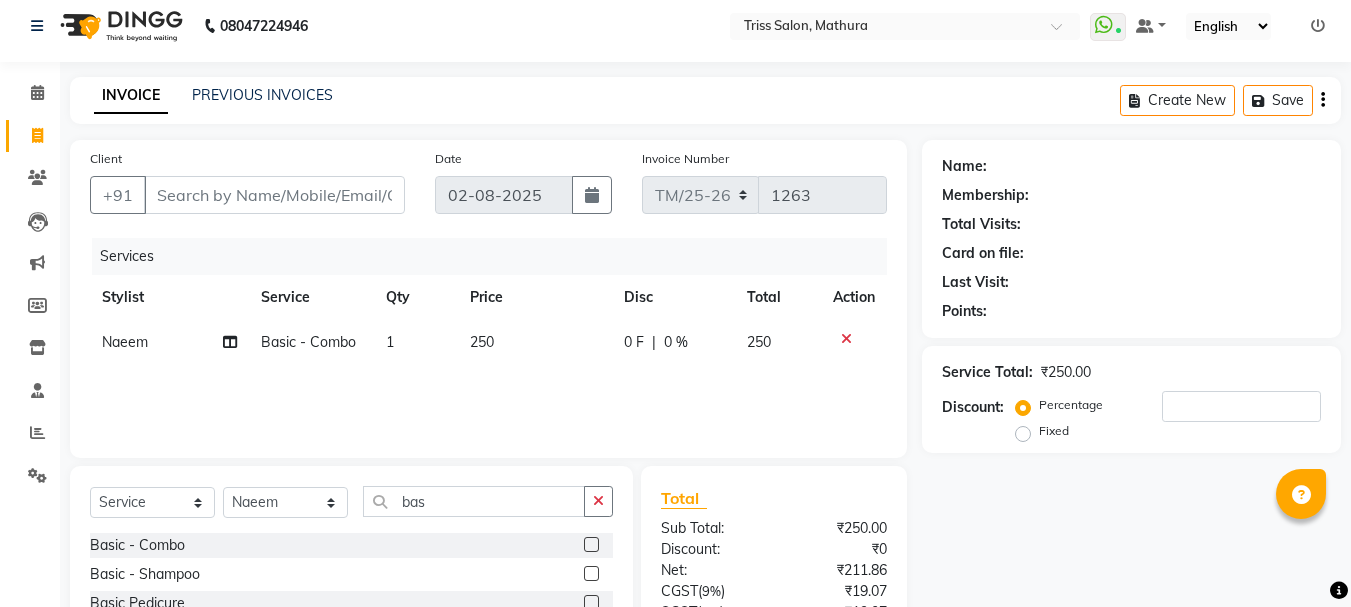 scroll, scrollTop: 0, scrollLeft: 0, axis: both 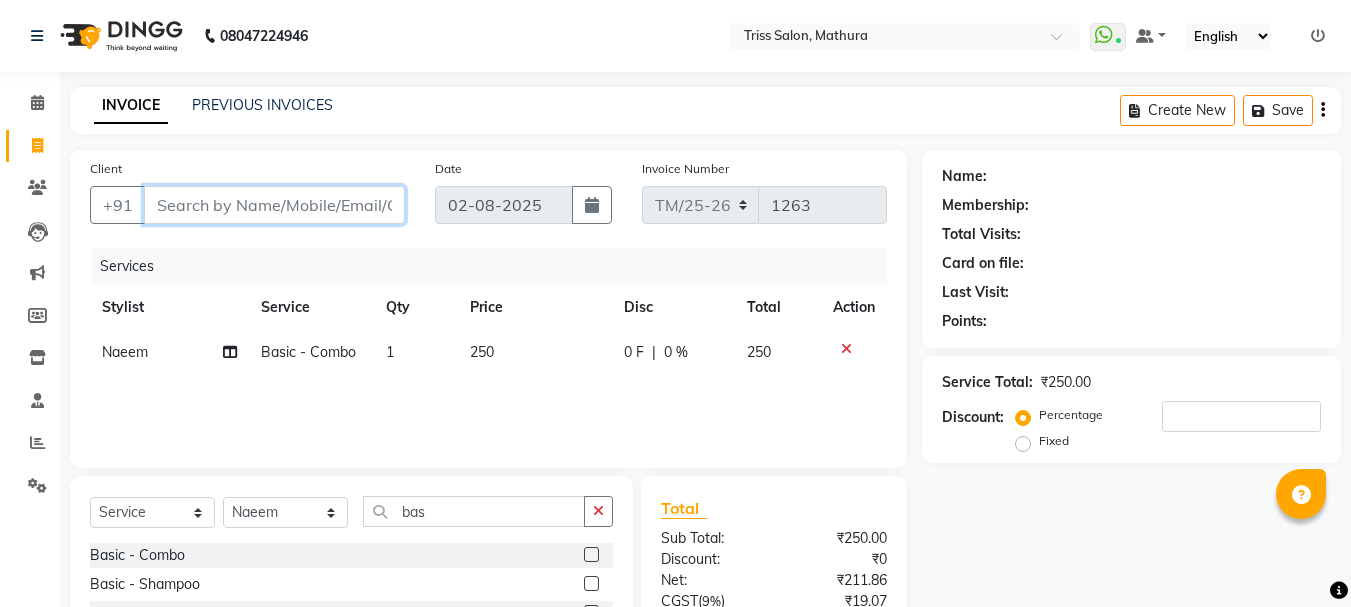 click on "Client" at bounding box center [274, 205] 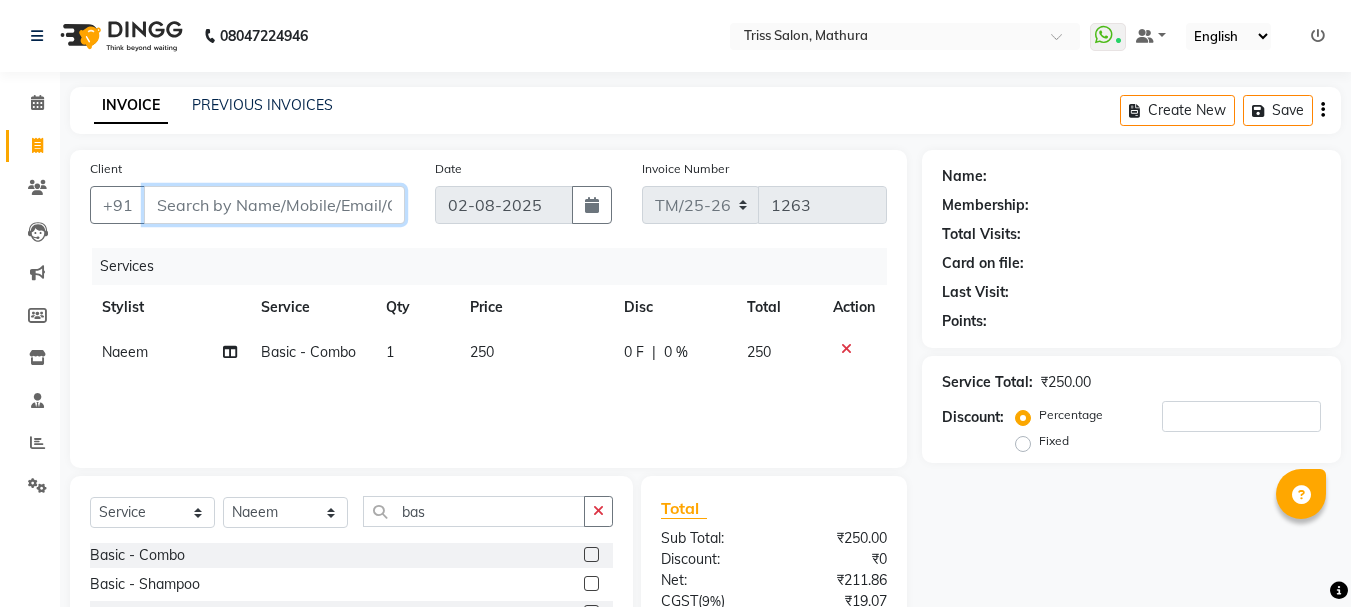type on "8" 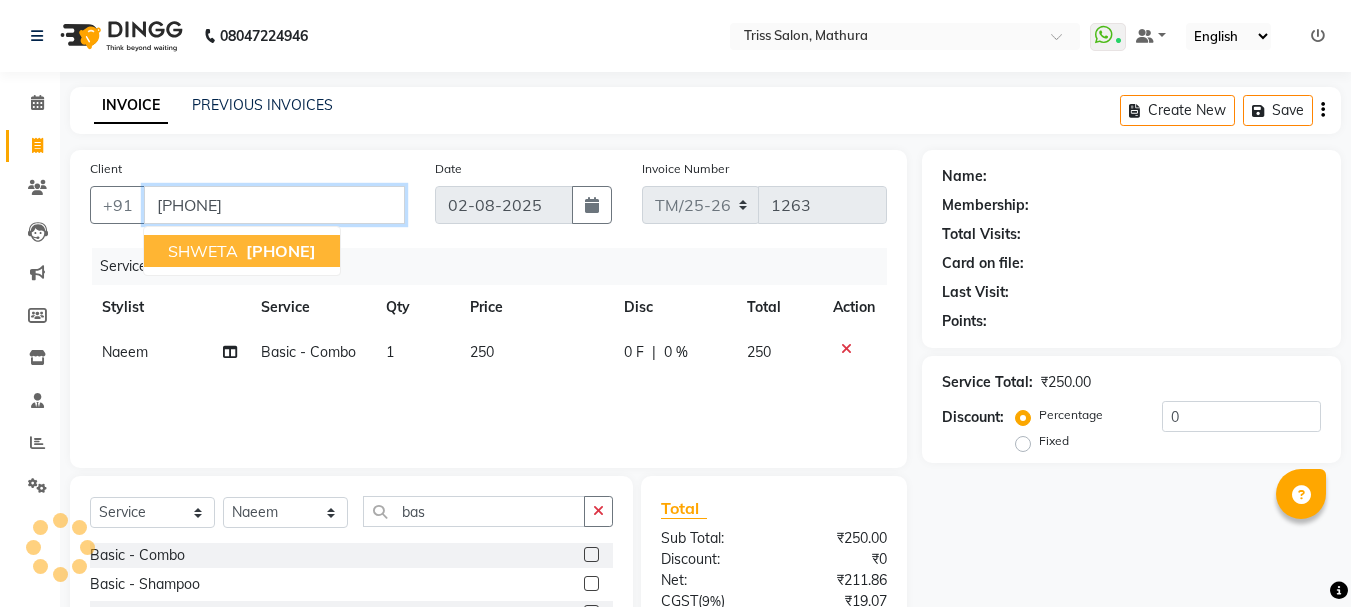 type on "[PHONE]" 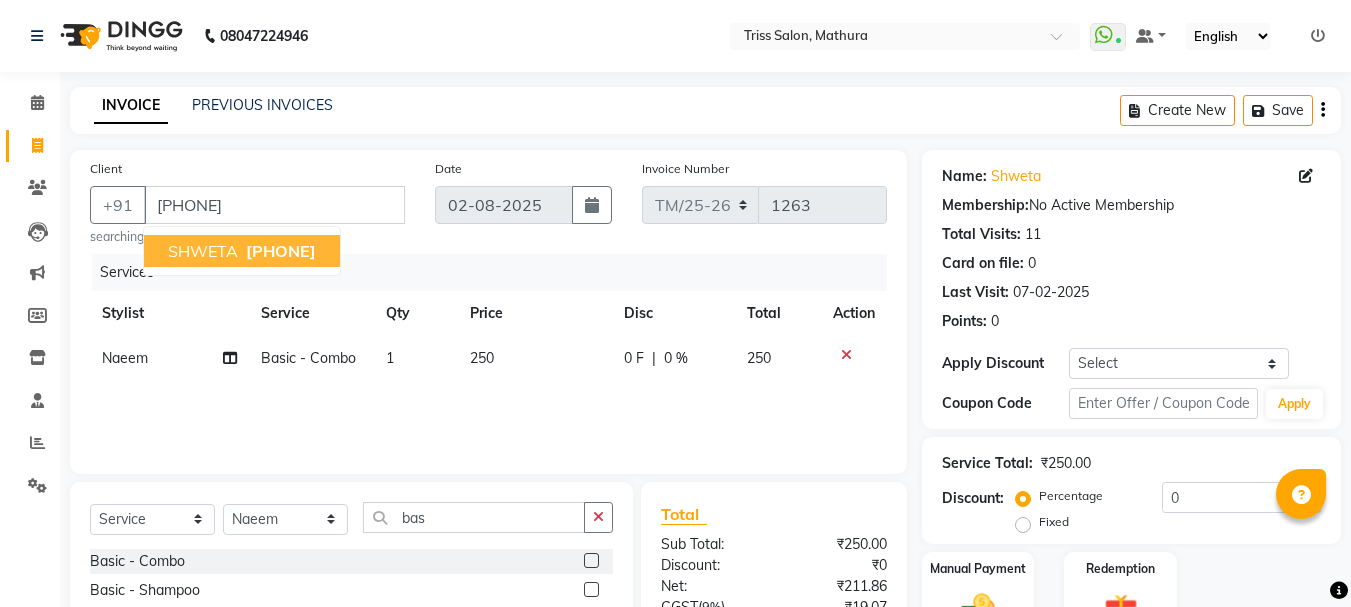 click on "[PHONE]" at bounding box center (281, 251) 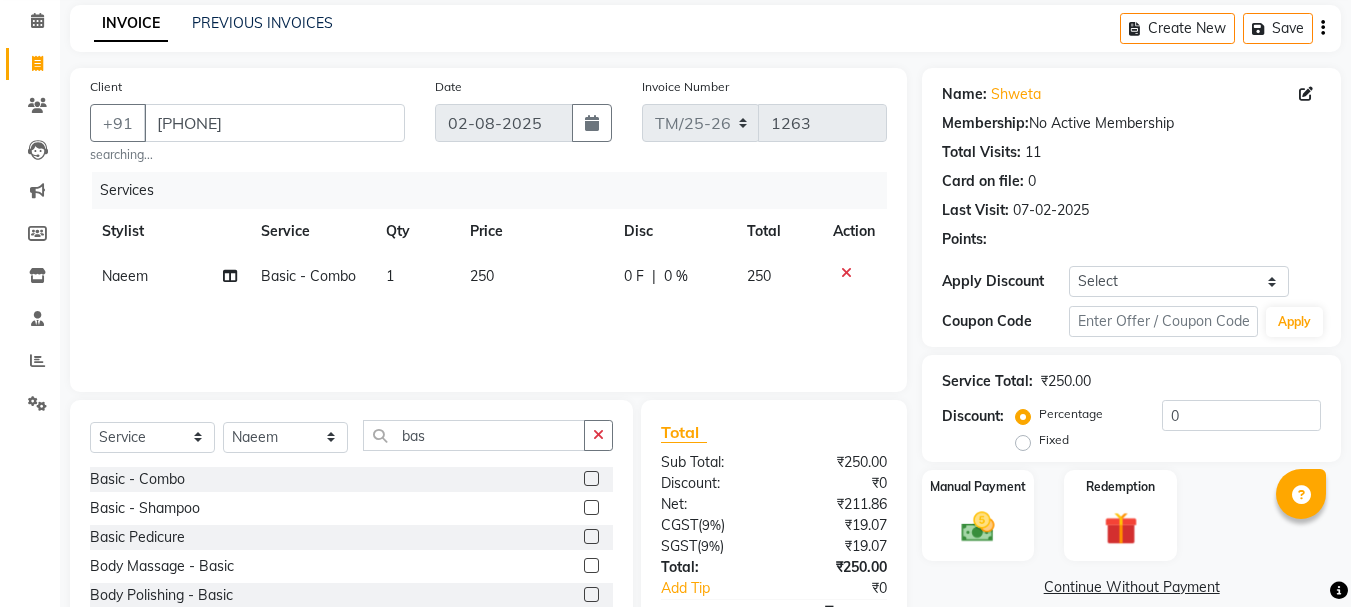 scroll, scrollTop: 199, scrollLeft: 0, axis: vertical 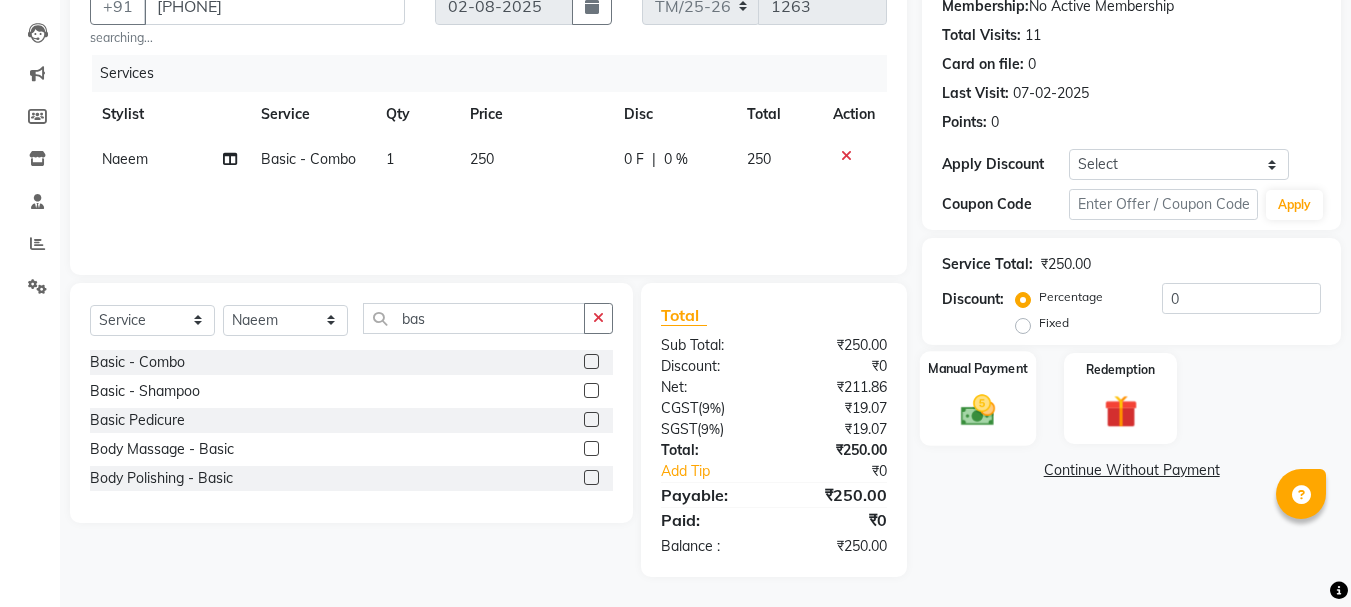 click 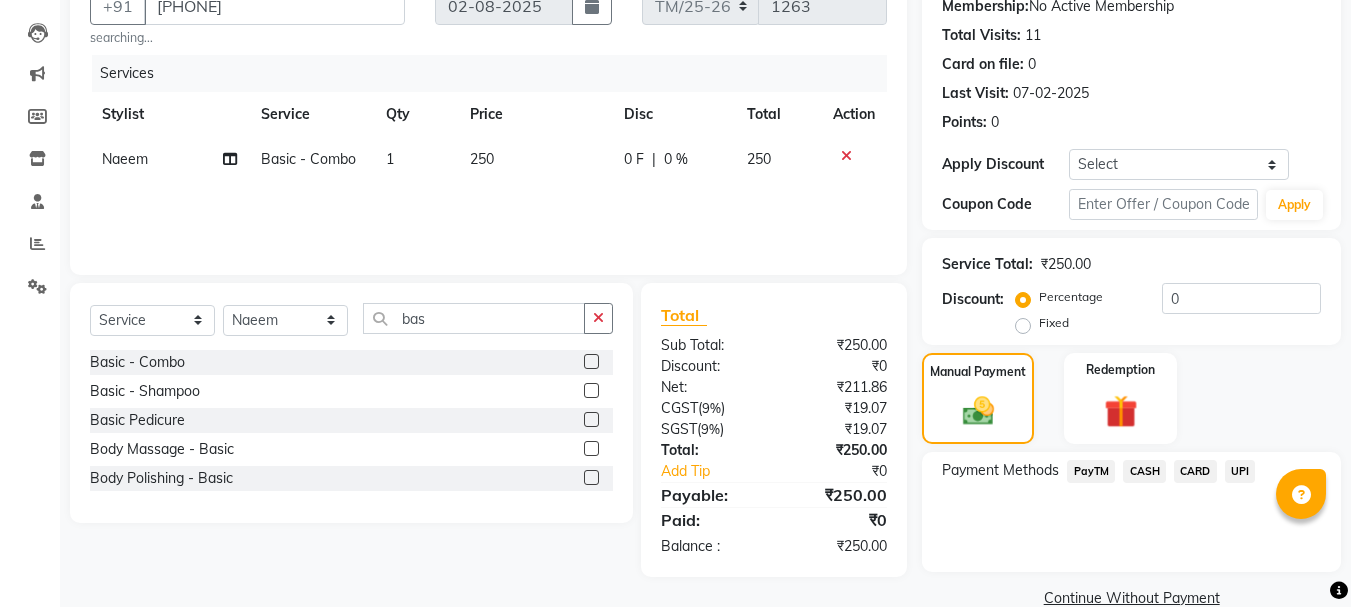 click on "UPI" 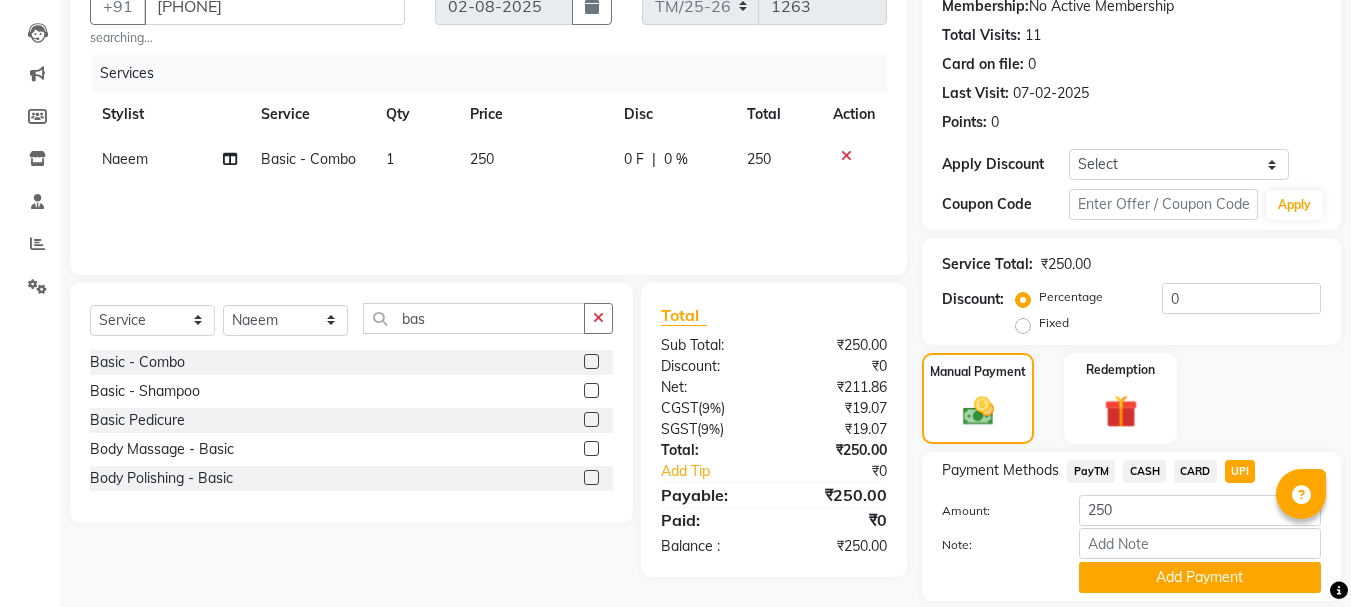 scroll, scrollTop: 264, scrollLeft: 0, axis: vertical 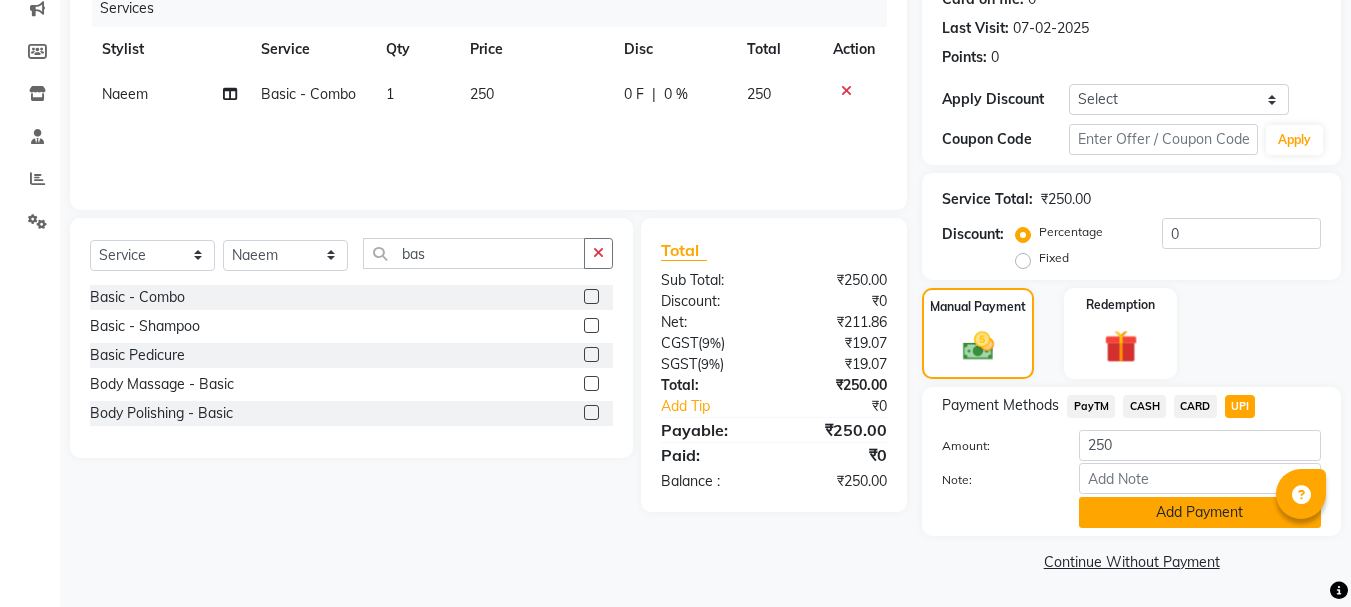 click on "Add Payment" 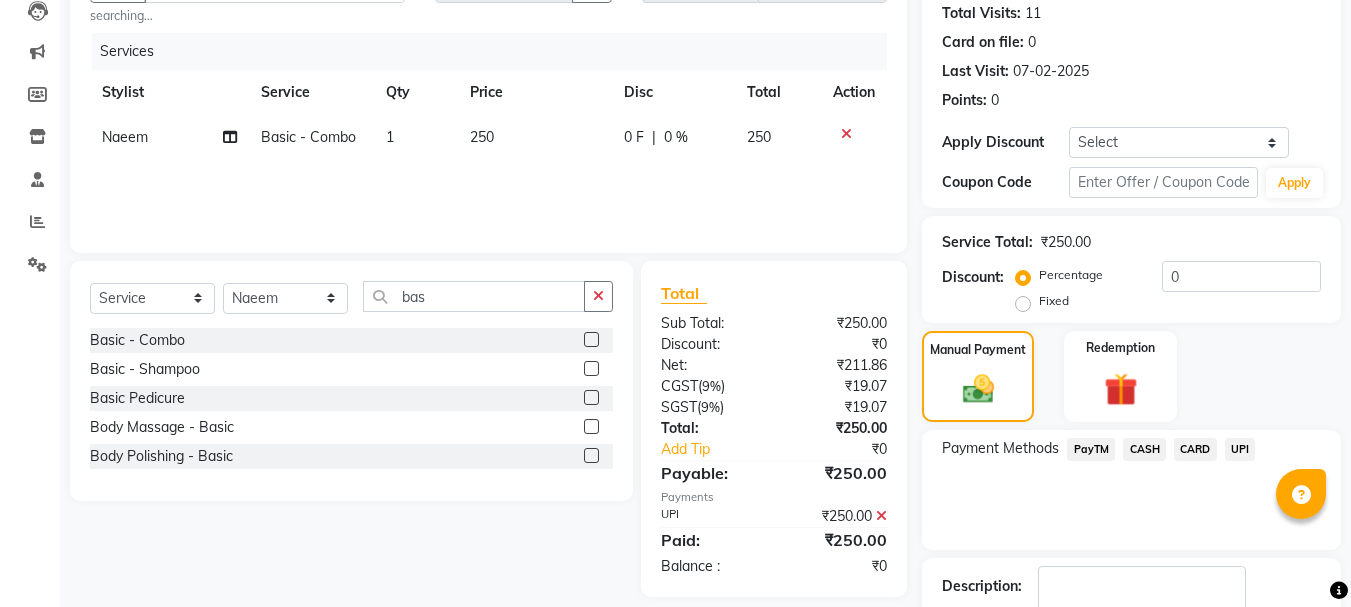 scroll, scrollTop: 348, scrollLeft: 0, axis: vertical 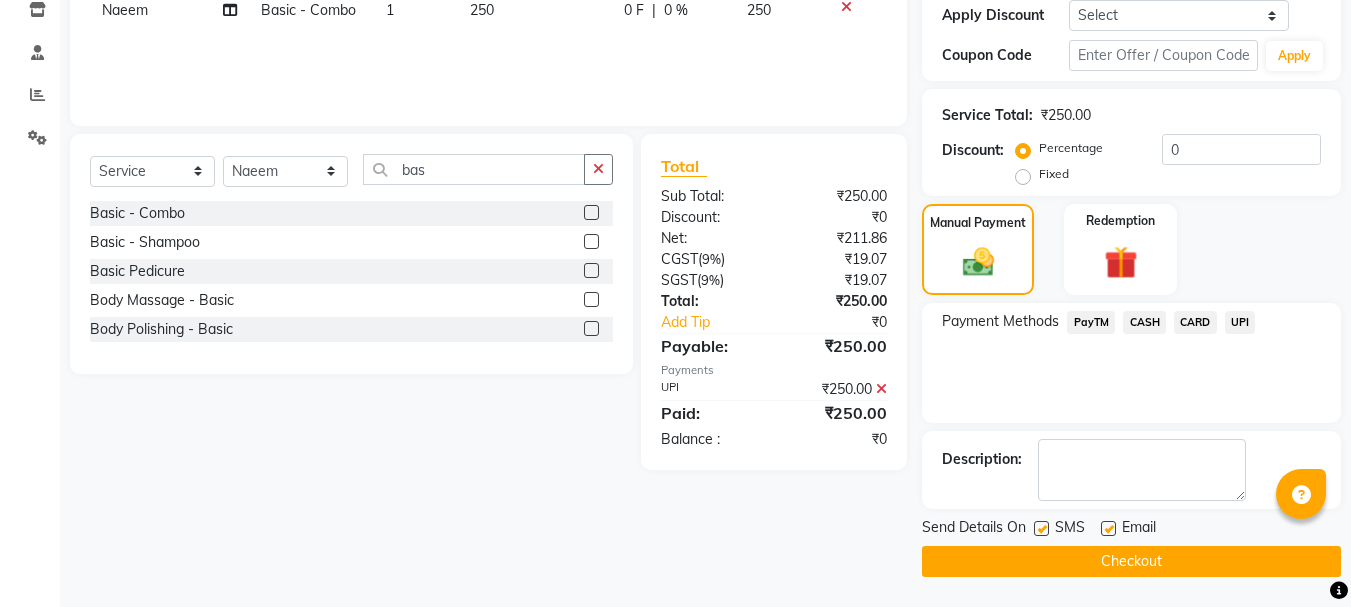 click on "Checkout" 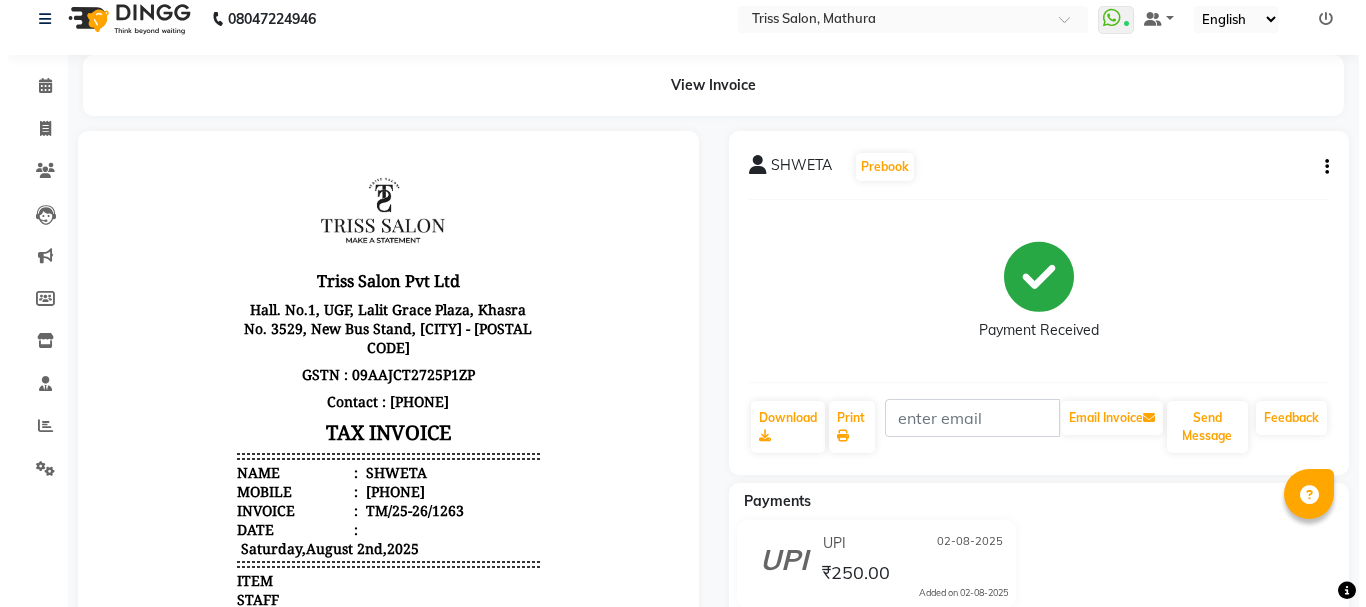 scroll, scrollTop: 0, scrollLeft: 0, axis: both 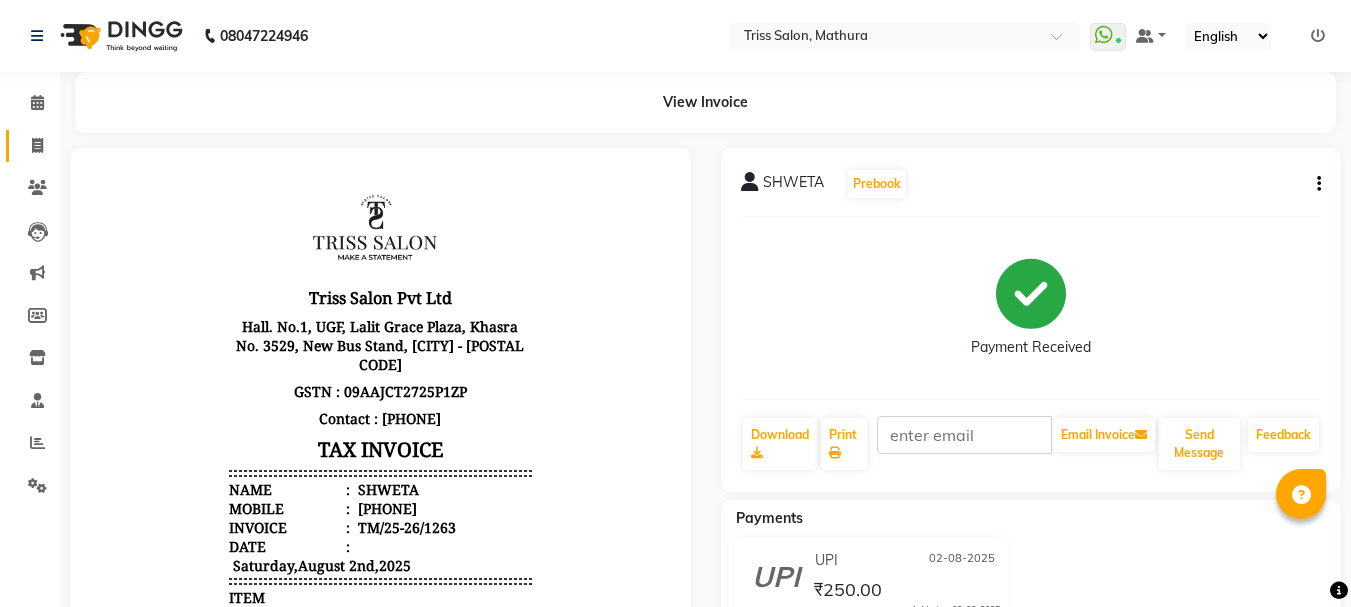 click 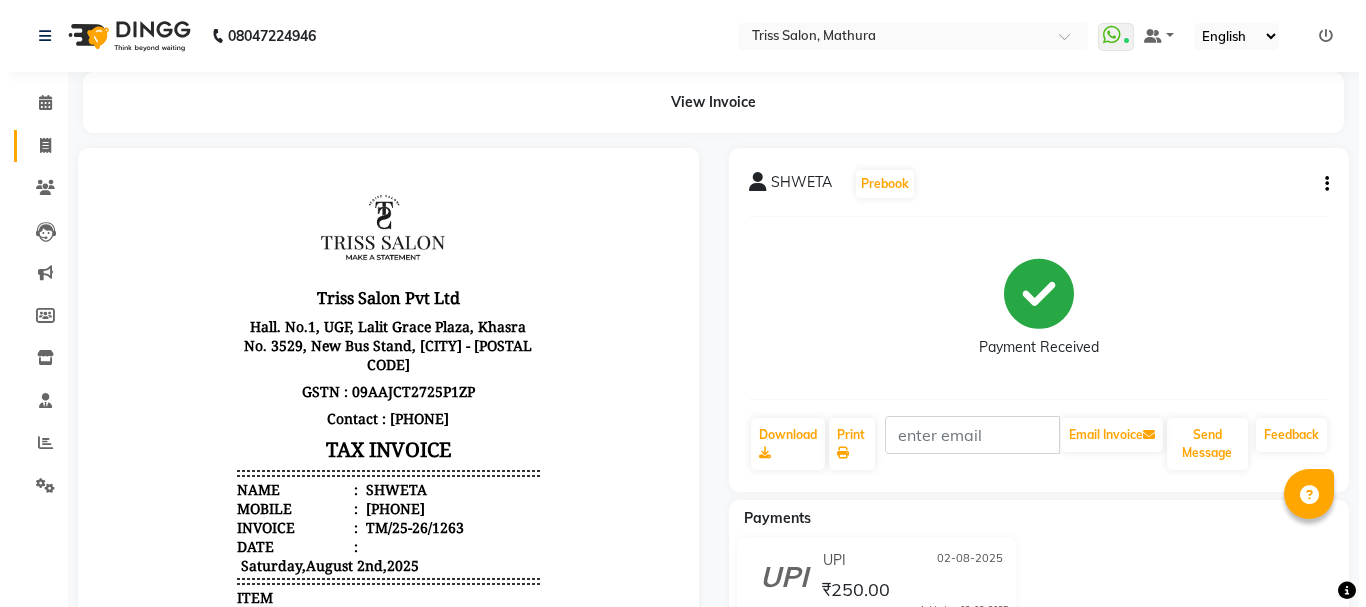 select on "service" 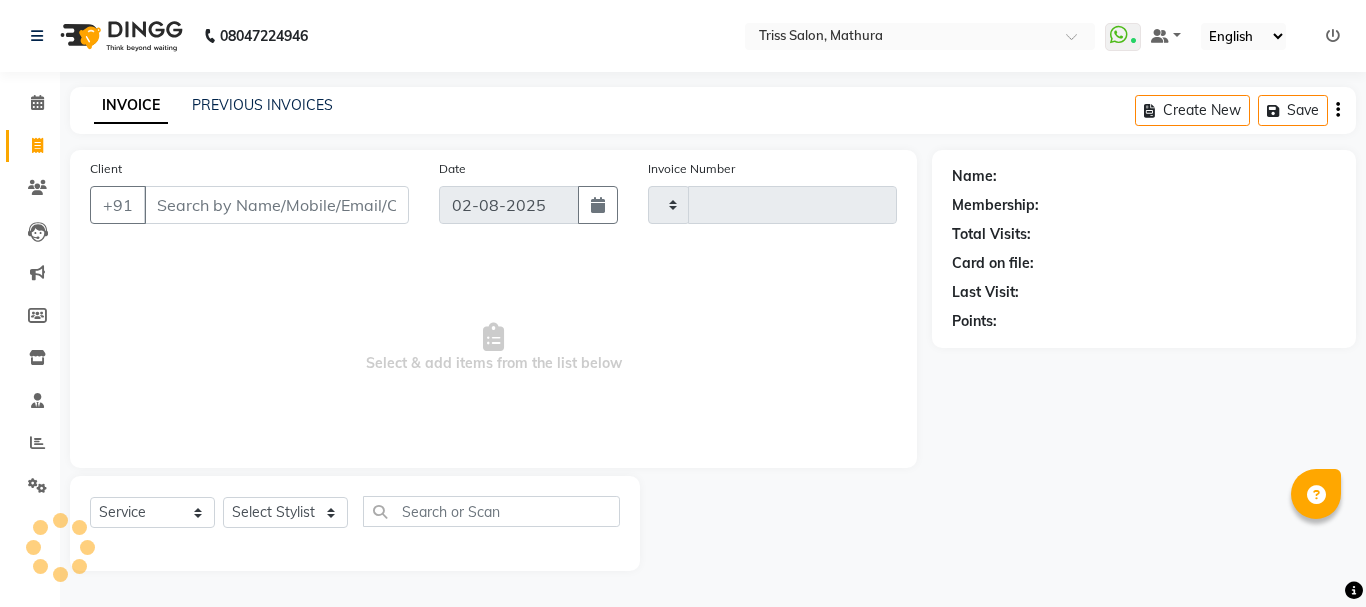type on "1264" 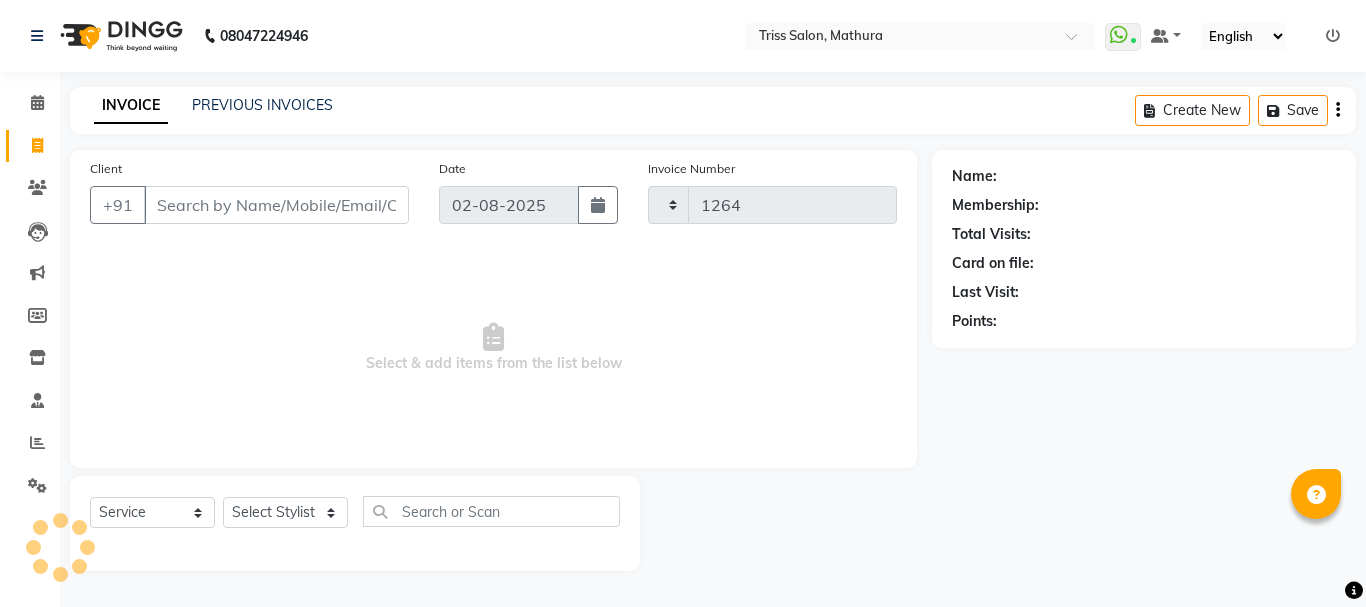 select on "4304" 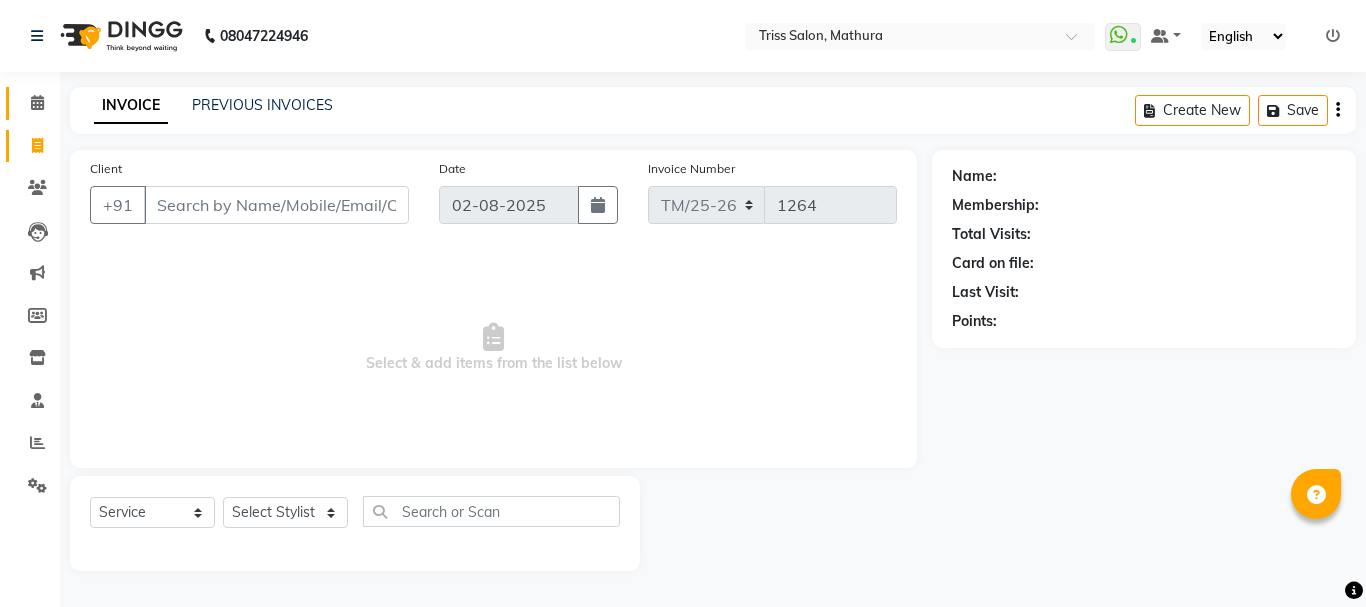 click 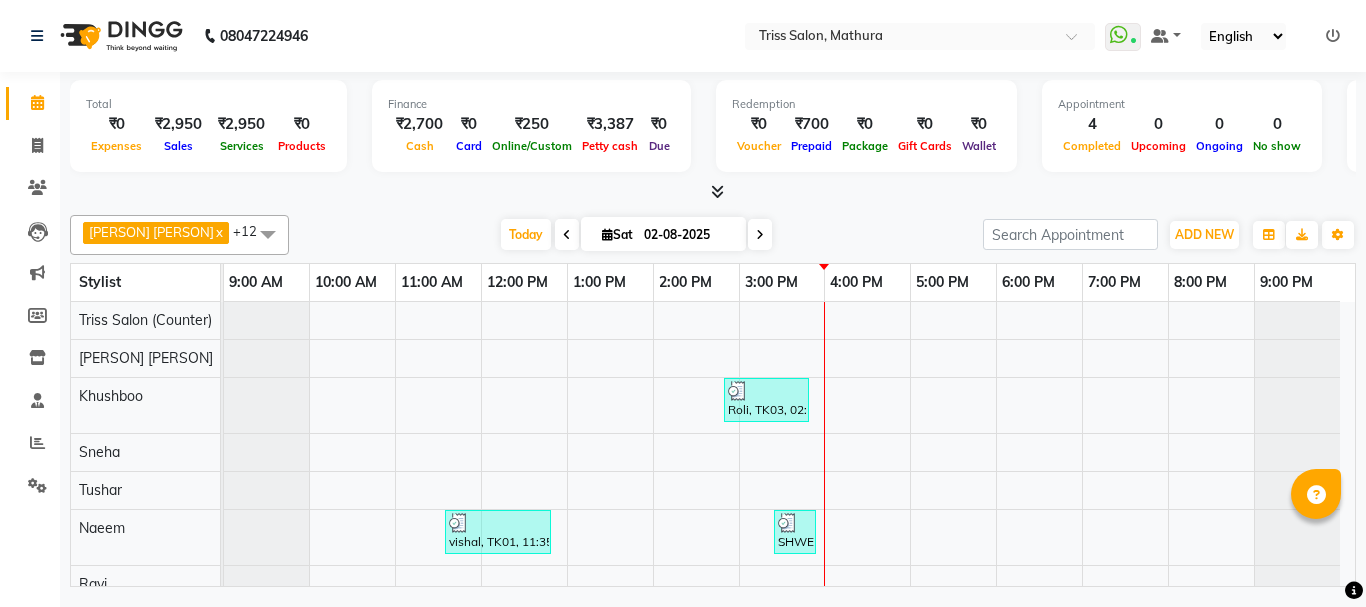click 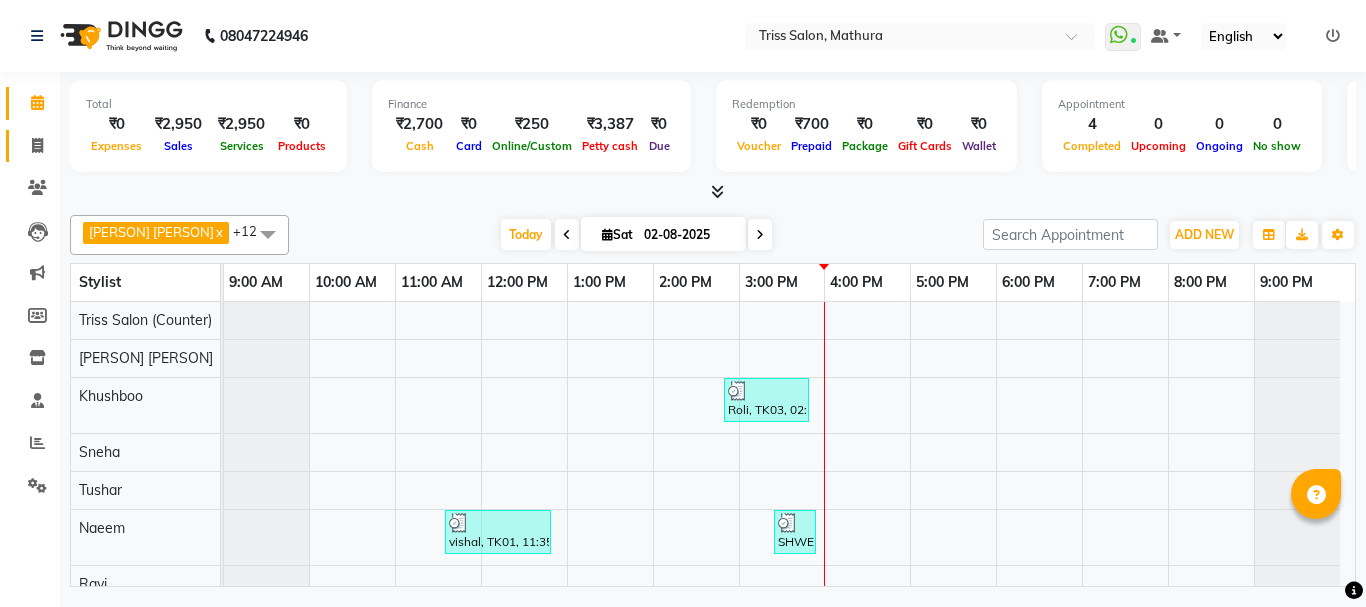 click 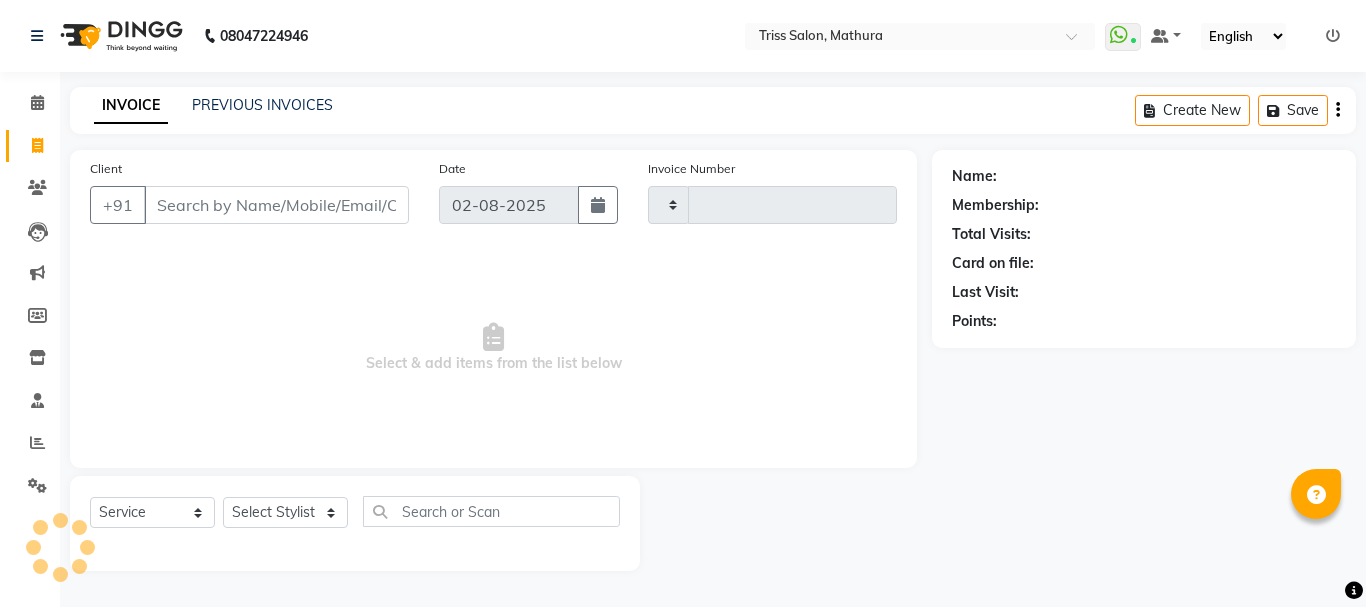 type on "1264" 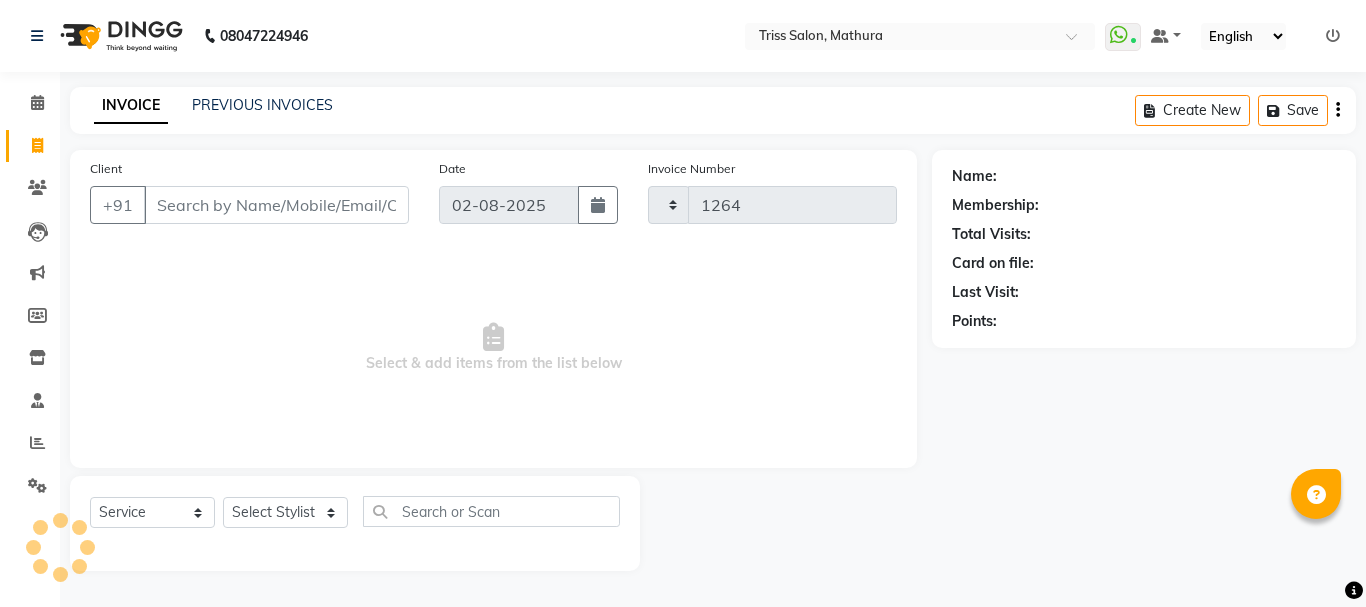 select on "4304" 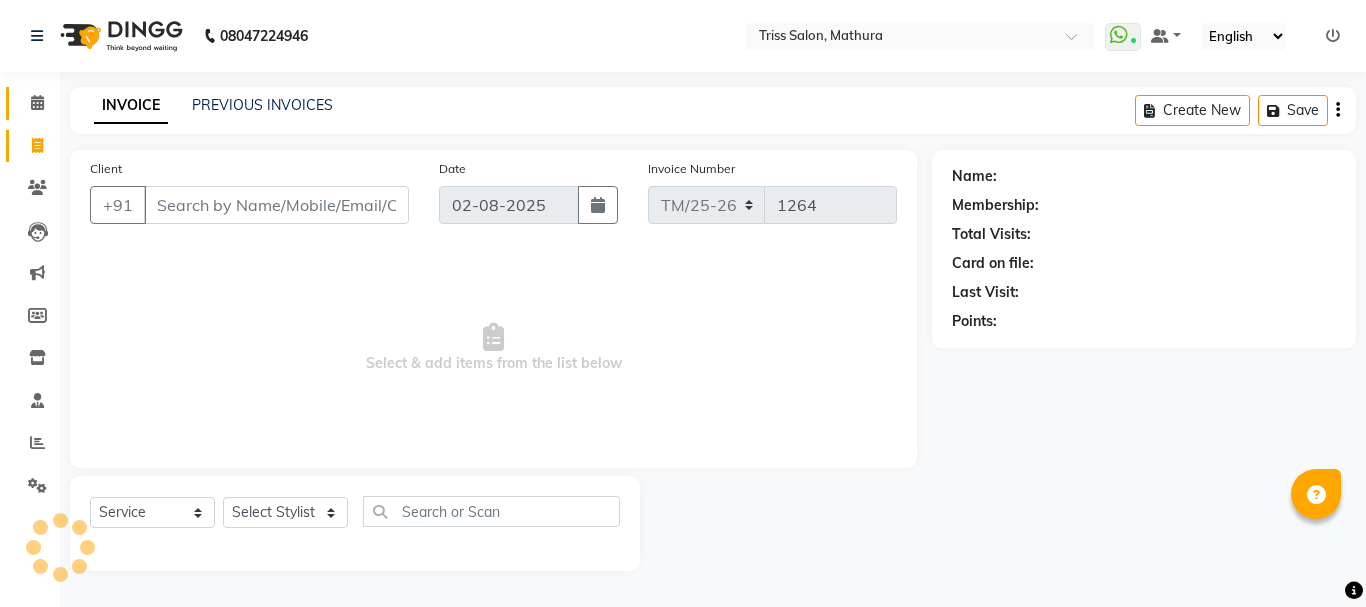 click on "Calendar" 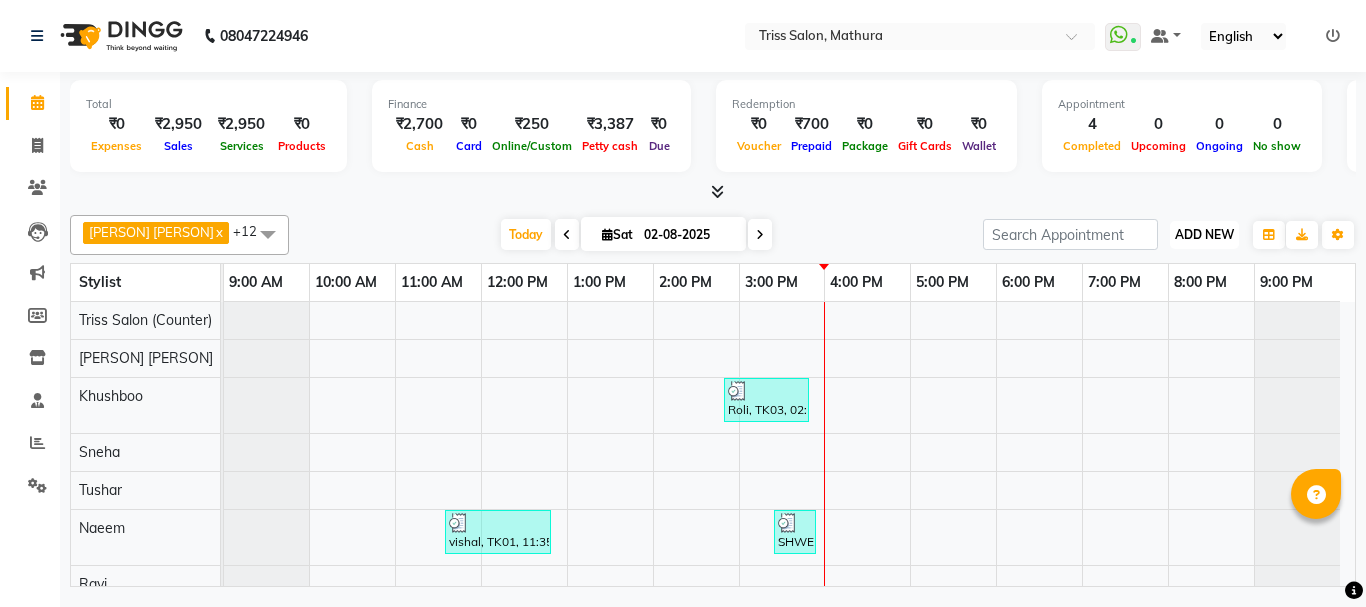 click on "ADD NEW" at bounding box center (1204, 234) 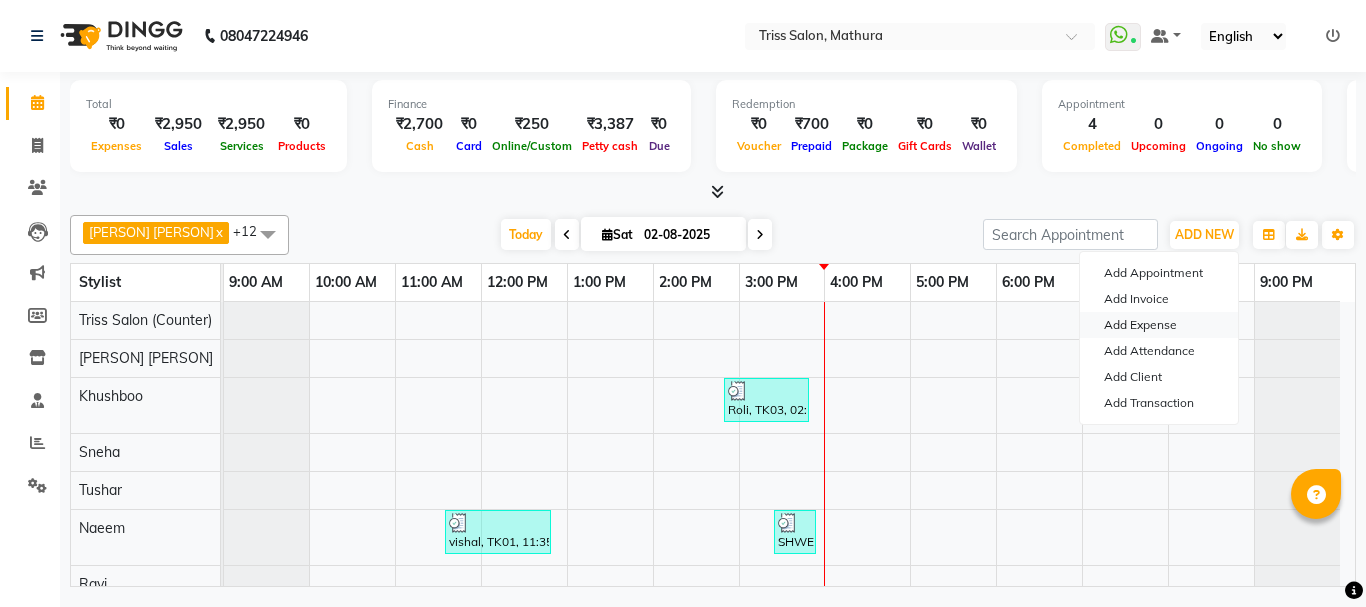 click on "Add Expense" at bounding box center (1159, 325) 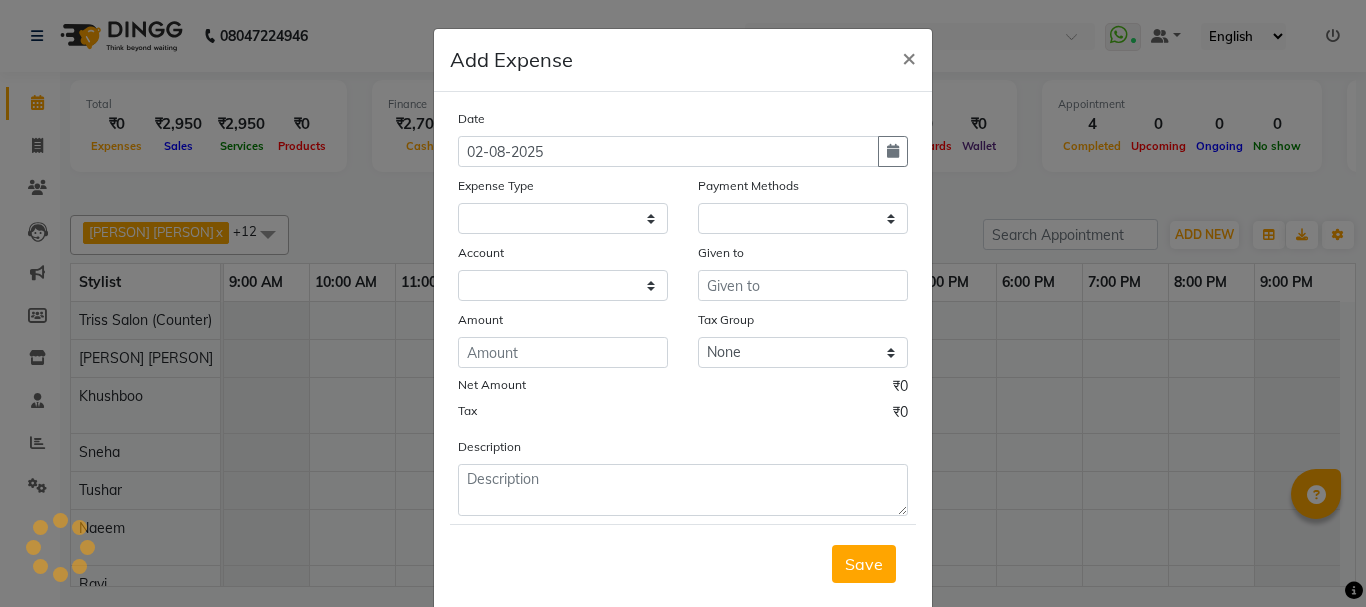 select 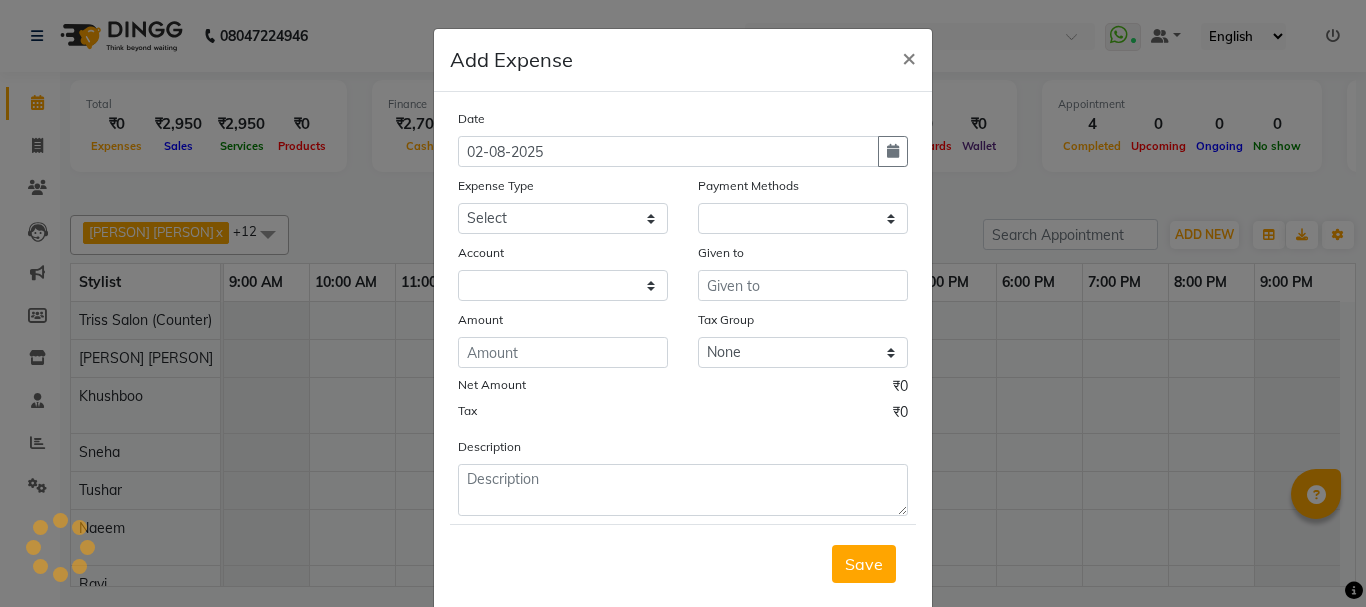 select on "1" 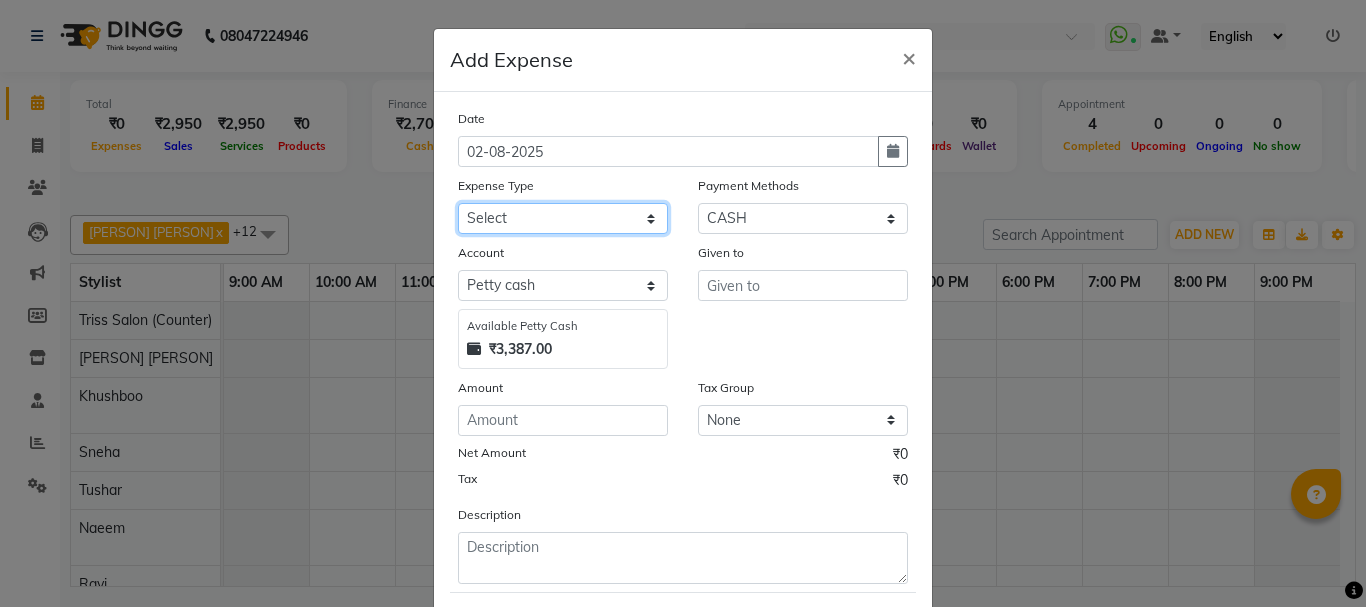 click on "Select Bank Deposit Cash Handover CLIENT TIP TO STAFF Client Welfare Conveyance Diesel Expenses Others Pantry Printing Stationary Repair and Maintenance Staff Advance Salary Staff Incentive Staff Overtime Staff Welfare Stock Purchase" 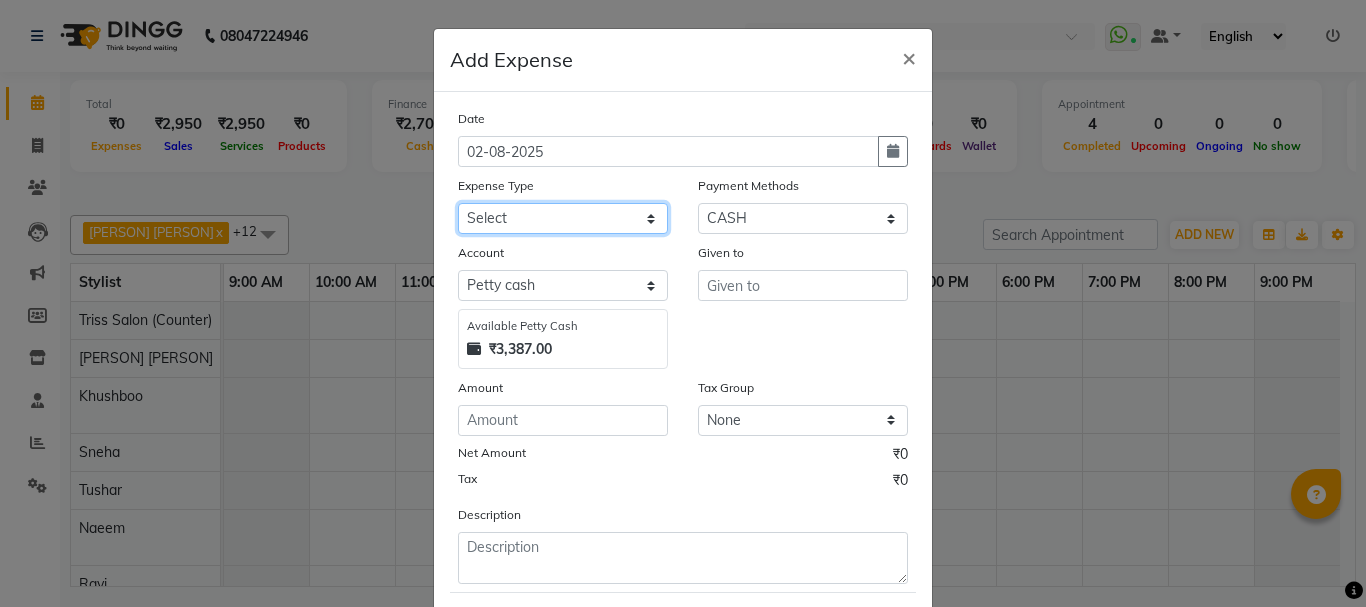 click on "Select Bank Deposit Cash Handover CLIENT TIP TO STAFF Client Welfare Conveyance Diesel Expenses Others Pantry Printing Stationary Repair and Maintenance Staff Advance Salary Staff Incentive Staff Overtime Staff Welfare Stock Purchase" 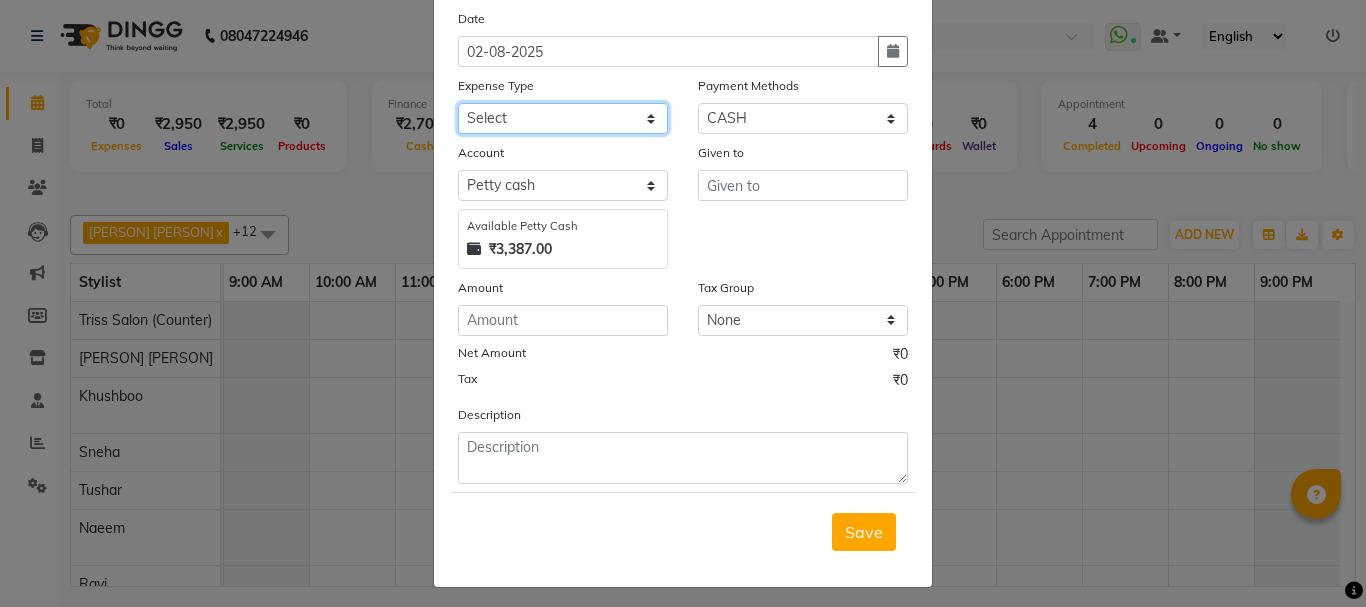scroll, scrollTop: 0, scrollLeft: 0, axis: both 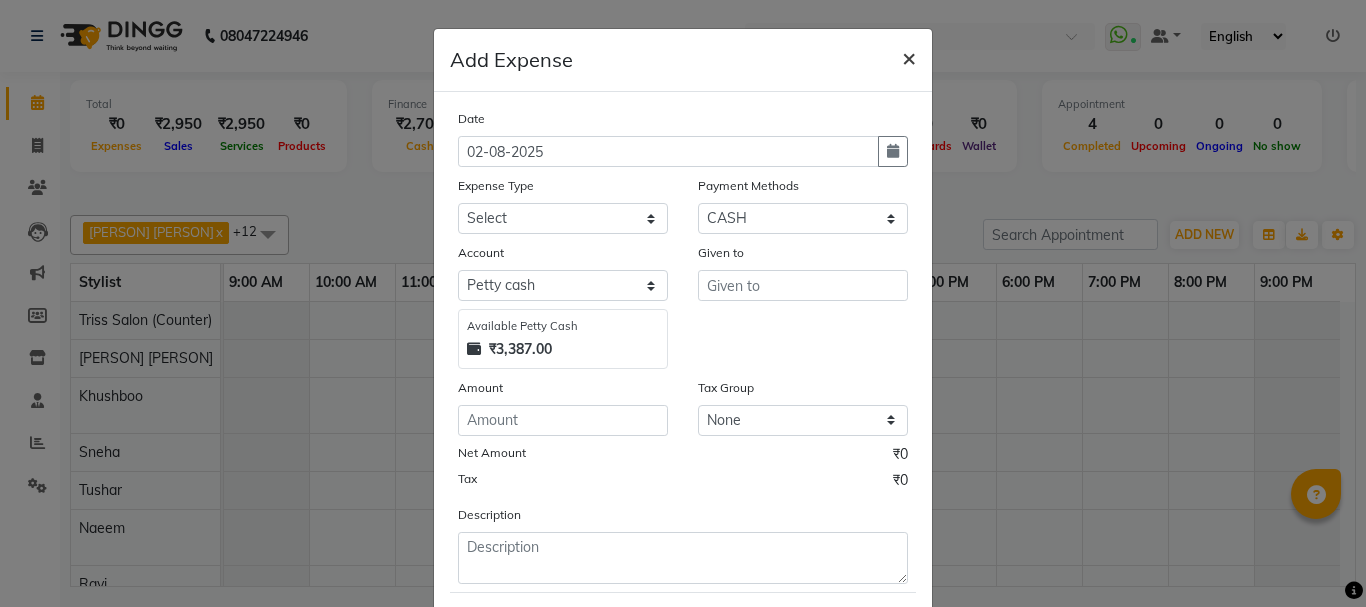 click on "×" 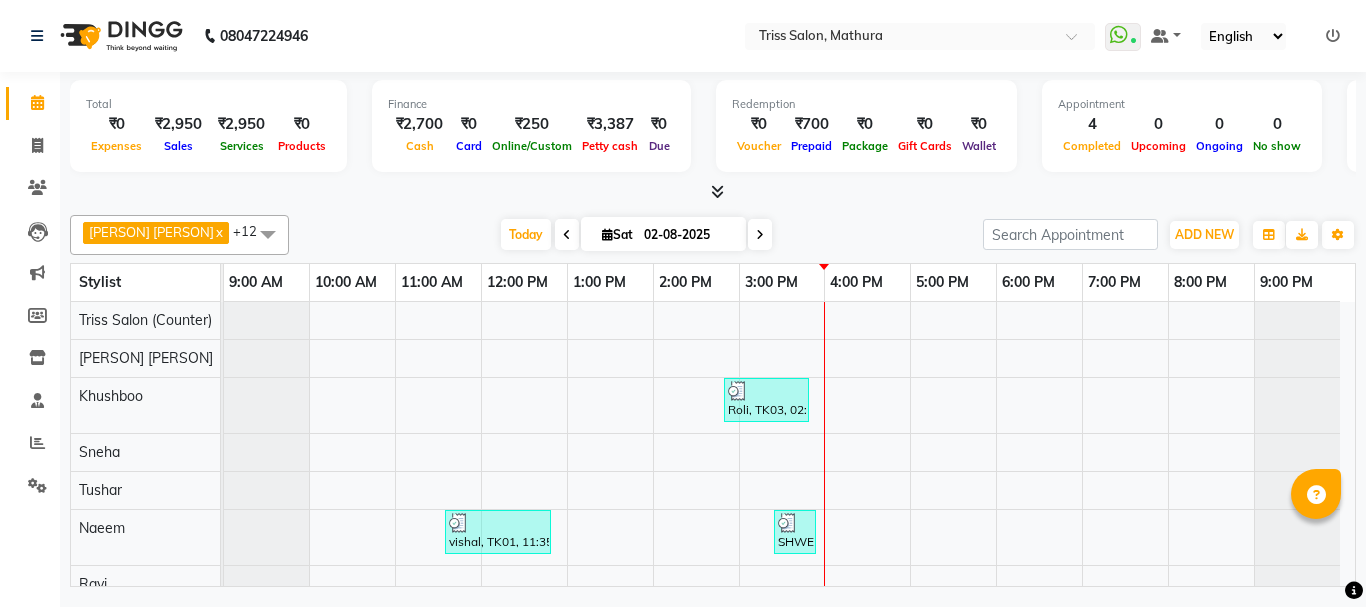 scroll, scrollTop: 55, scrollLeft: 0, axis: vertical 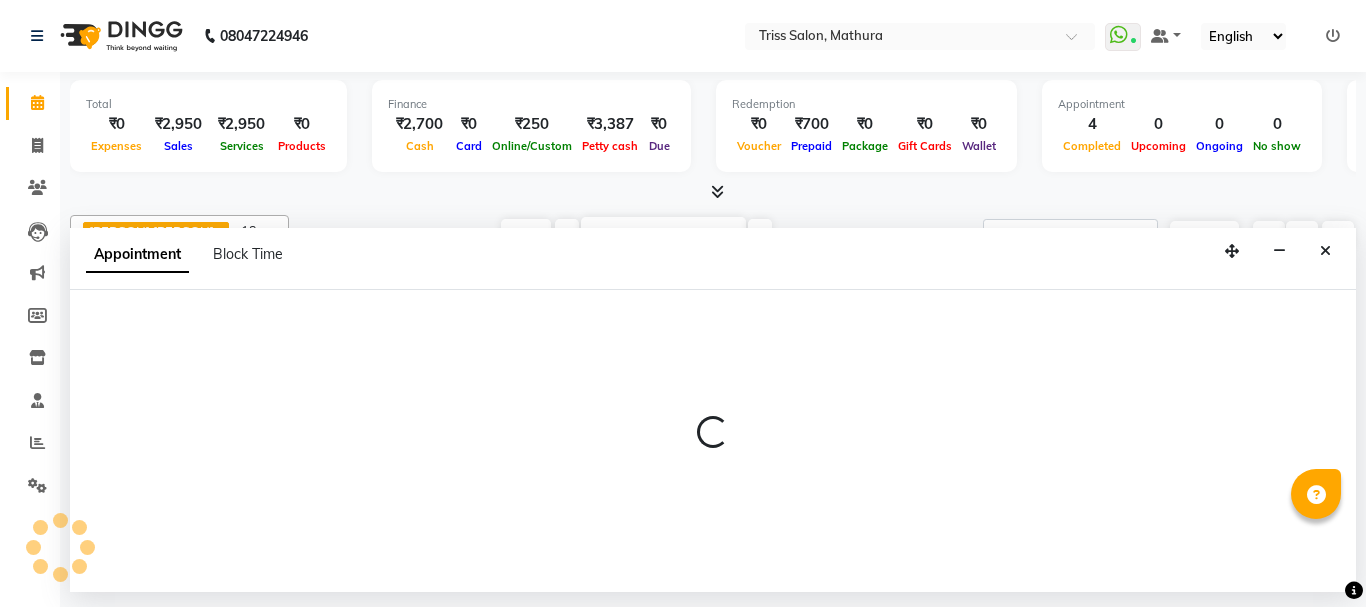 select on "52346" 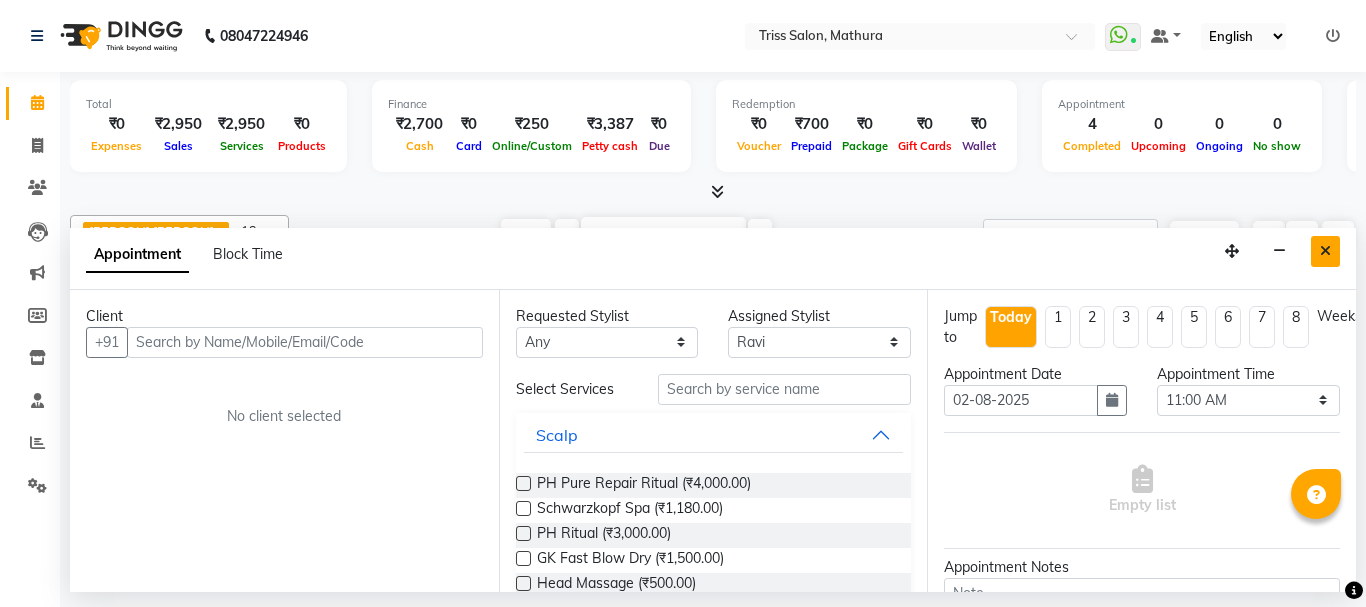 click at bounding box center [1325, 251] 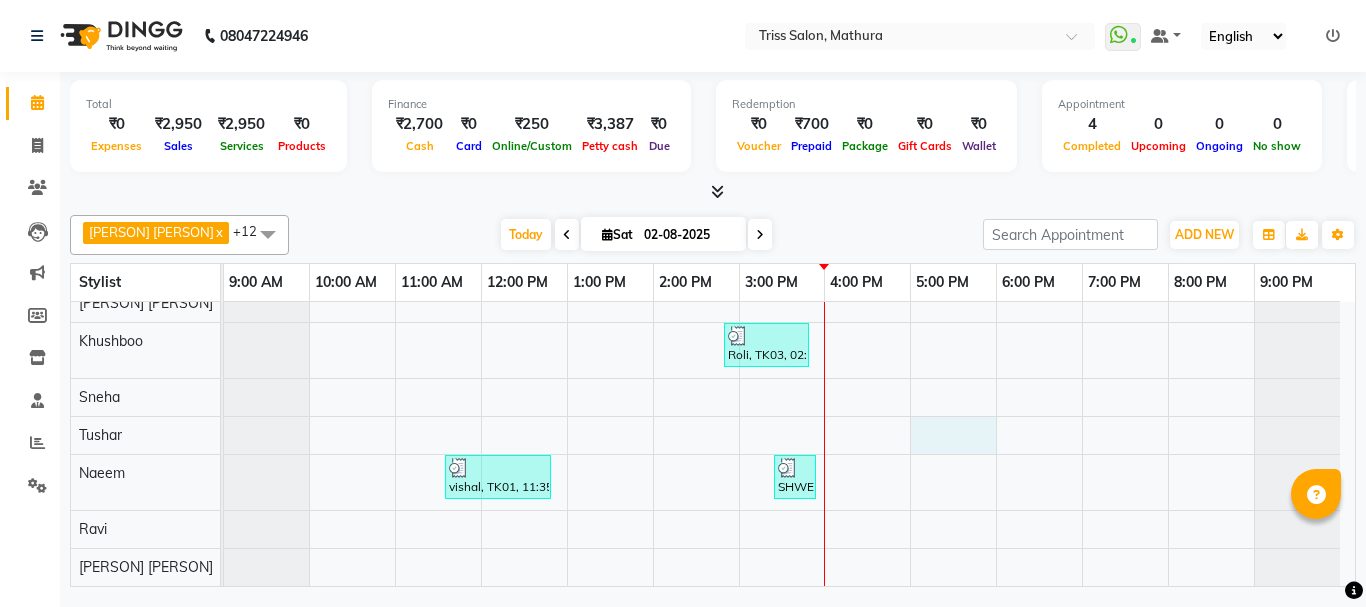 select on "40890" 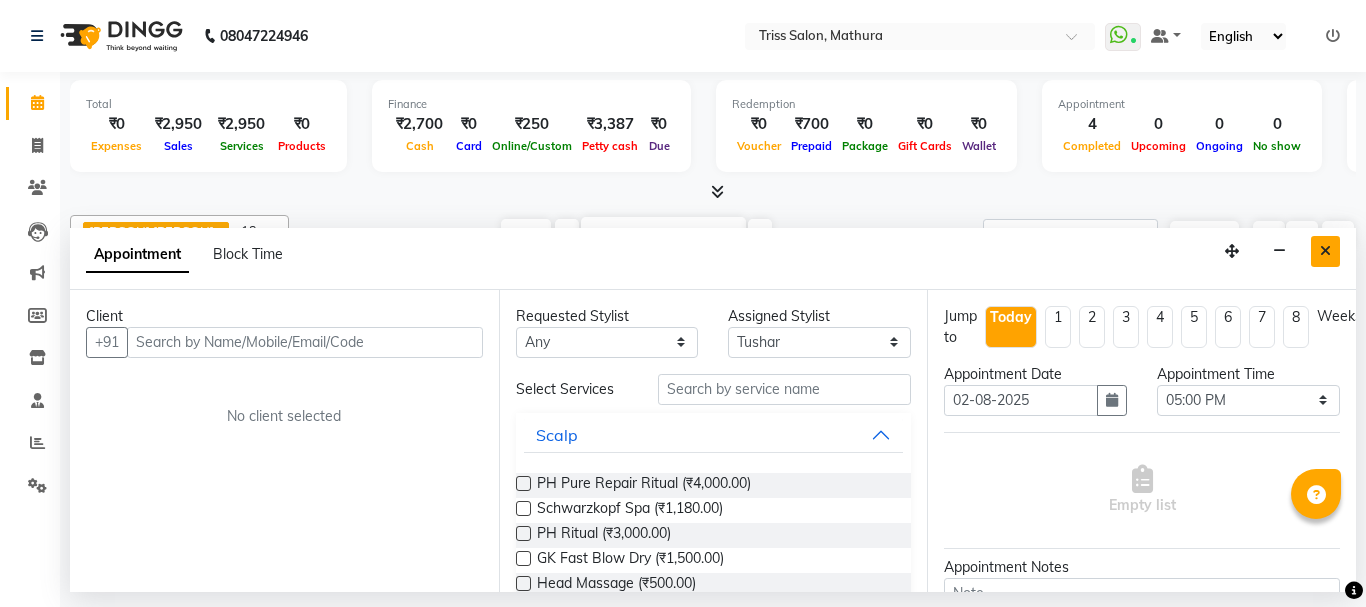 click at bounding box center [1325, 251] 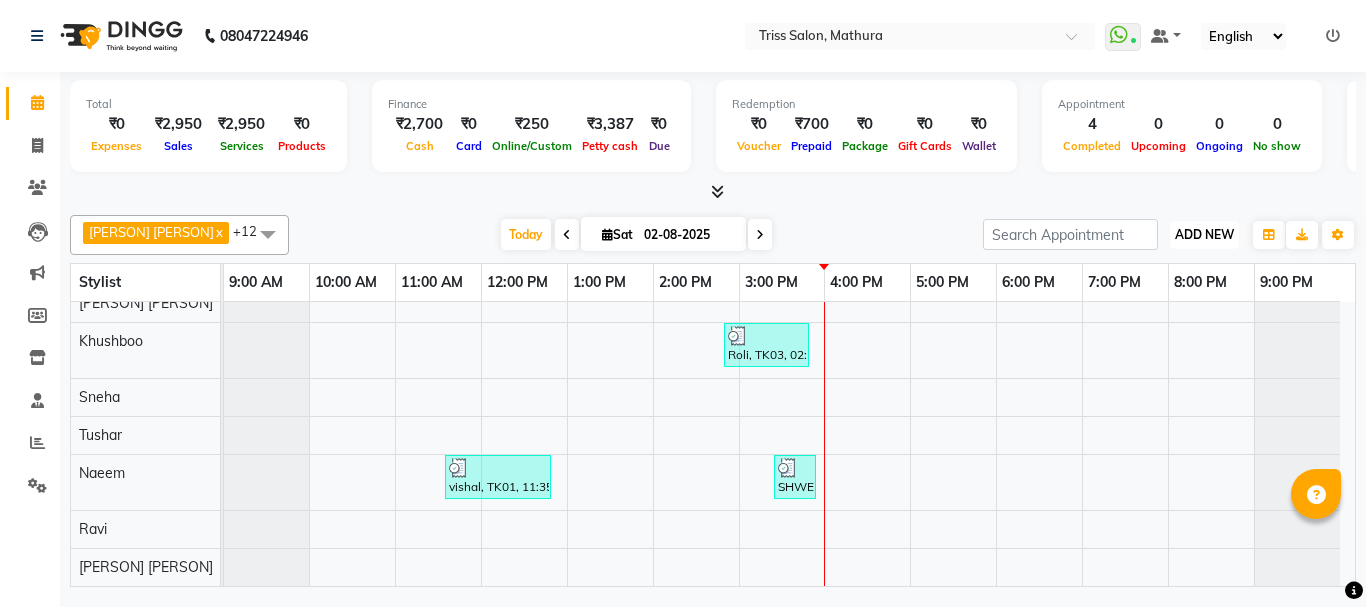 click on "ADD NEW Toggle Dropdown" at bounding box center [1204, 235] 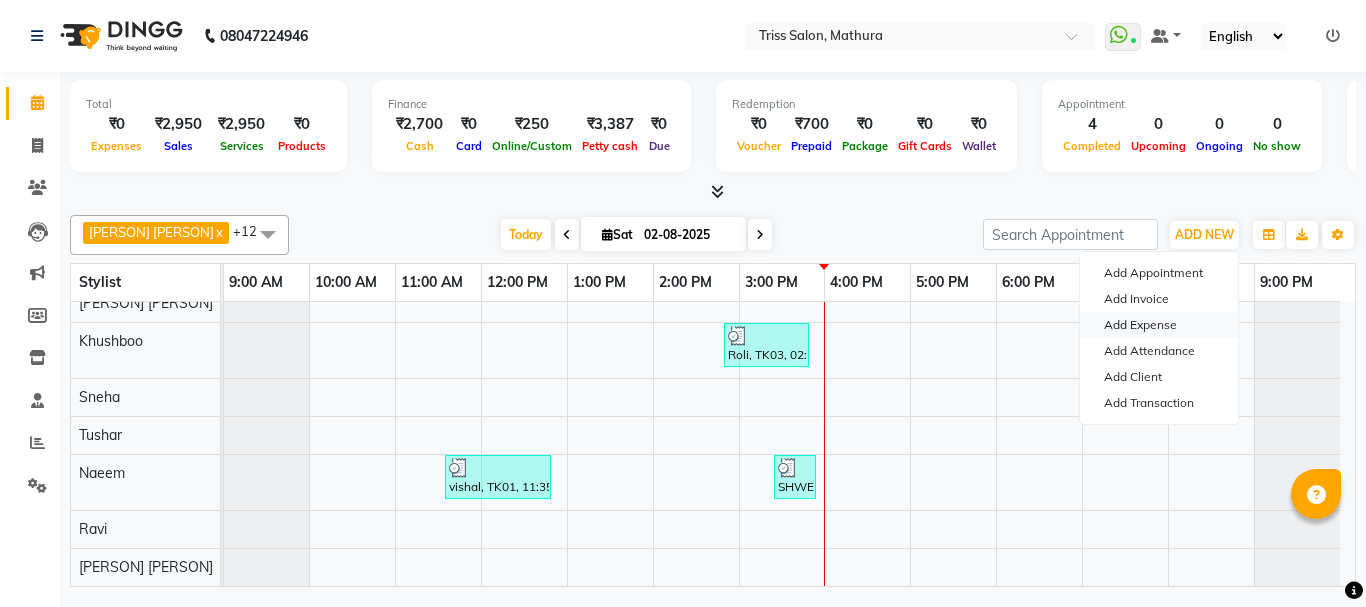 click on "Add Expense" at bounding box center (1159, 325) 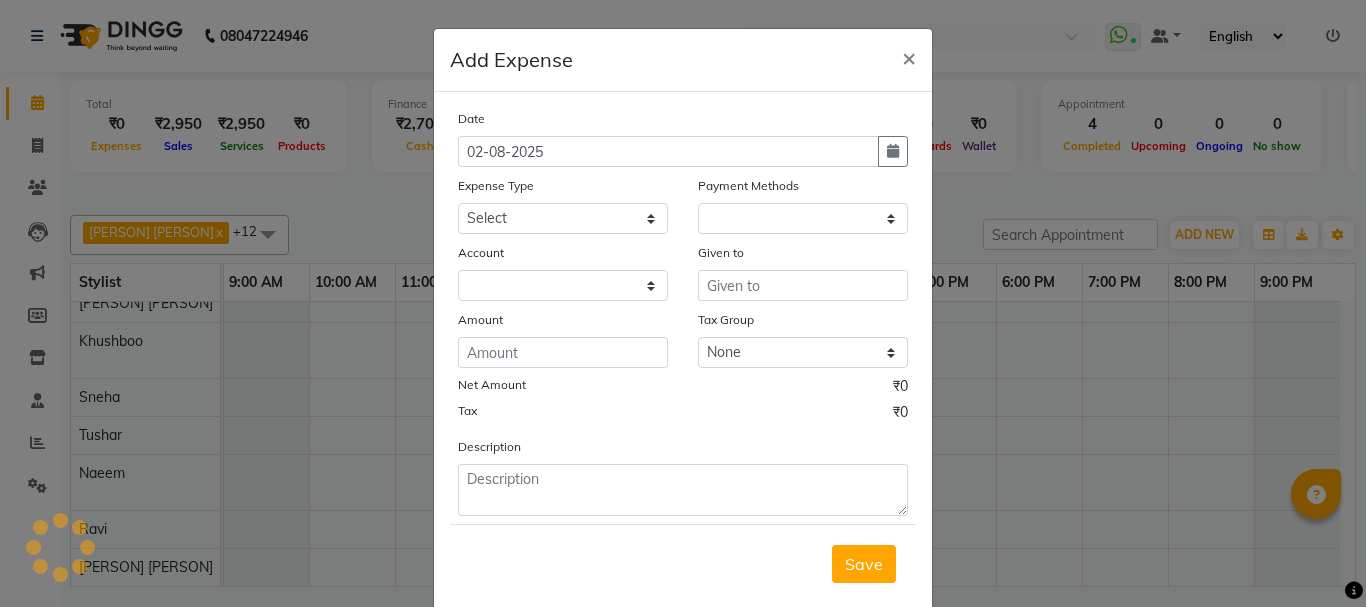 select 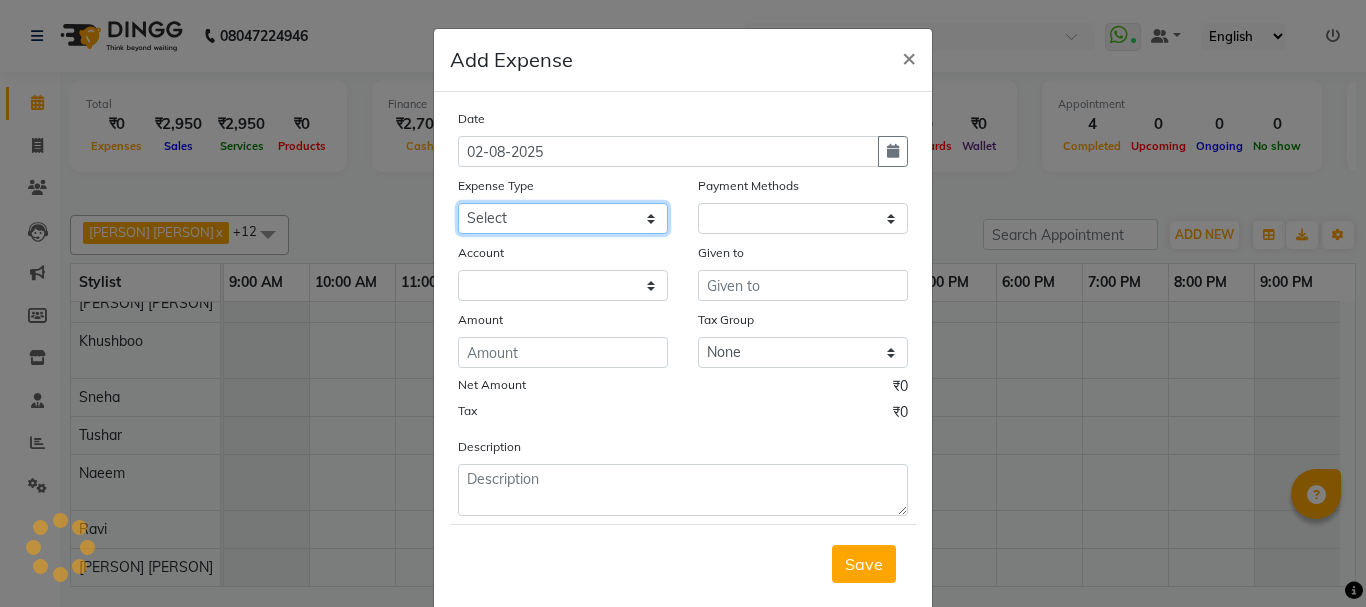 click on "Select Bank Deposit Cash Handover CLIENT TIP TO STAFF Client Welfare Conveyance Diesel Expenses Others Pantry Printing Stationary Repair and Maintenance Staff Advance Salary Staff Incentive Staff Overtime Staff Welfare Stock Purchase" 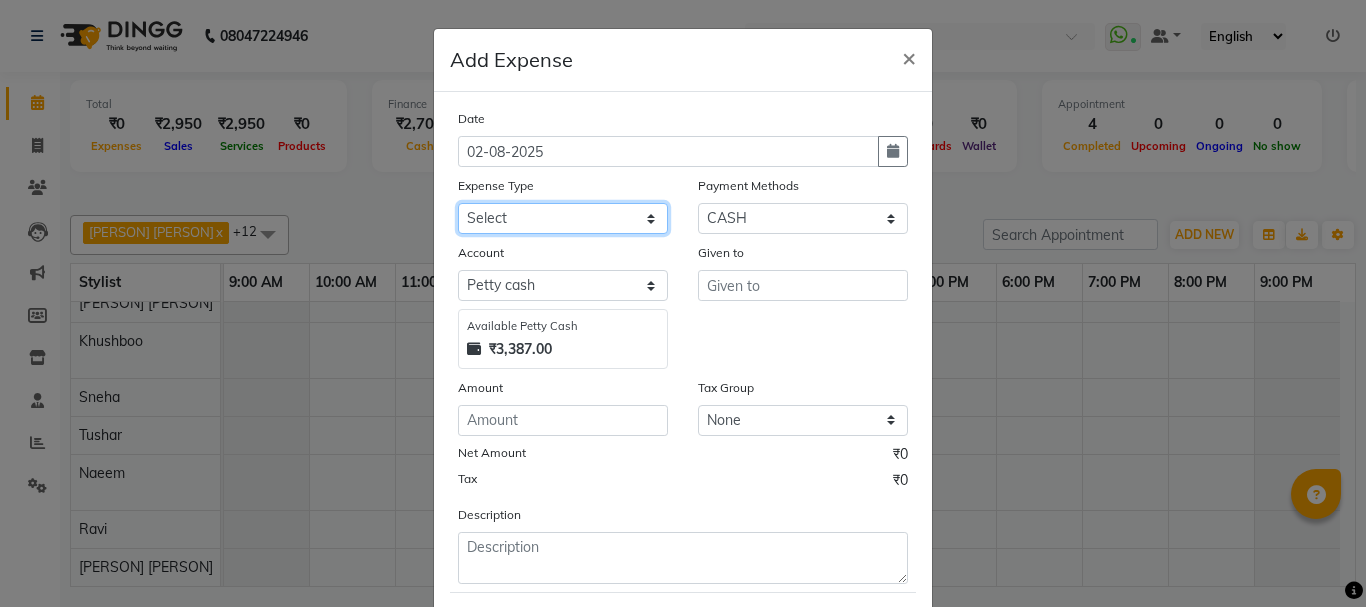 select on "1120" 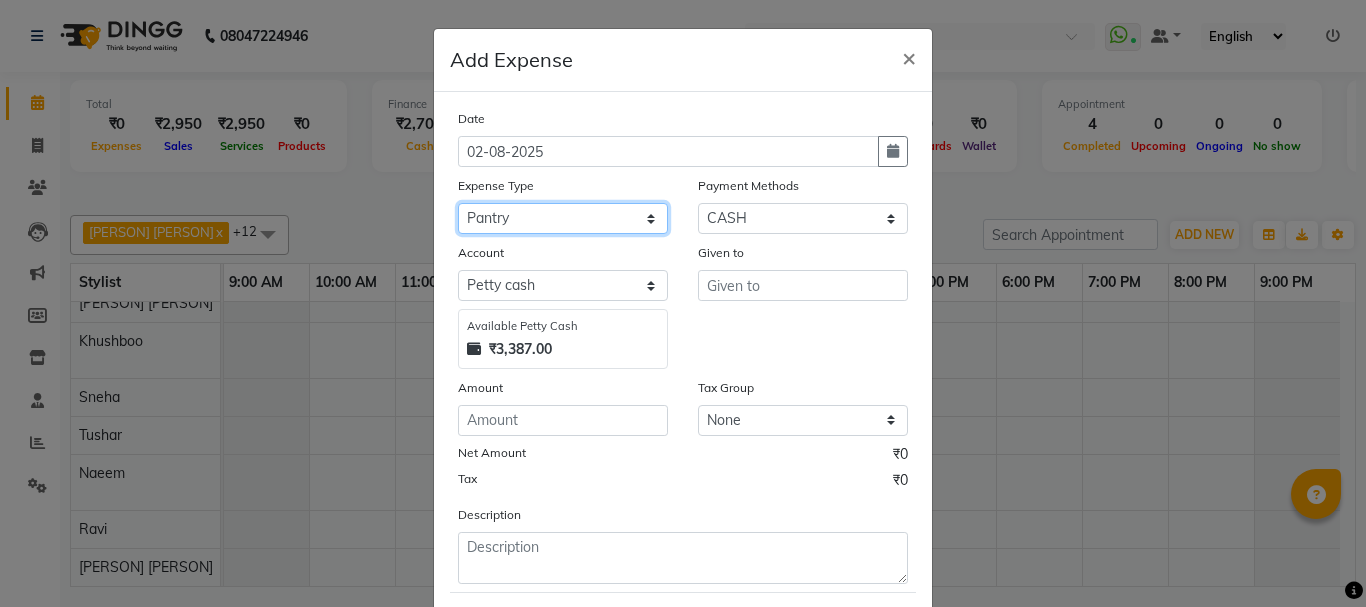 click on "Select Bank Deposit Cash Handover CLIENT TIP TO STAFF Client Welfare Conveyance Diesel Expenses Others Pantry Printing Stationary Repair and Maintenance Staff Advance Salary Staff Incentive Staff Overtime Staff Welfare Stock Purchase" 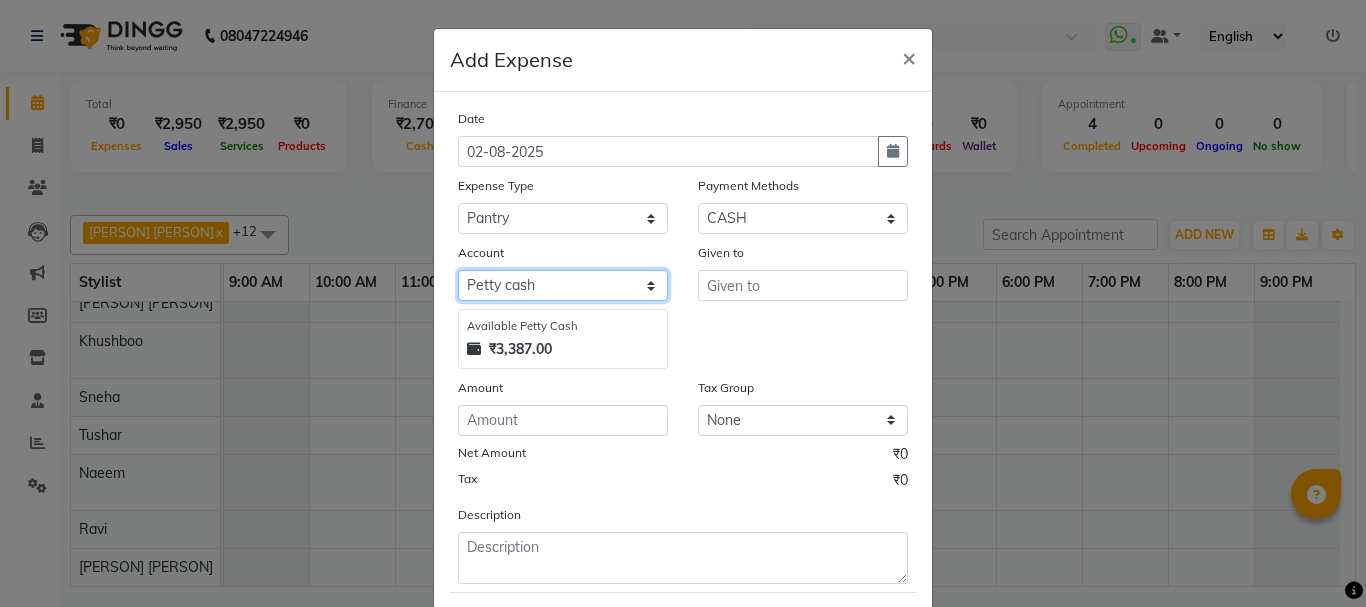 click on "Select Petty cash" 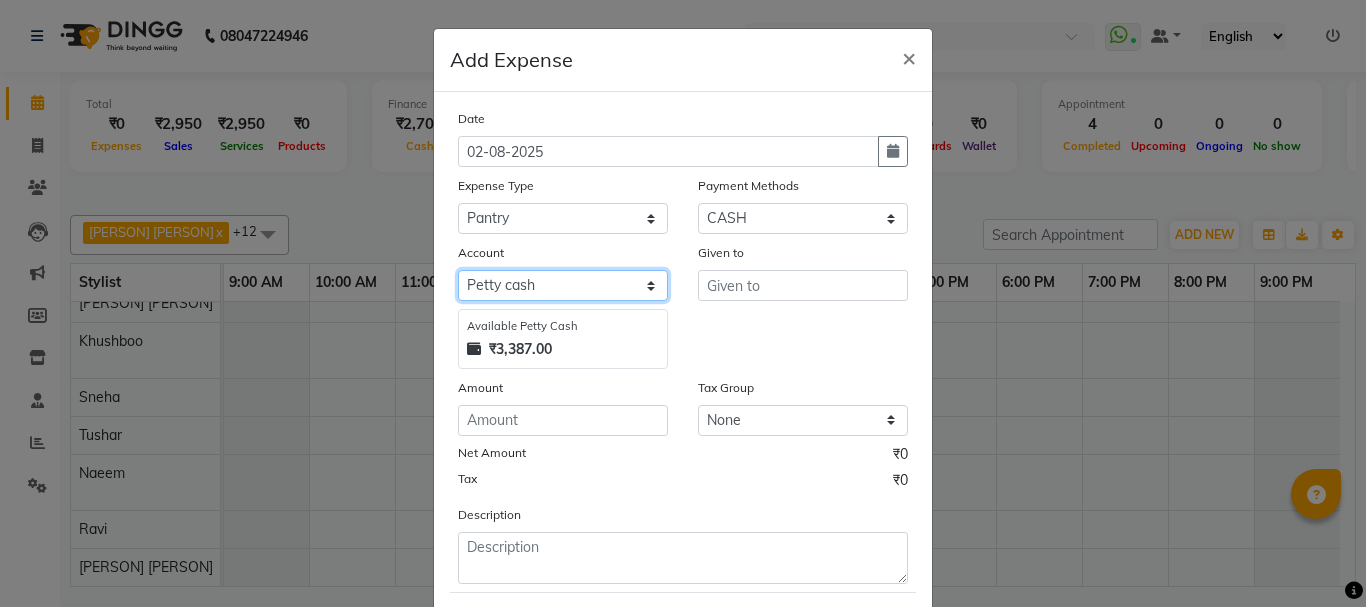 click on "Select Petty cash" 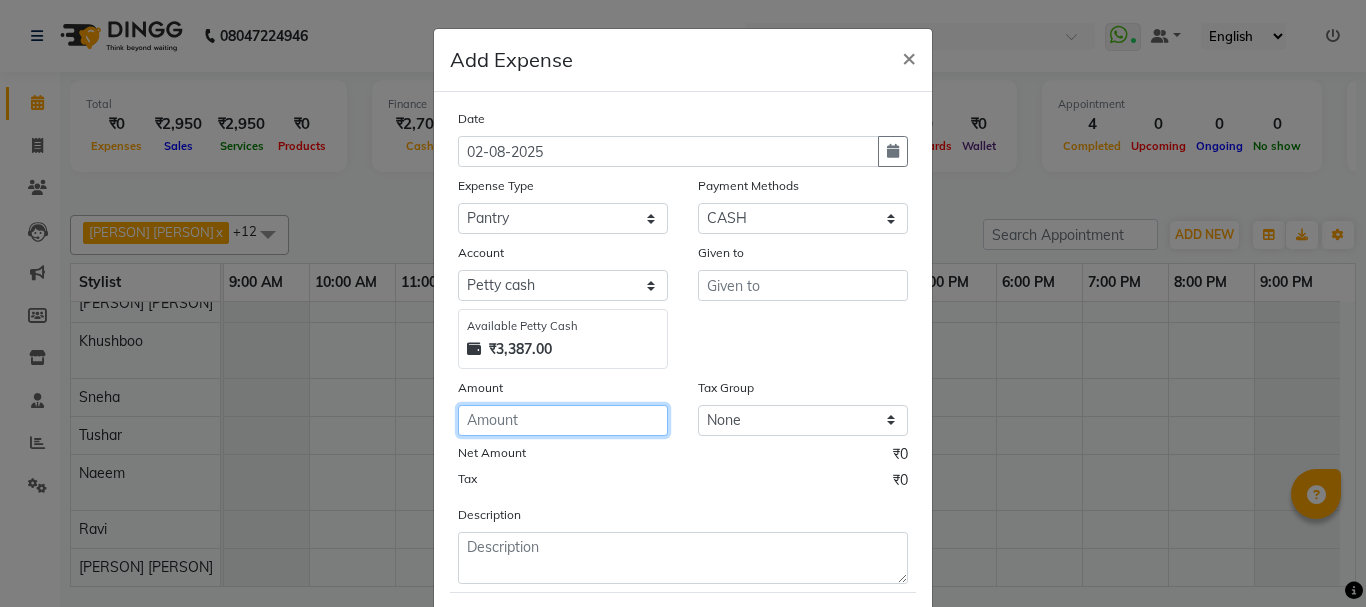 click 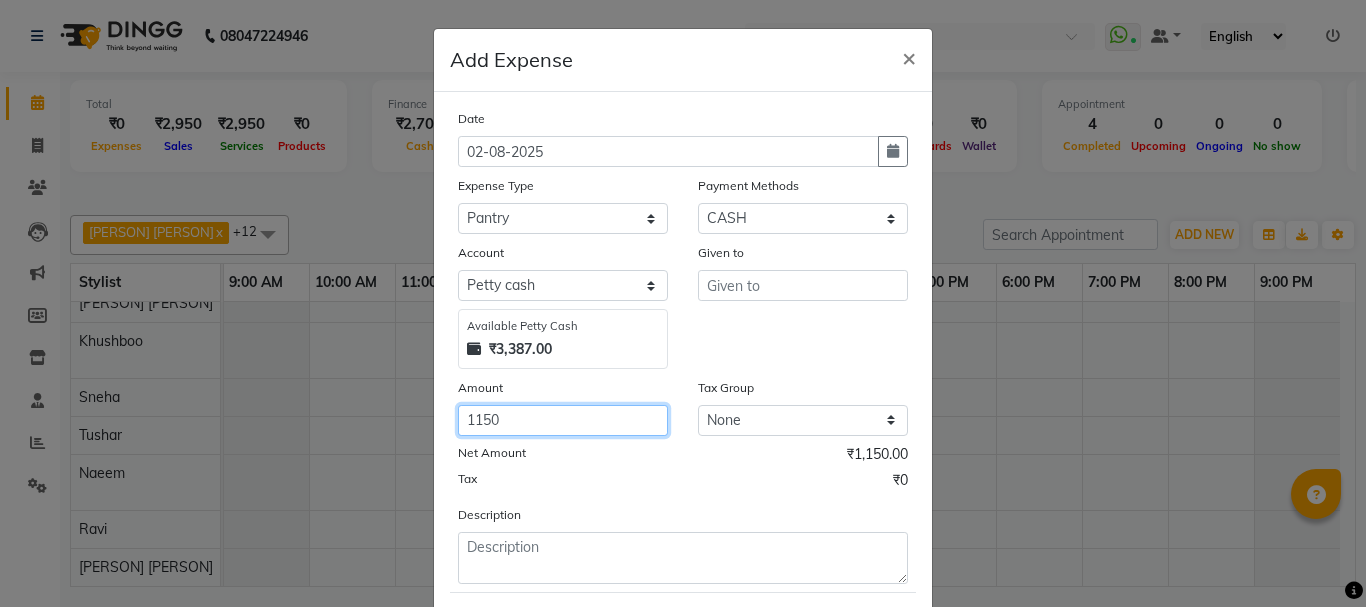 type on "1150" 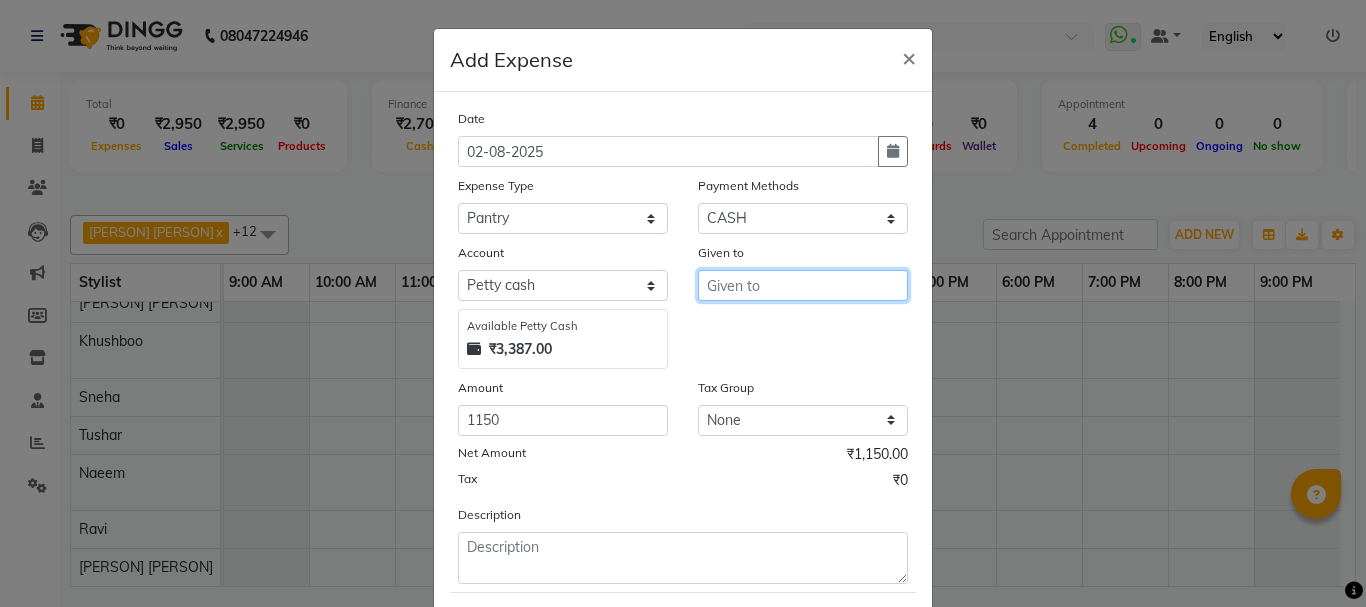 click at bounding box center (803, 285) 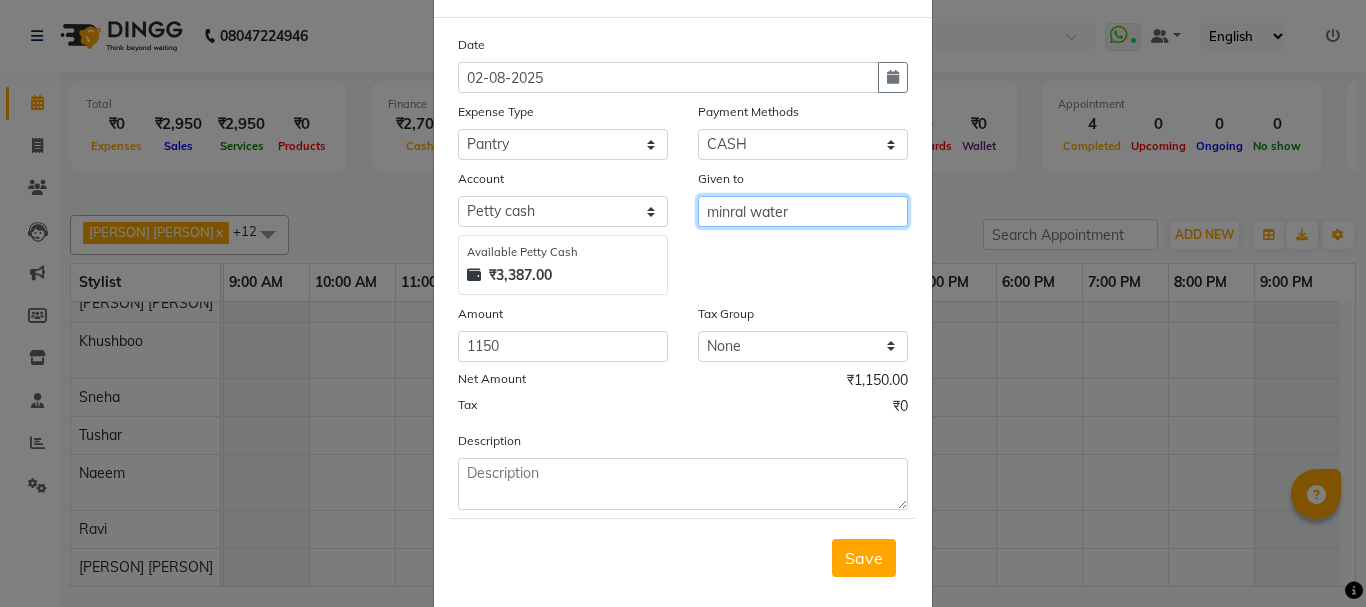 scroll, scrollTop: 108, scrollLeft: 0, axis: vertical 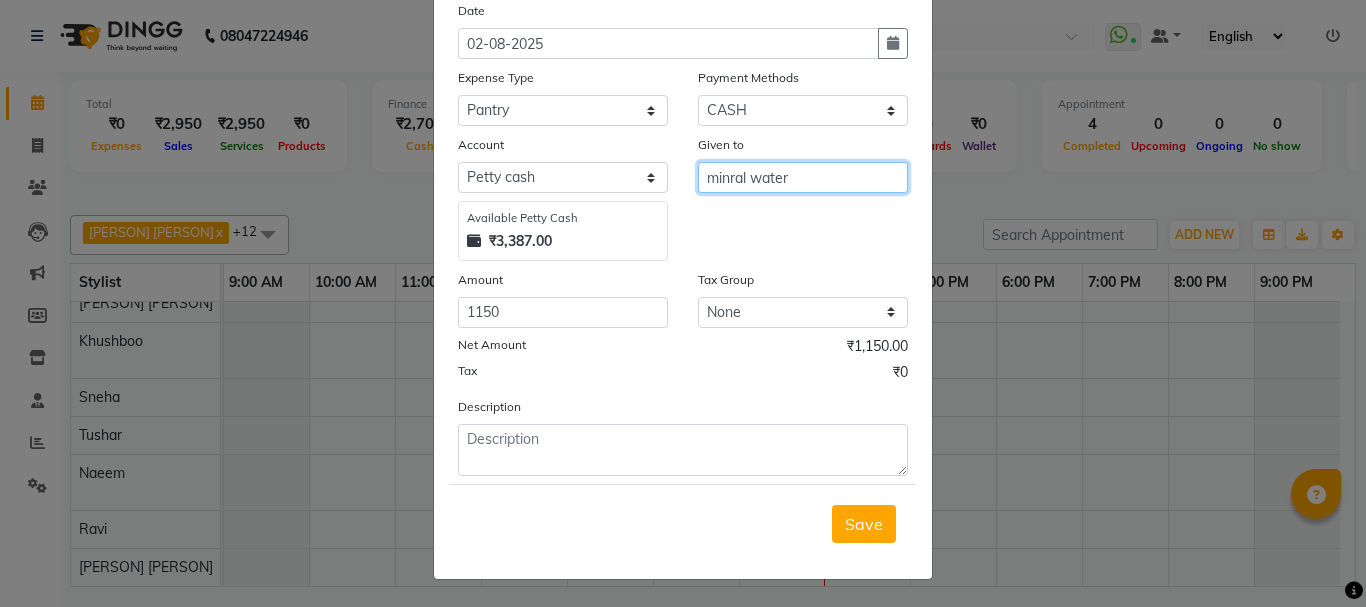 type on "minral water" 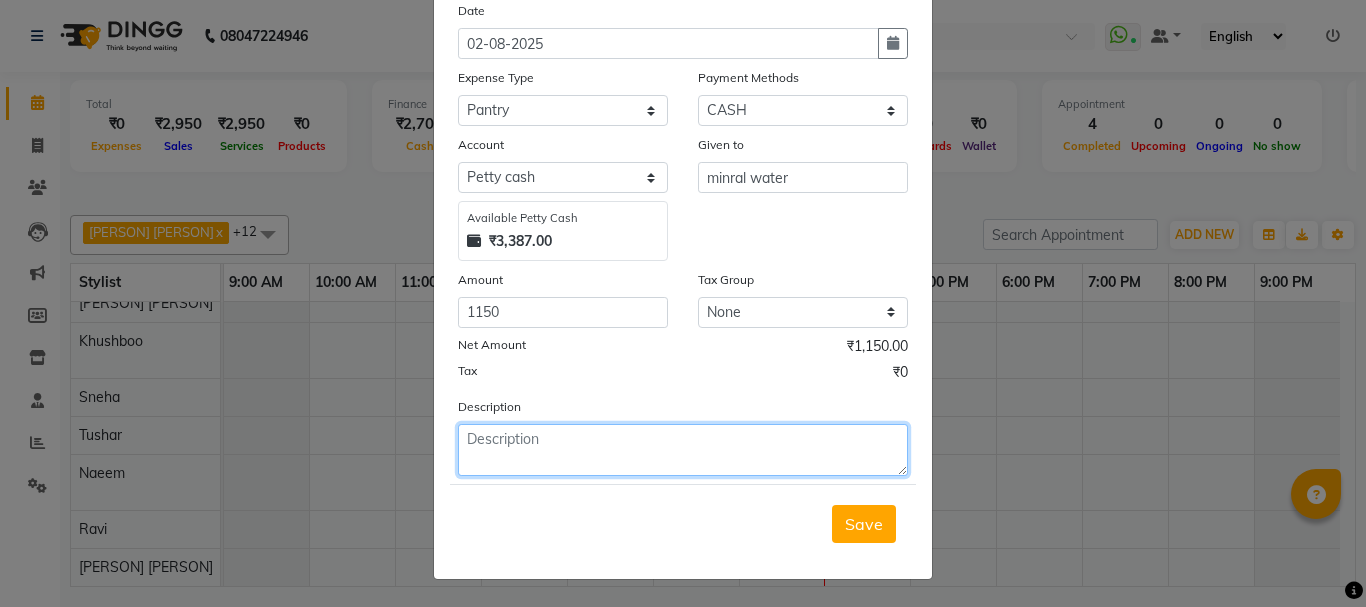 click 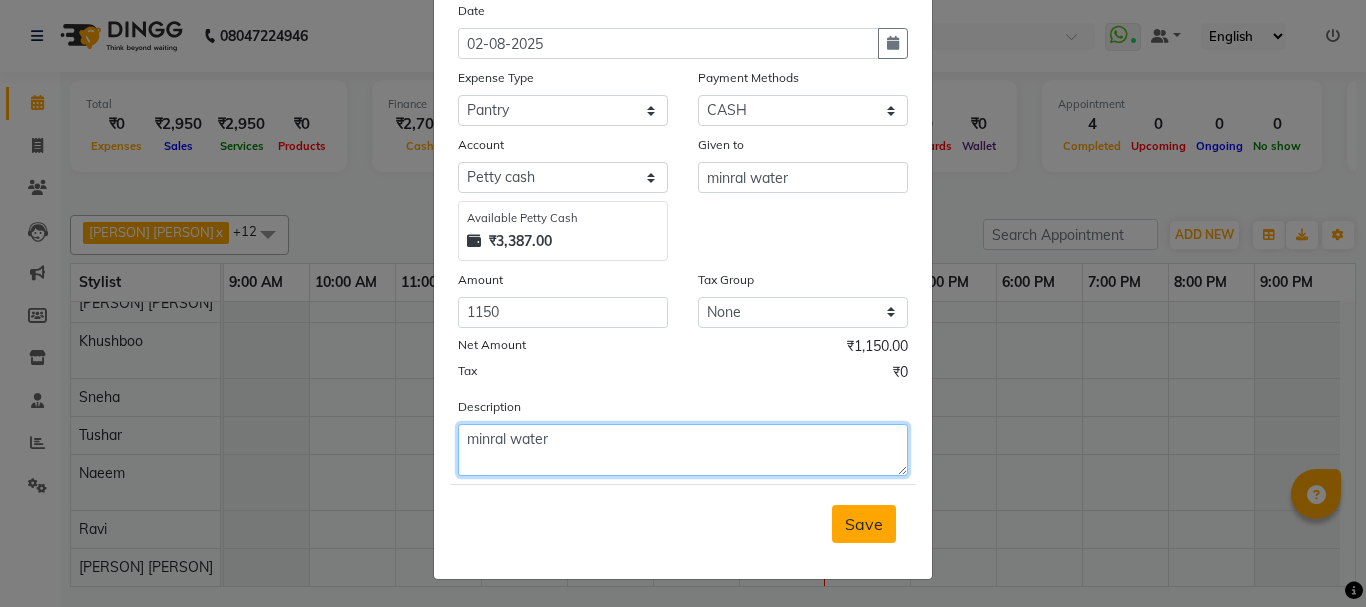 type on "minral water" 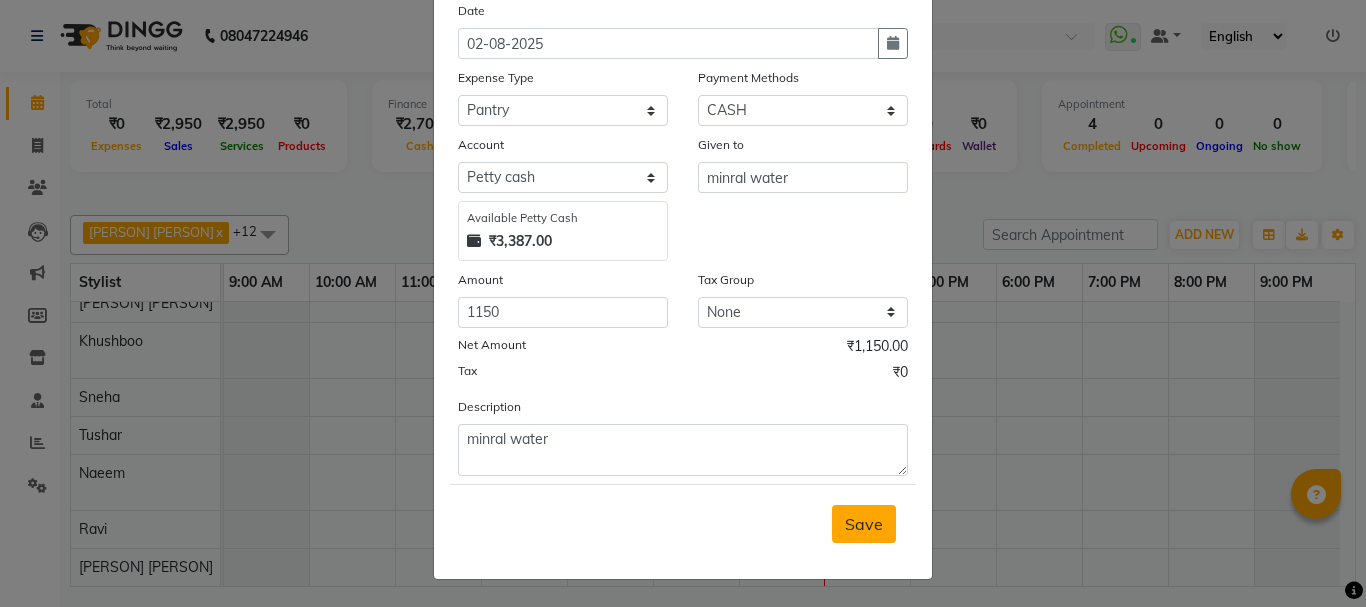 click on "Save" at bounding box center [864, 524] 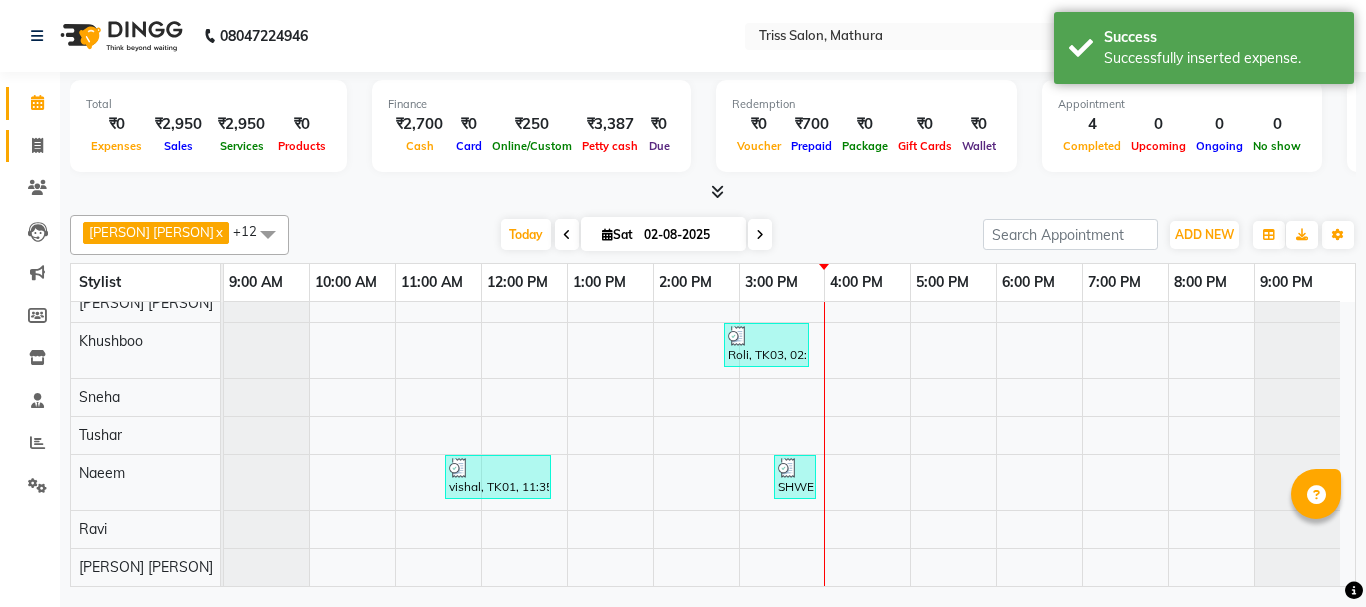 click 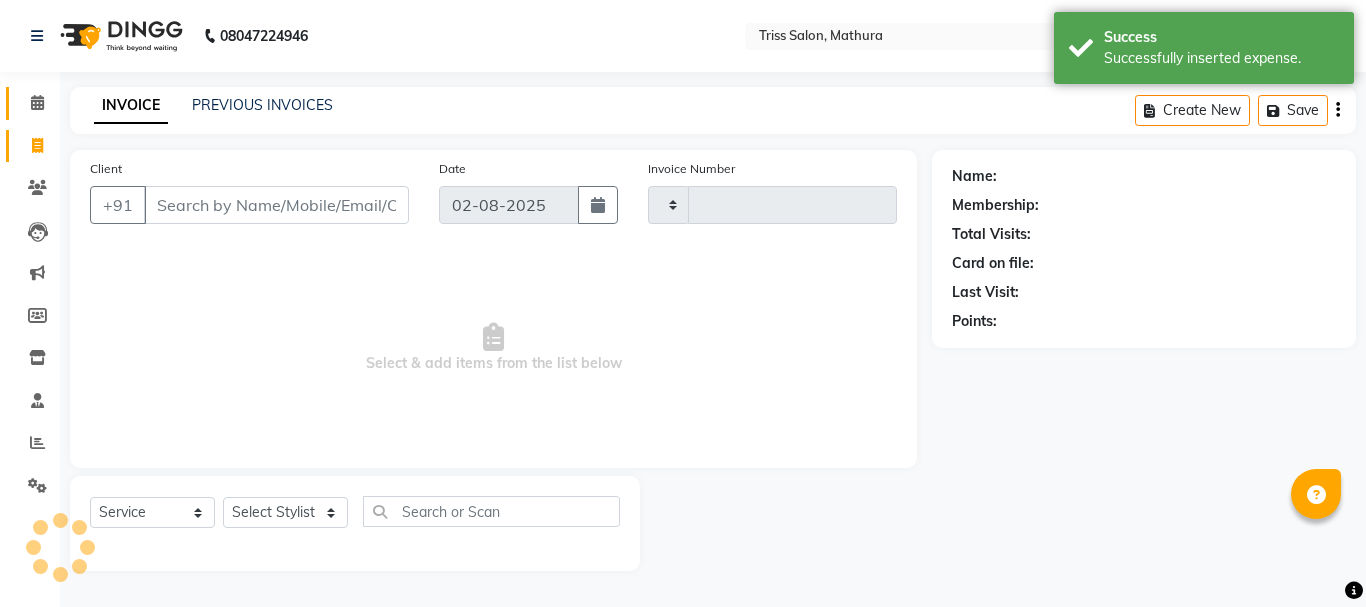 click 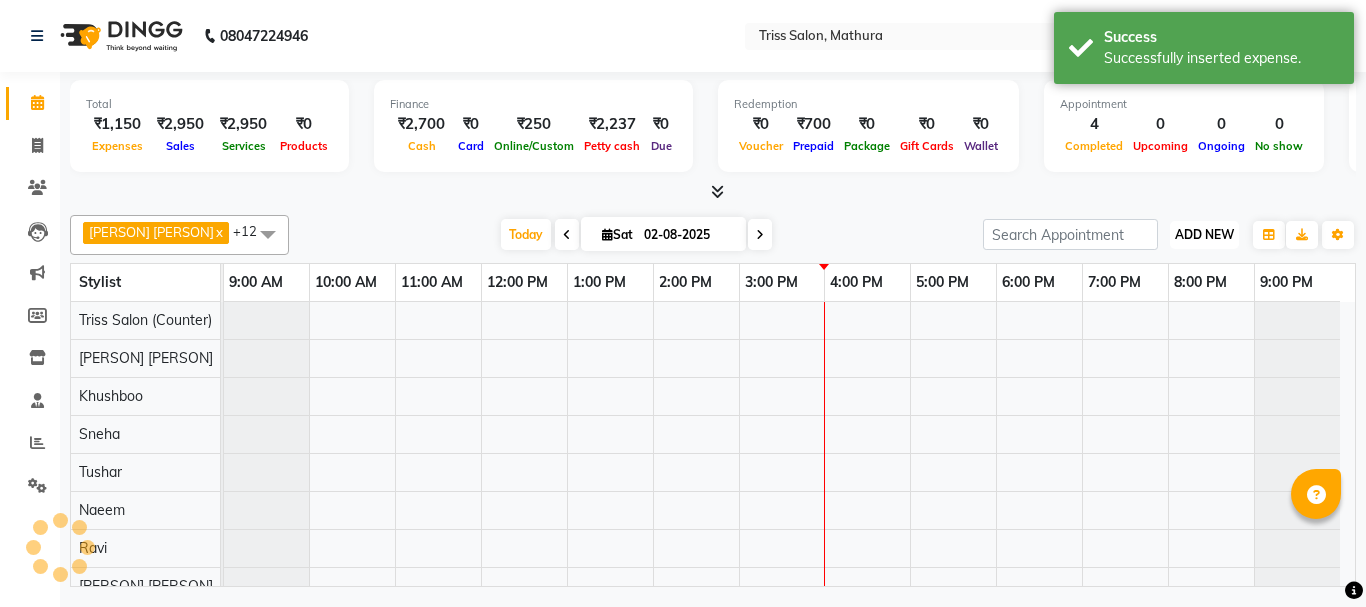 click on "ADD NEW" at bounding box center (1204, 234) 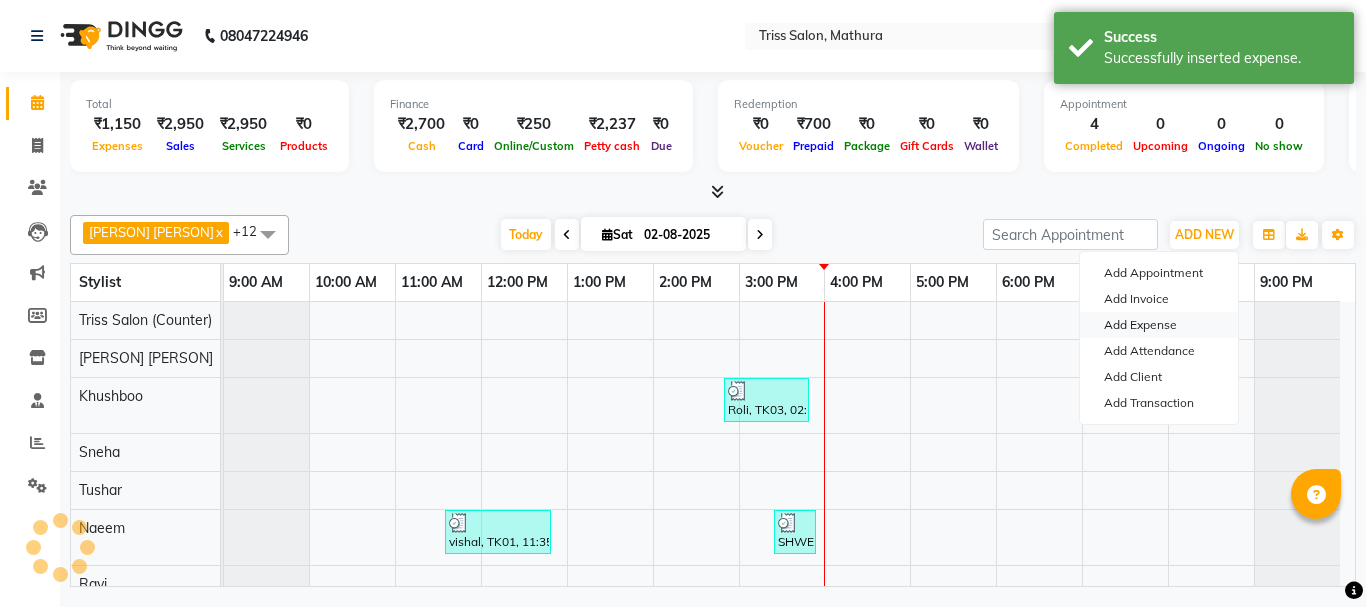 click on "Add Expense" at bounding box center [1159, 325] 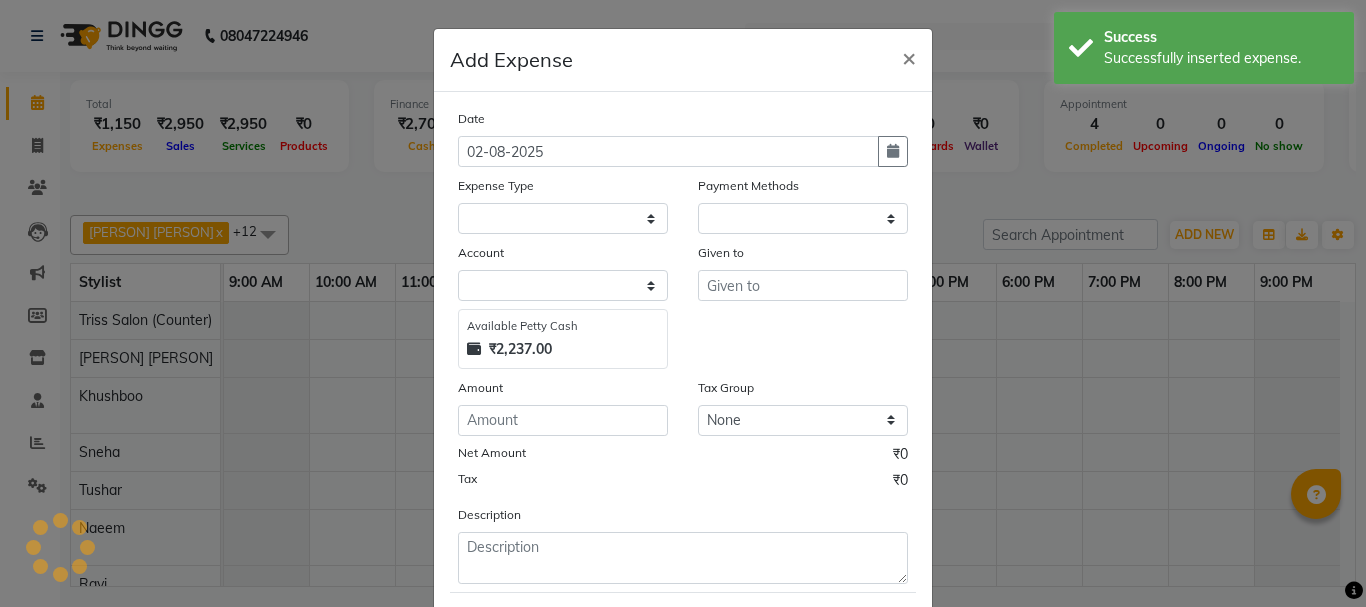 select on "1" 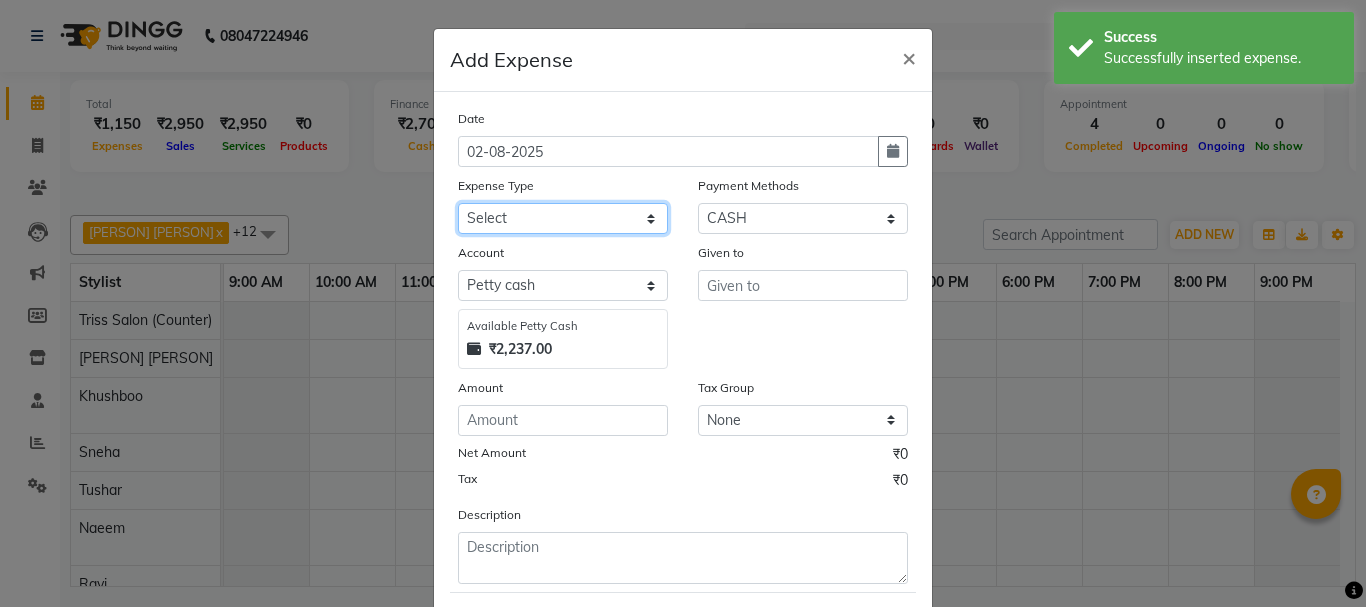 click on "Select Bank Deposit Cash Handover CLIENT TIP TO STAFF Client Welfare Conveyance Diesel Expenses Others Pantry Printing Stationary Repair and Maintenance Staff Advance Salary Staff Incentive Staff Overtime Staff Welfare Stock Purchase" 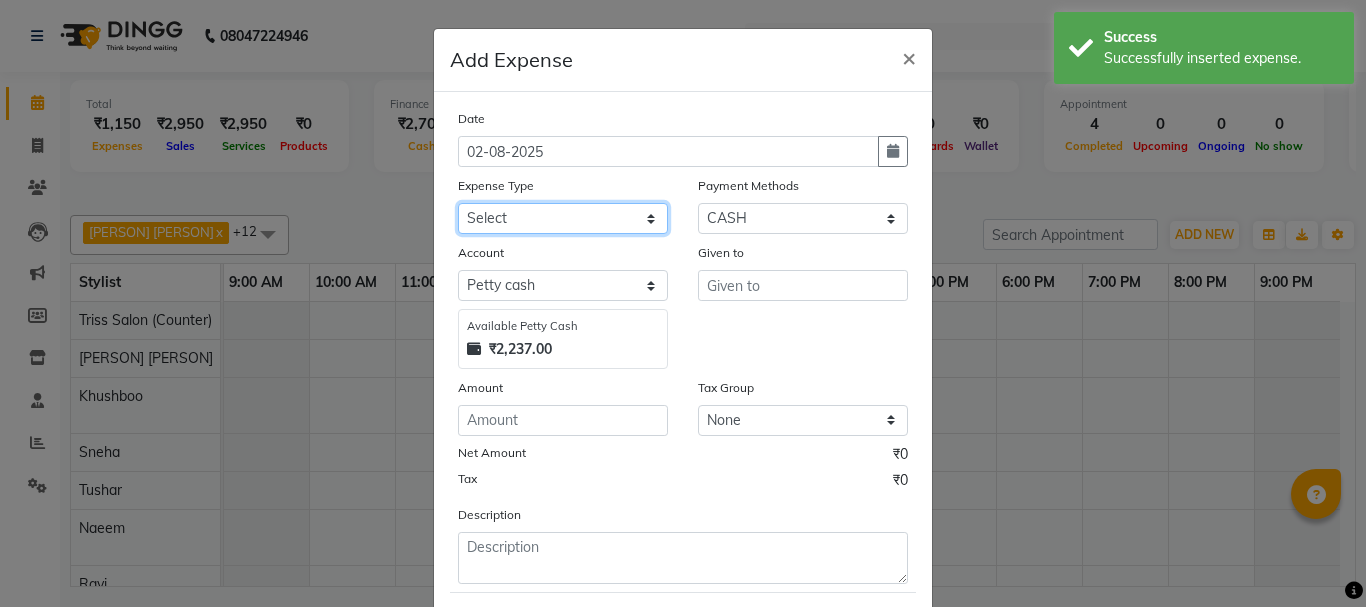 select on "1095" 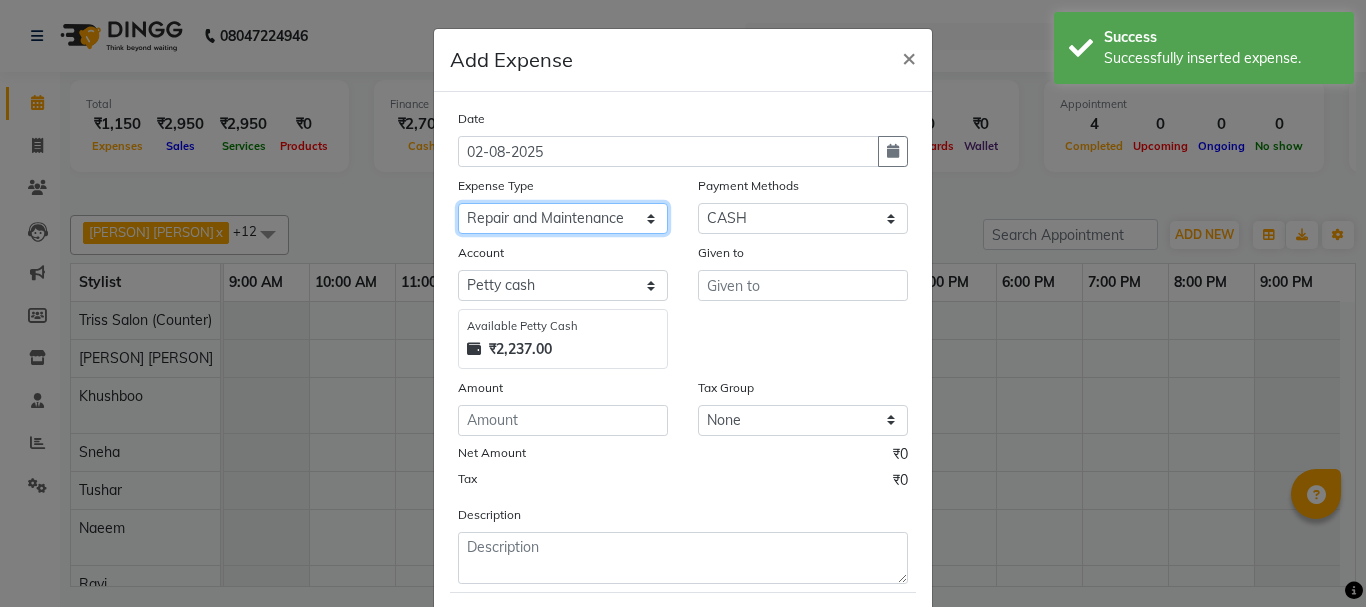 click on "Select Bank Deposit Cash Handover CLIENT TIP TO STAFF Client Welfare Conveyance Diesel Expenses Others Pantry Printing Stationary Repair and Maintenance Staff Advance Salary Staff Incentive Staff Overtime Staff Welfare Stock Purchase" 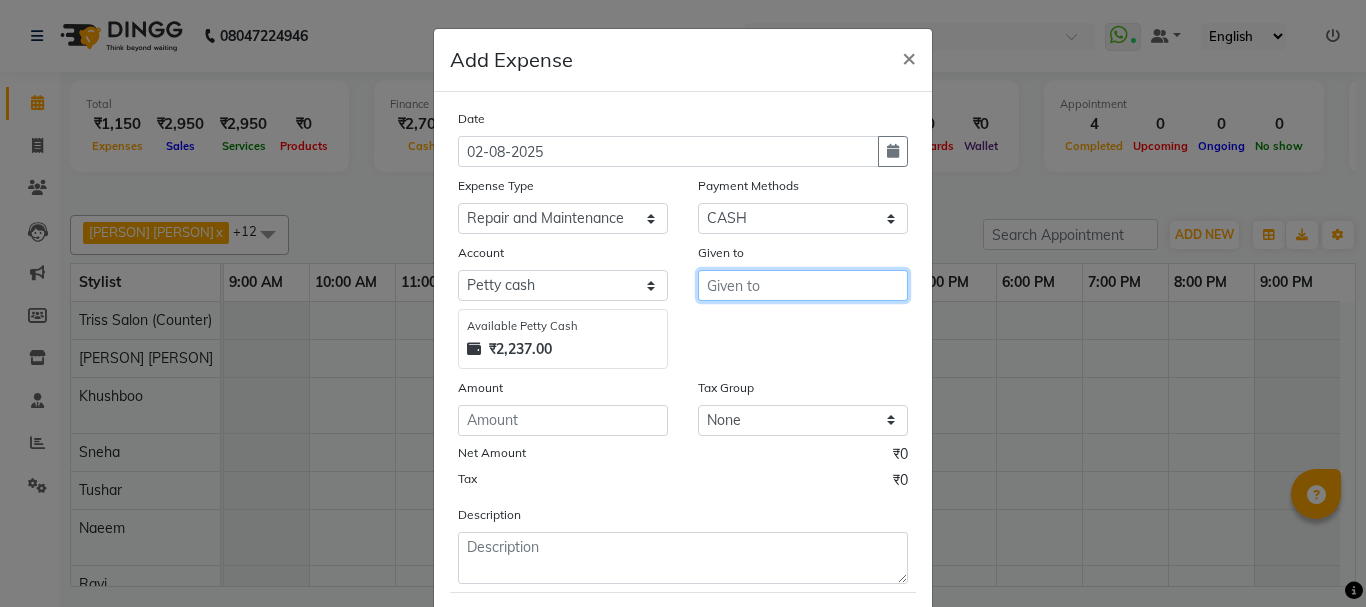 click at bounding box center (803, 285) 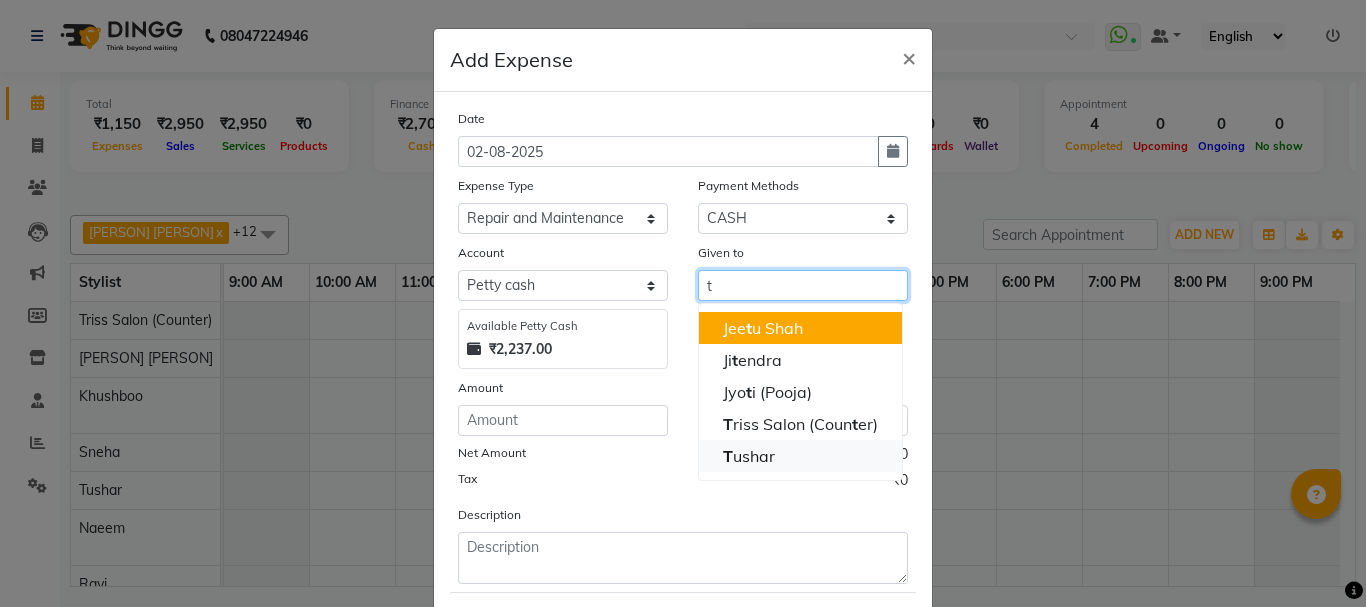 click on "T ushar" at bounding box center [749, 456] 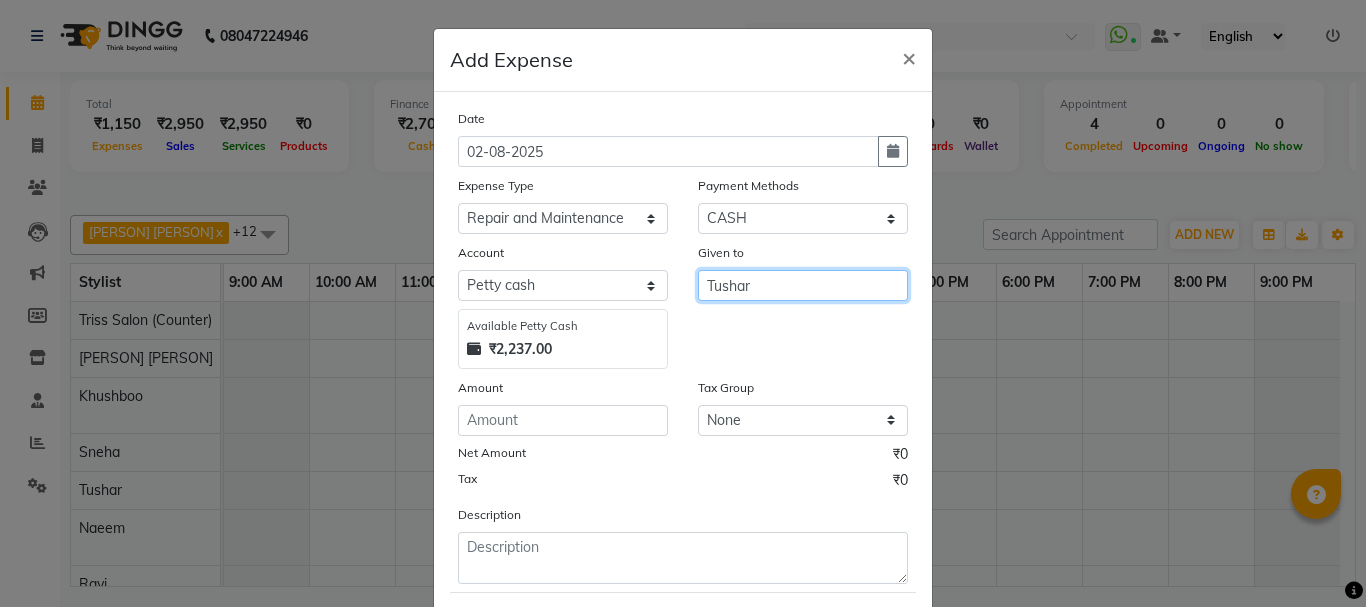 type on "Tushar" 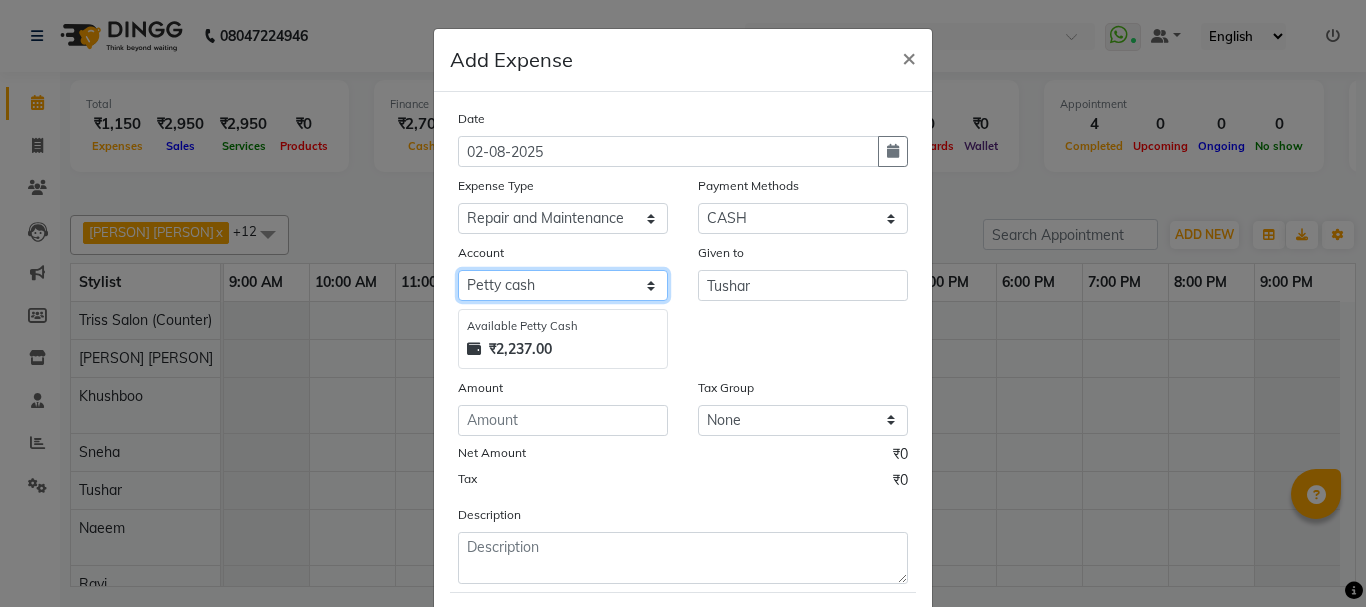 click on "Select Petty cash" 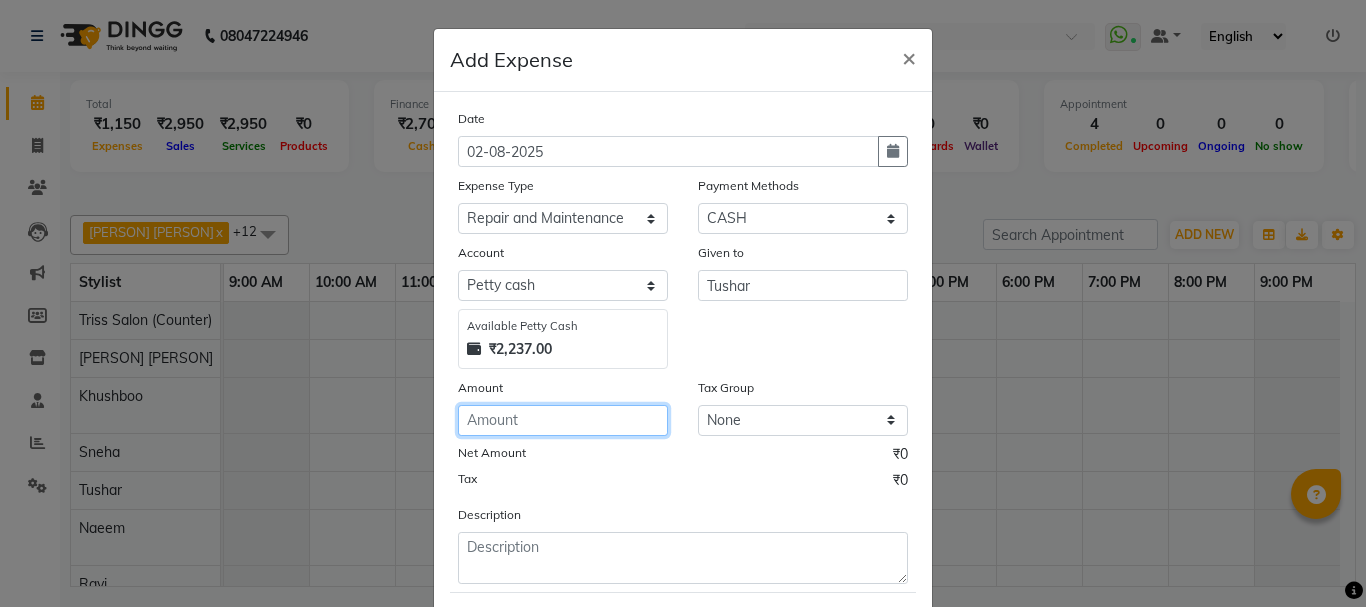 click 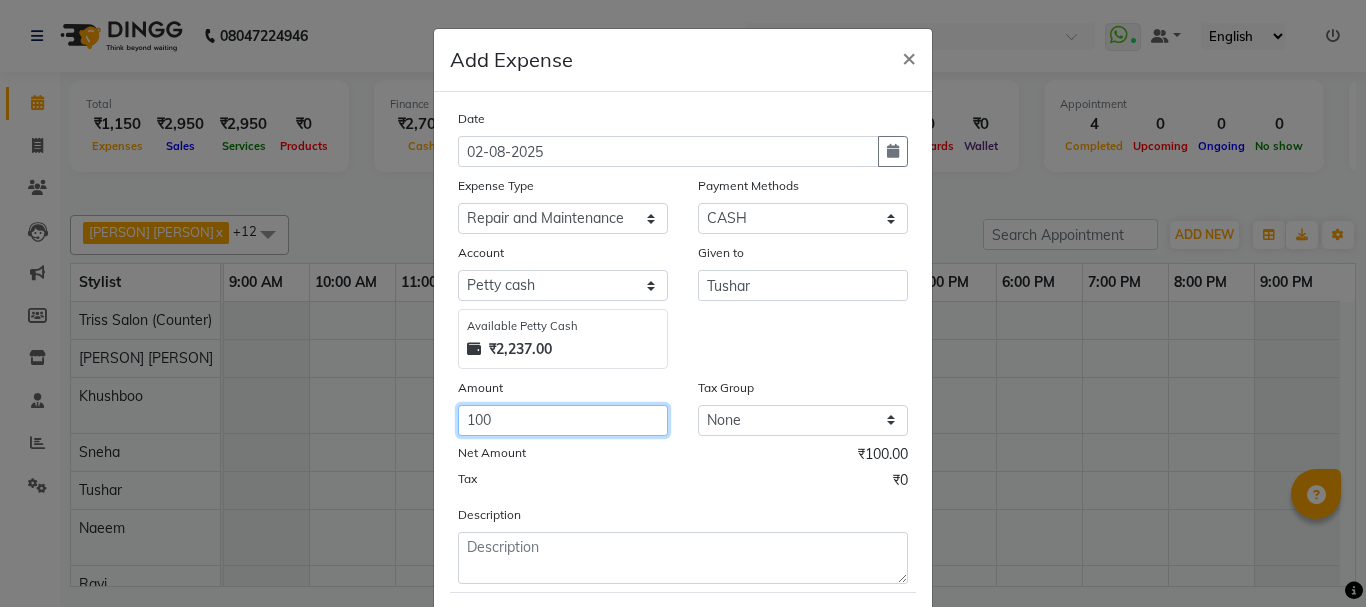 type on "100" 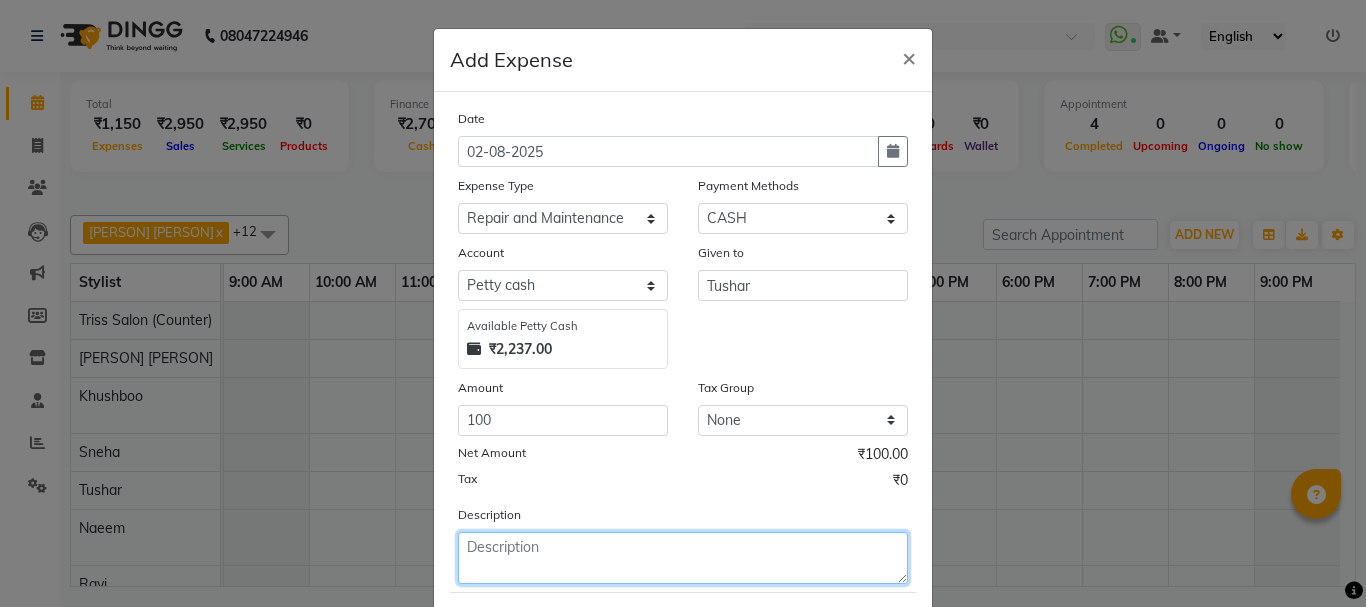 click 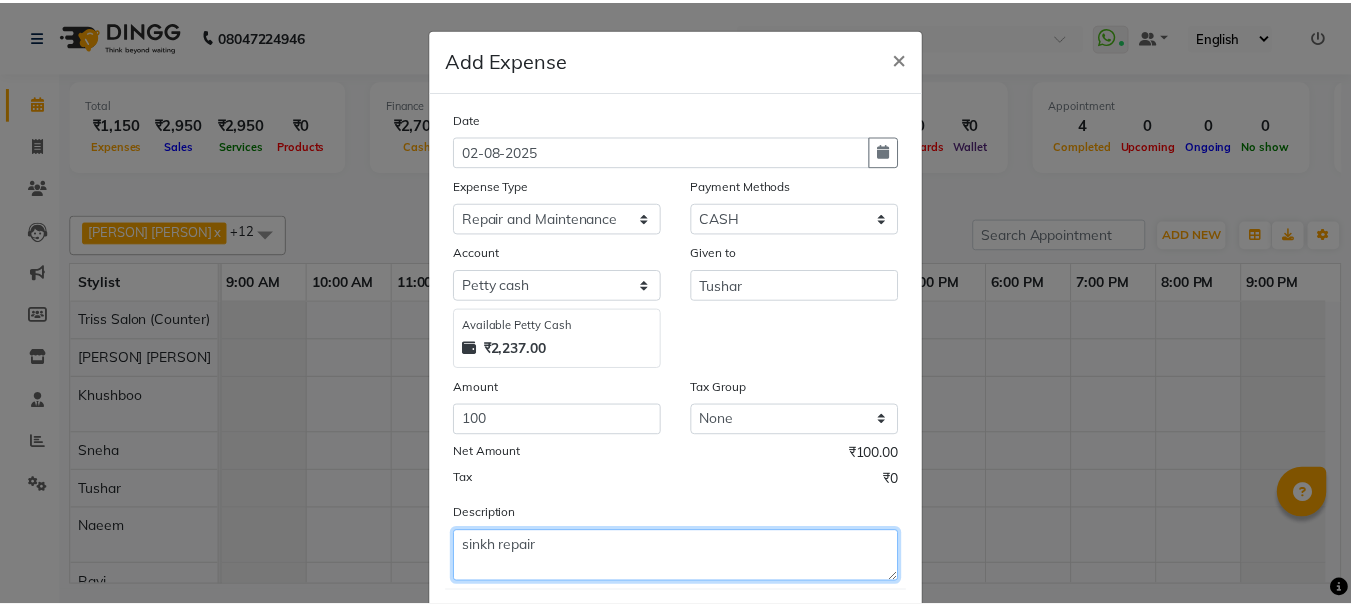 scroll, scrollTop: 109, scrollLeft: 0, axis: vertical 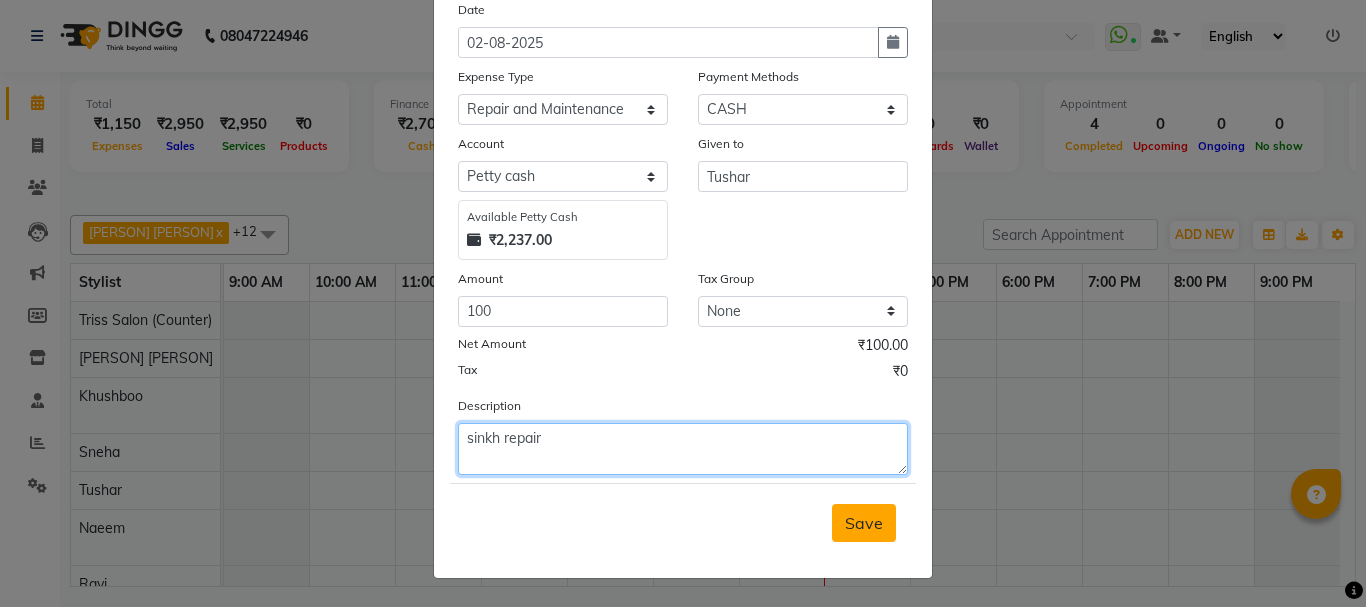 type on "sinkh repair" 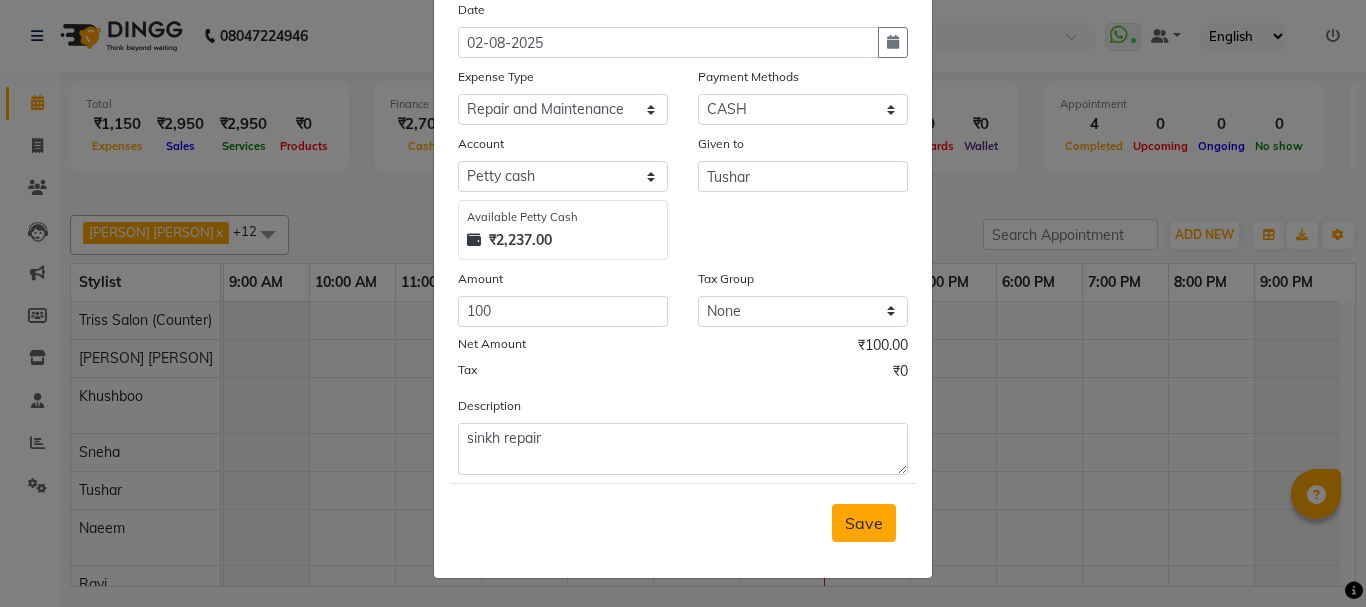 click on "Save" at bounding box center (864, 523) 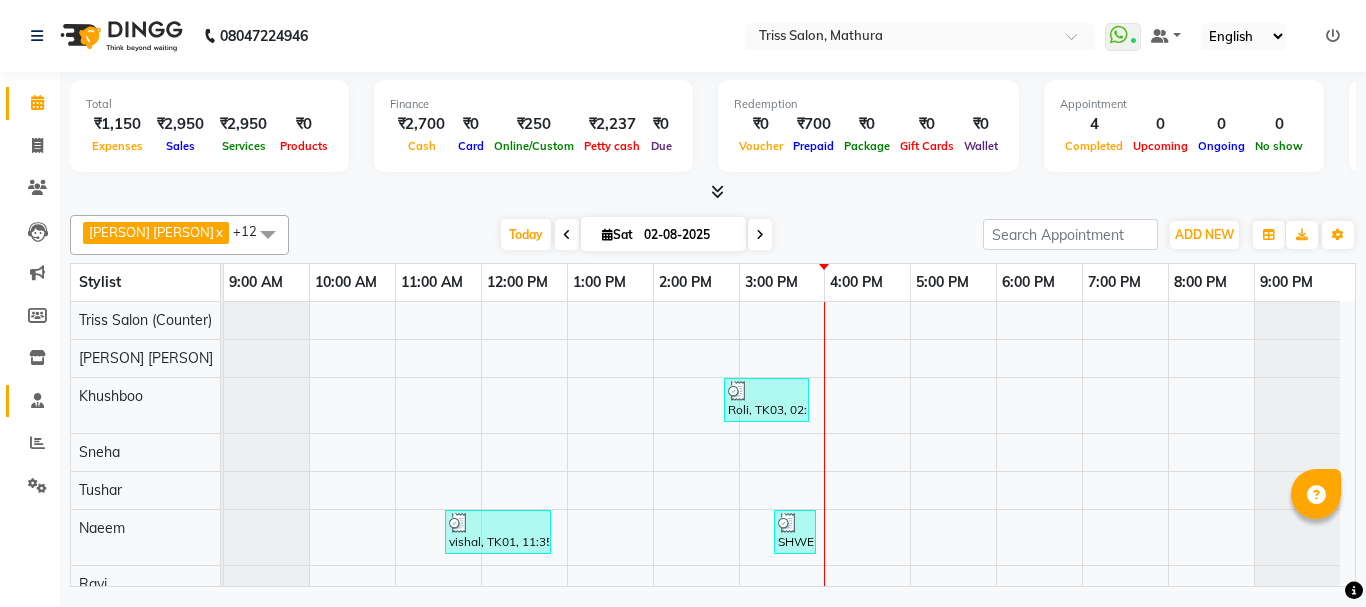click 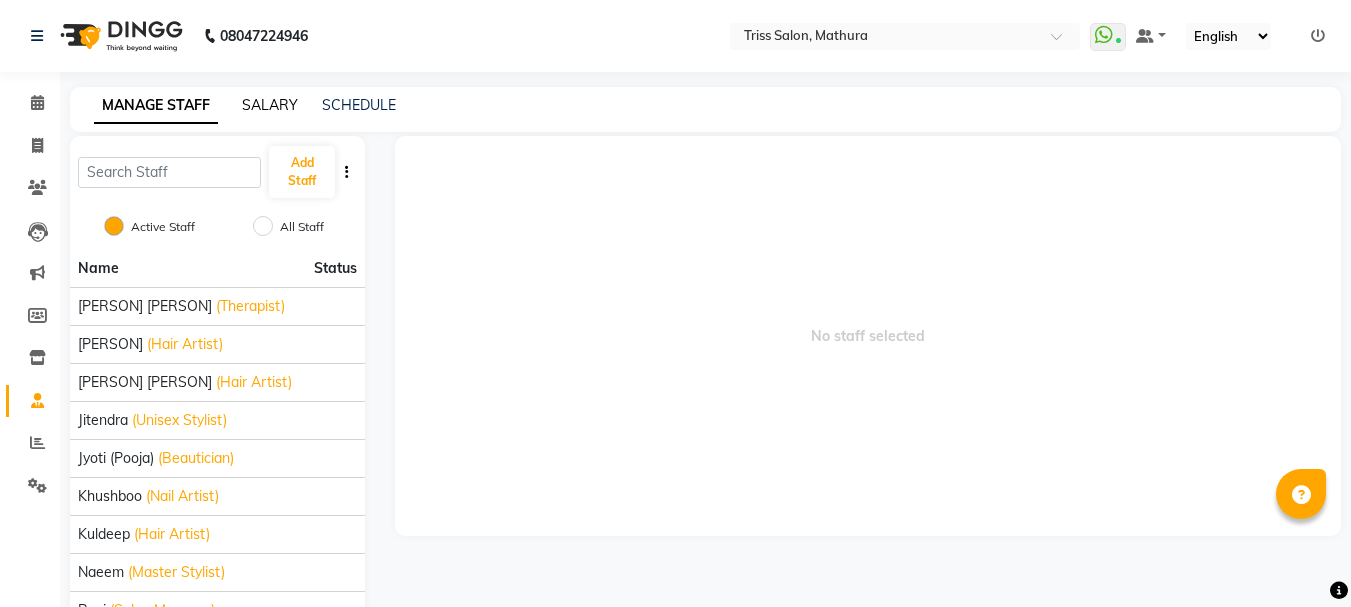 click on "SALARY" 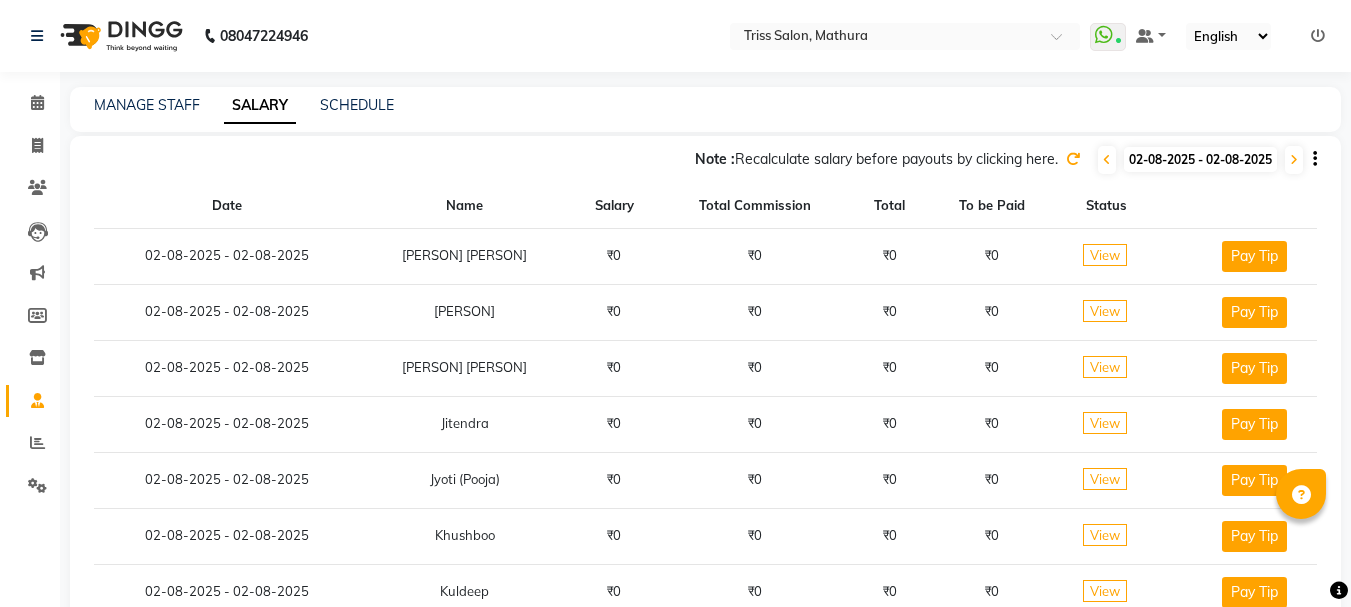 click on "02-08-2025 - 02-08-2025" 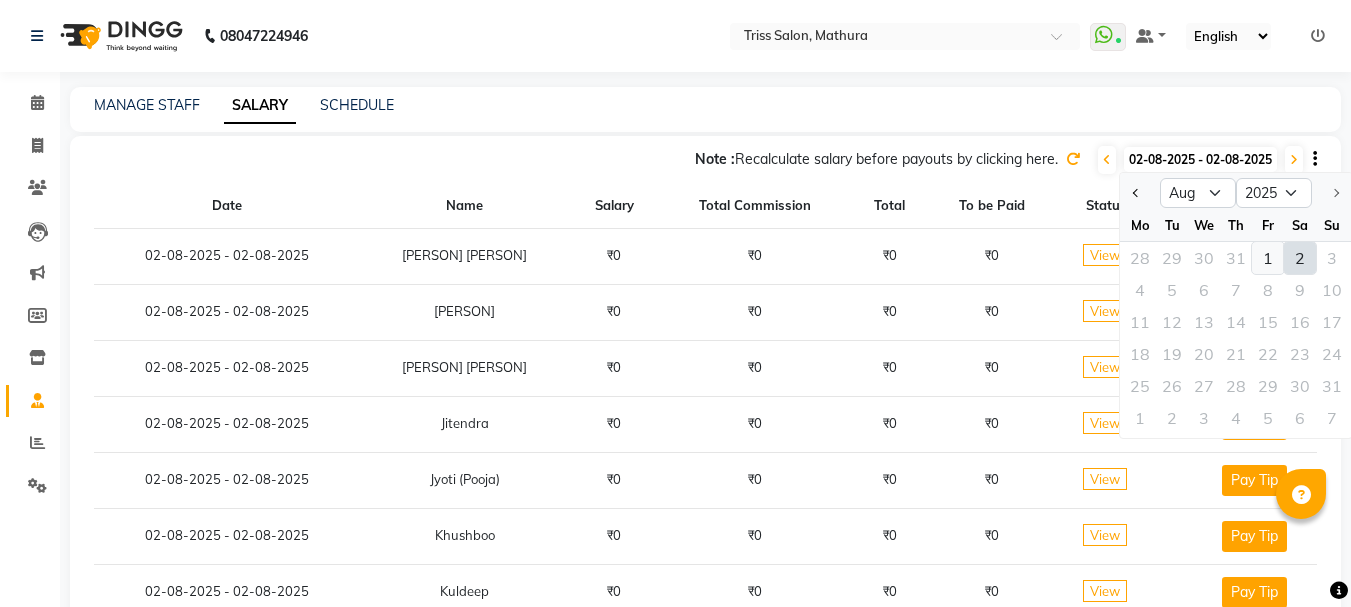 click on "1" at bounding box center (1268, 258) 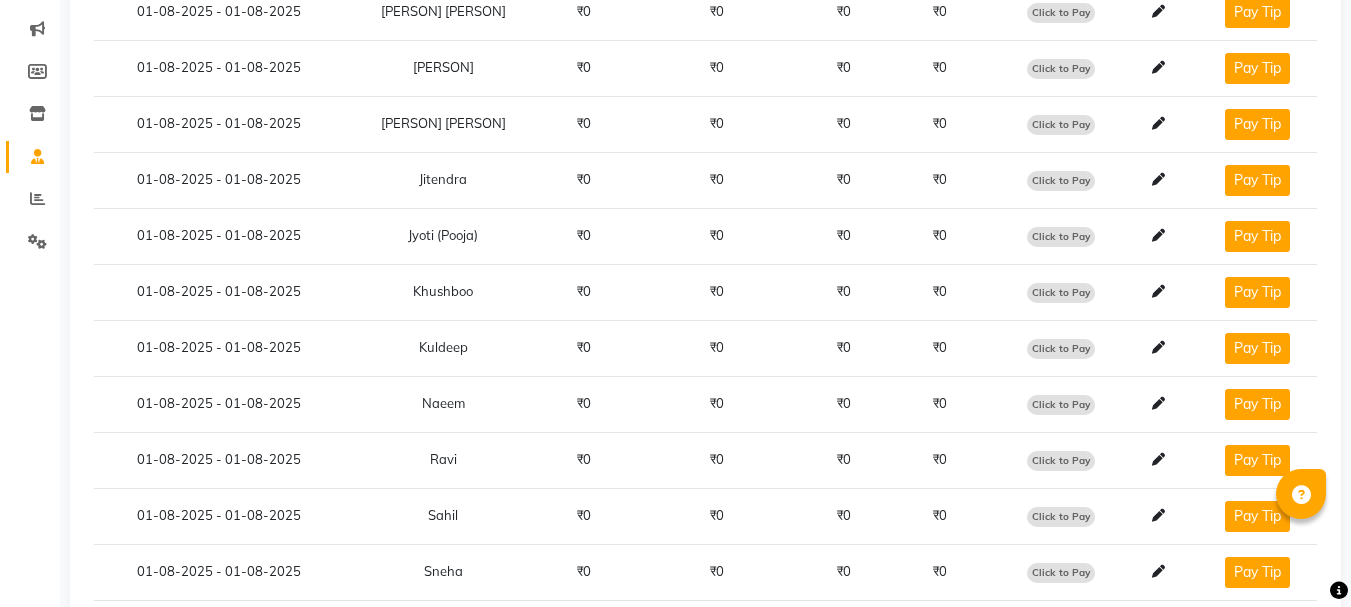 scroll, scrollTop: 0, scrollLeft: 0, axis: both 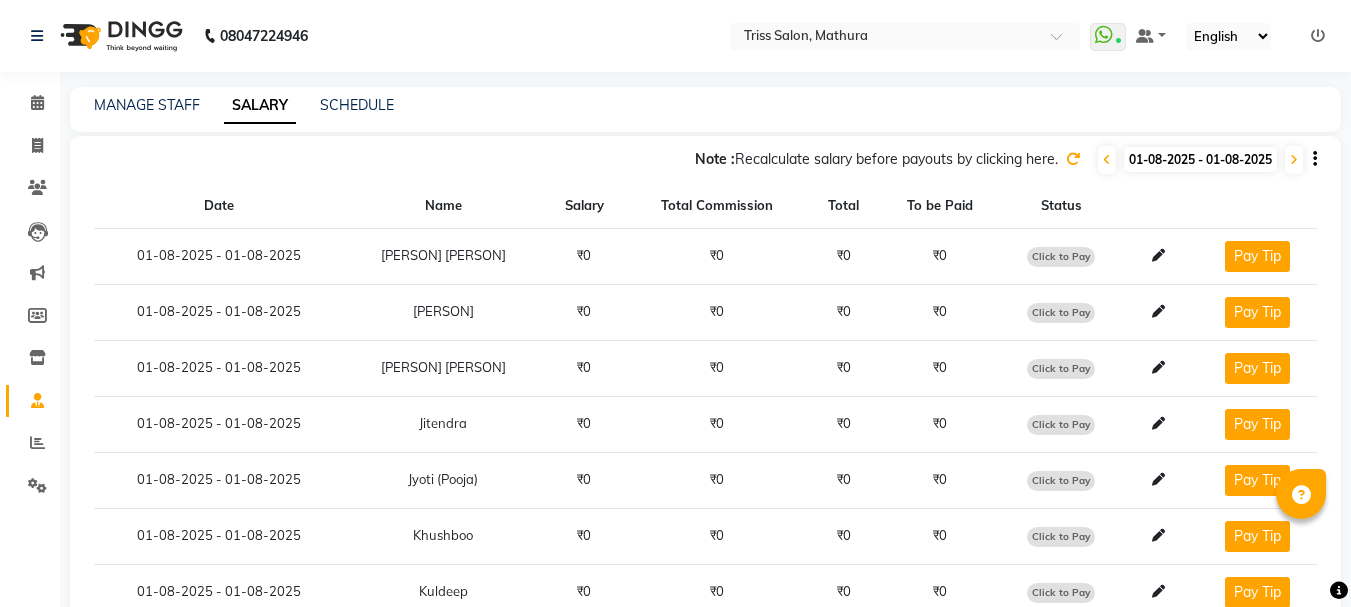 click 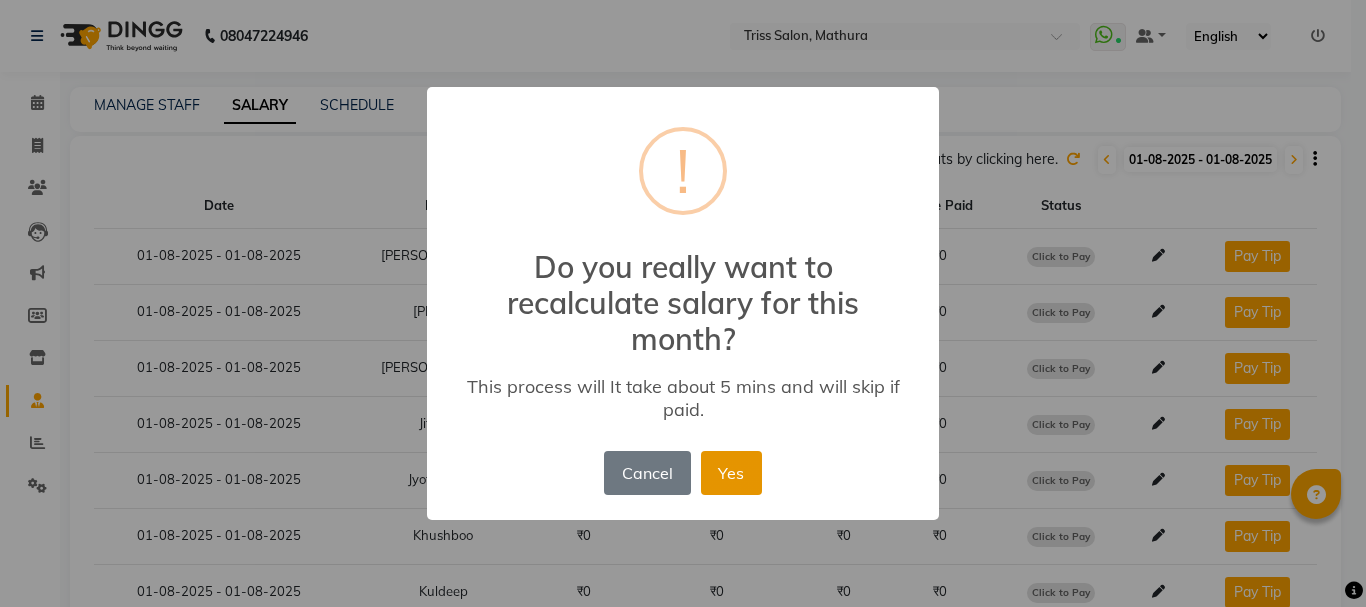 click on "Yes" at bounding box center (731, 473) 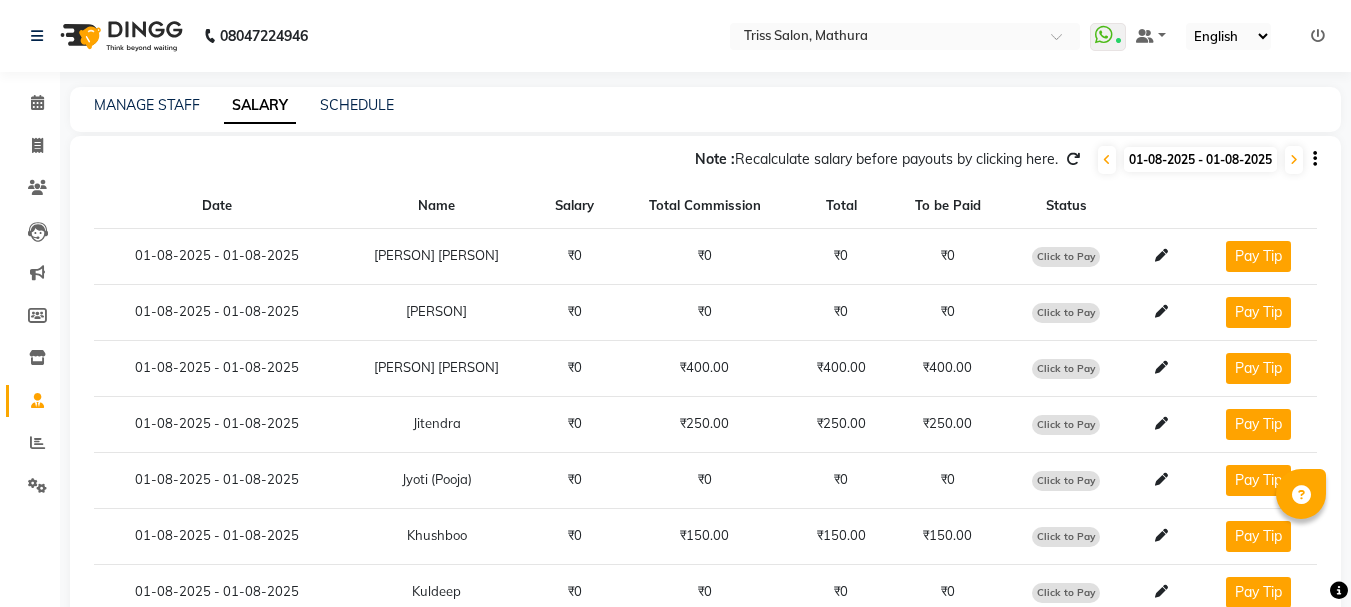 click on "Click to Pay" 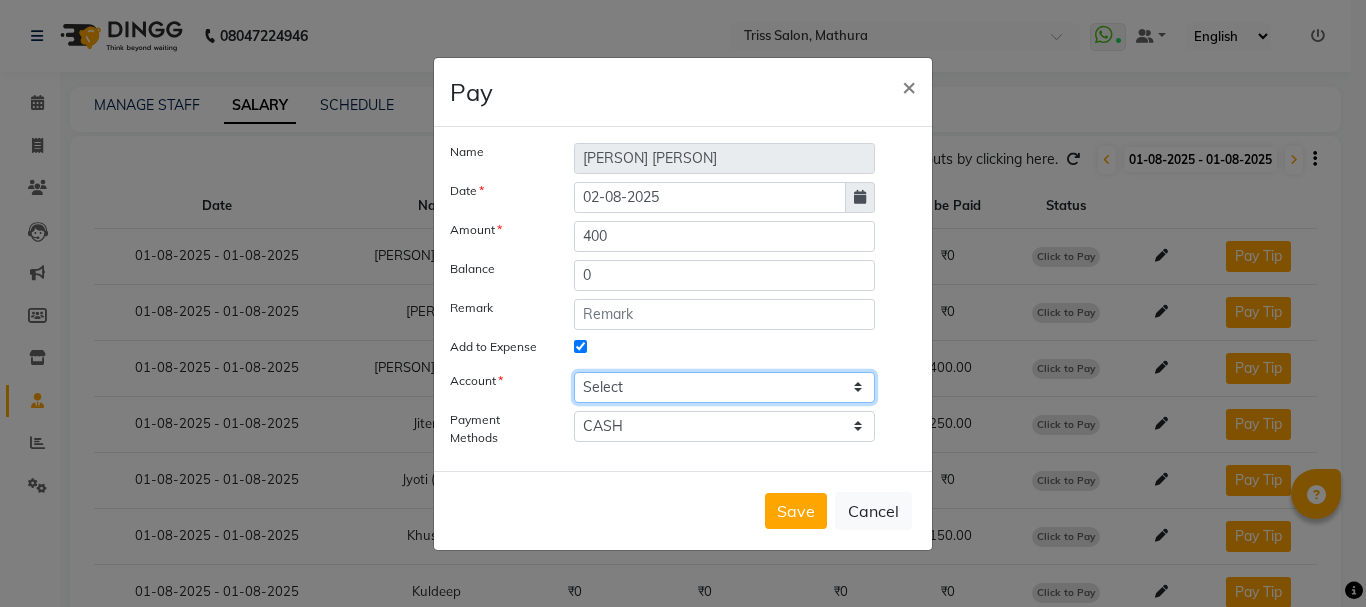click on "Select Petty cash" 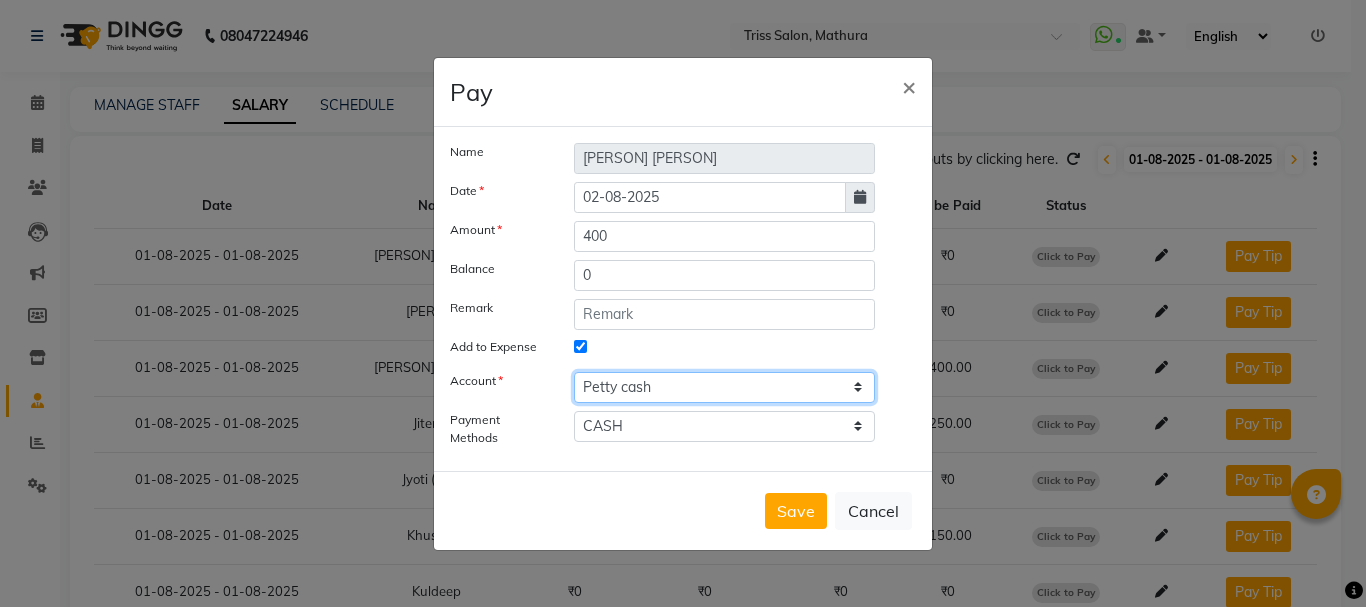 click on "Select Petty cash" 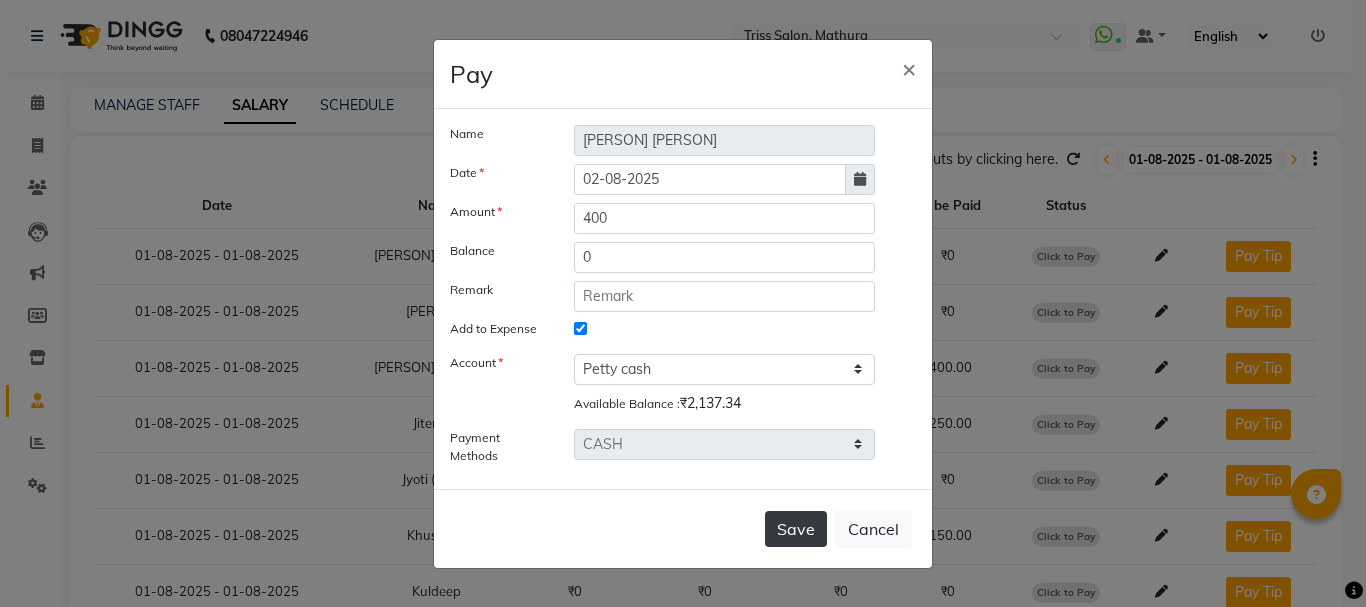 click on "Save" 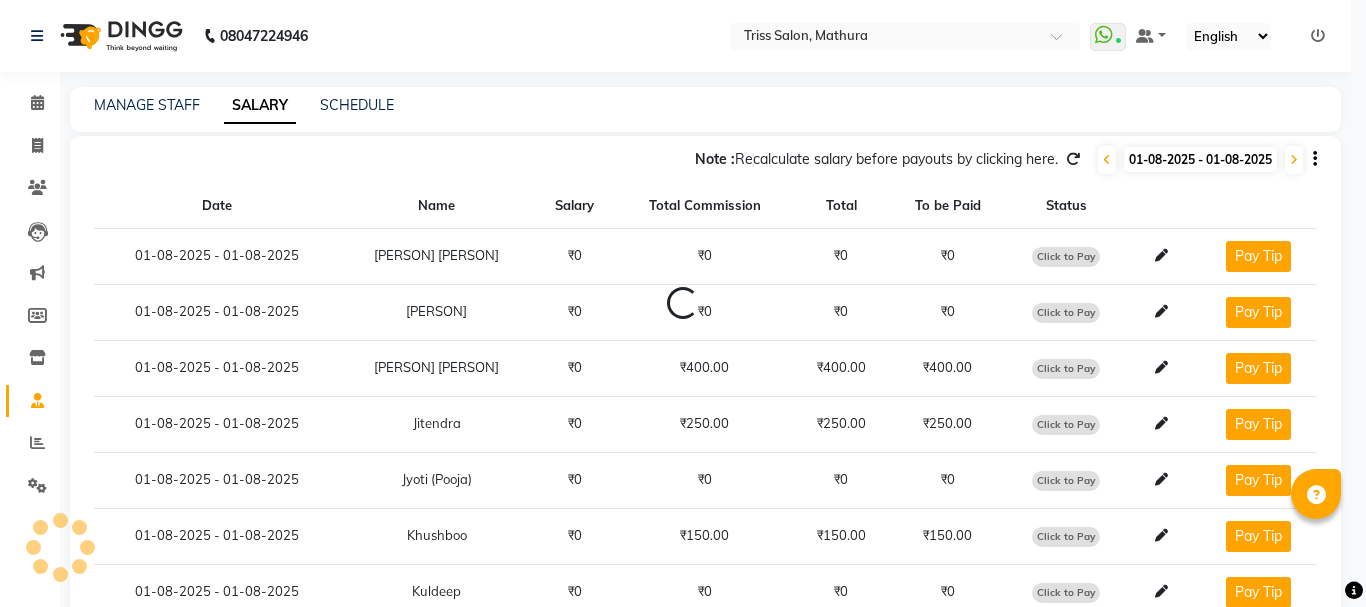 select 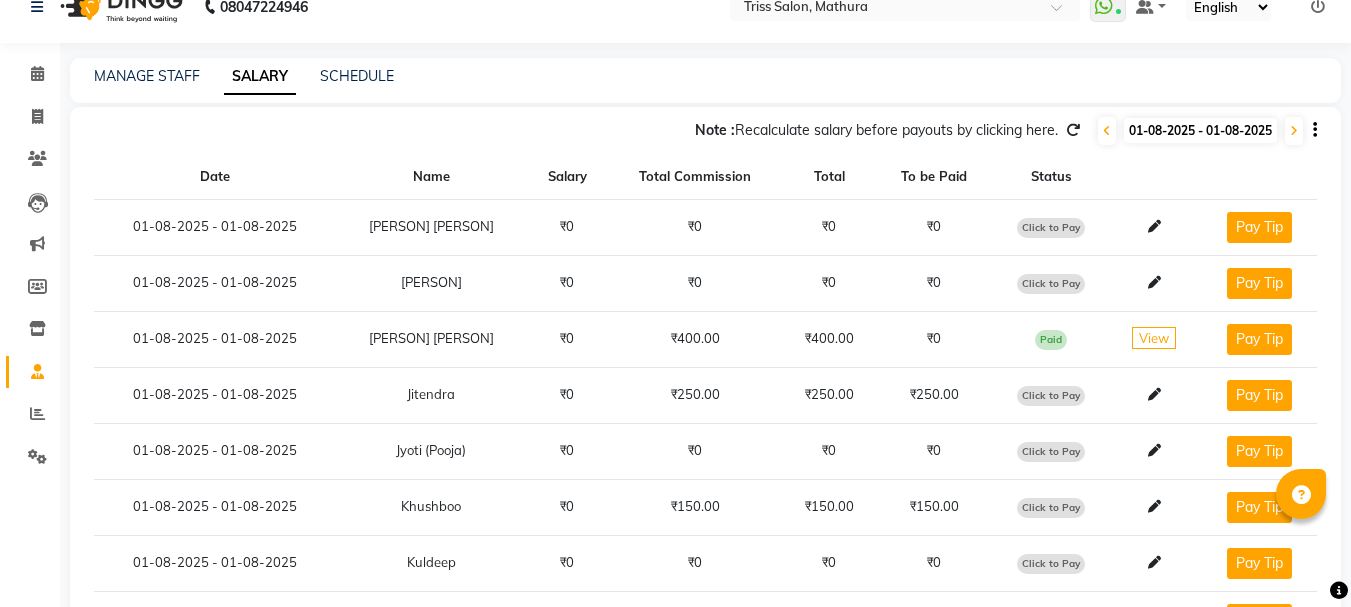 scroll, scrollTop: 0, scrollLeft: 0, axis: both 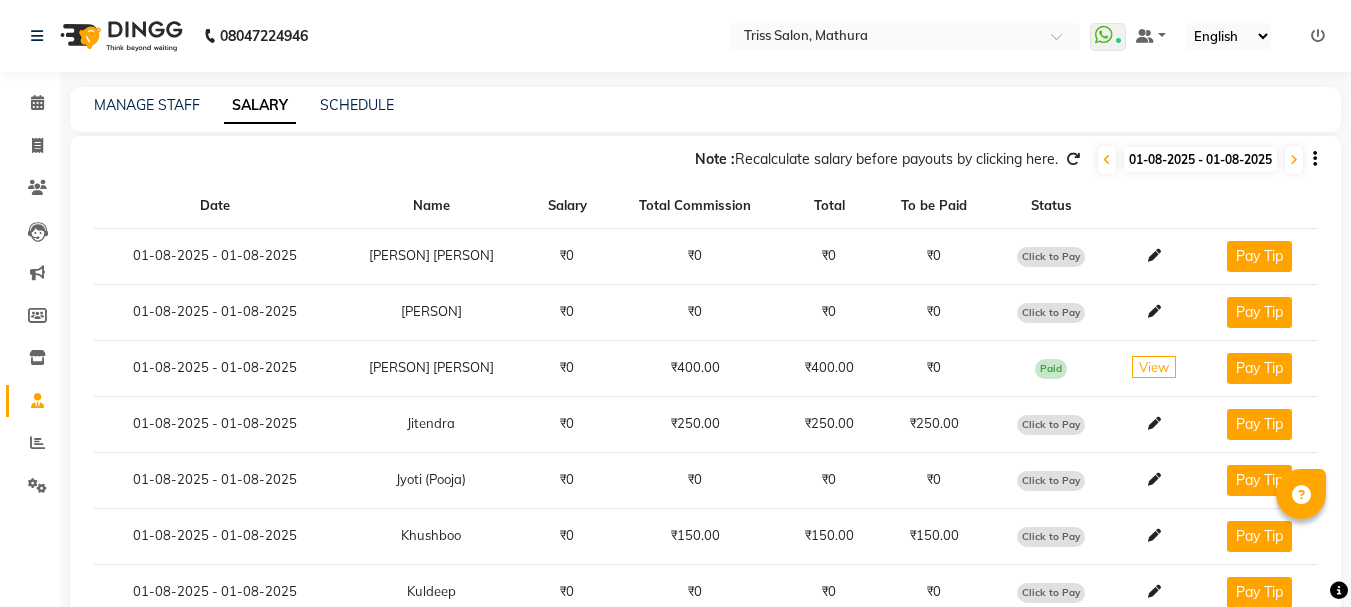 click on "Click to Pay" 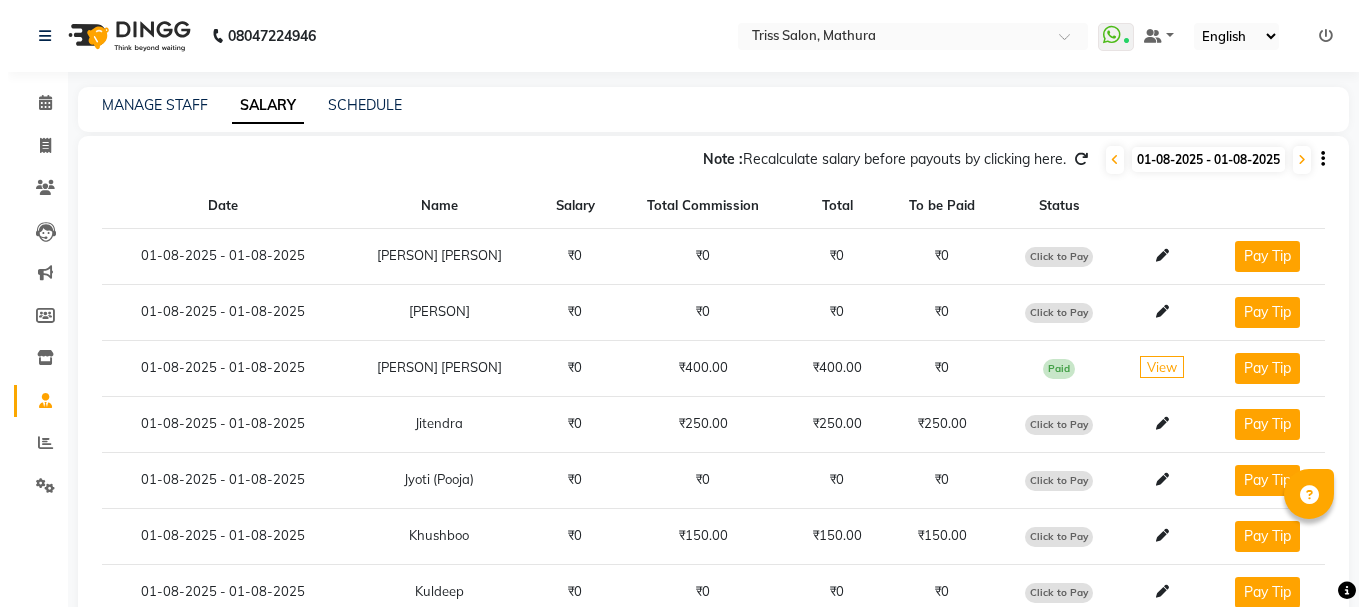 select on "1" 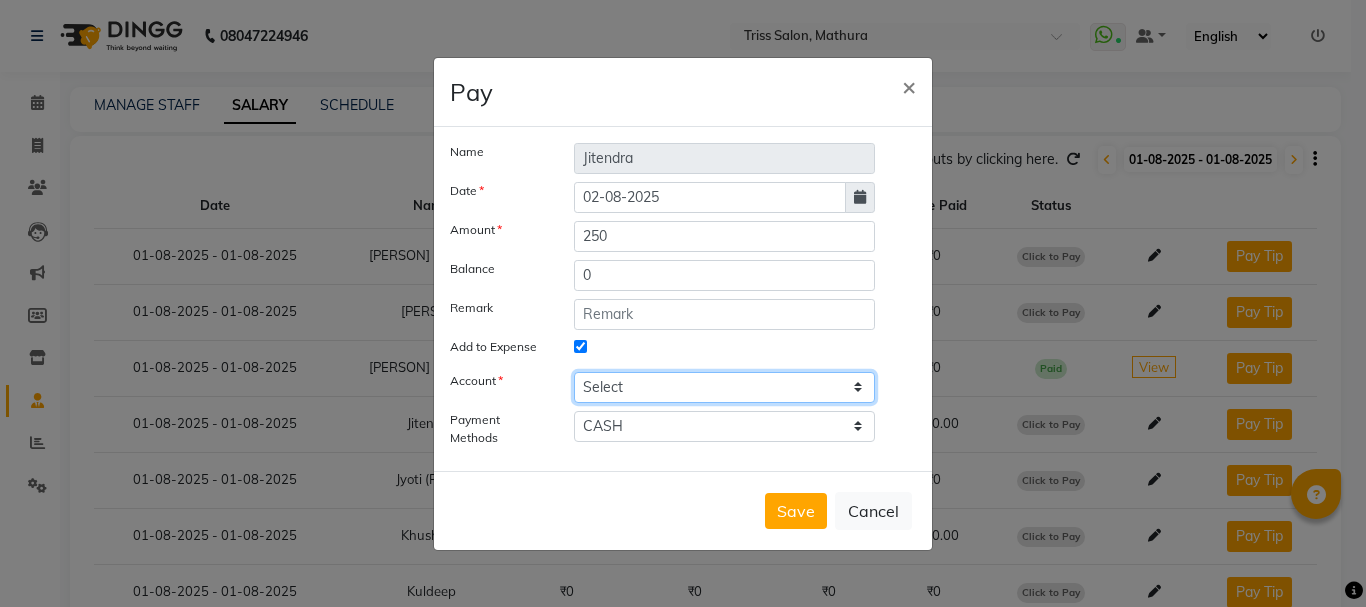 click on "Select Petty cash" 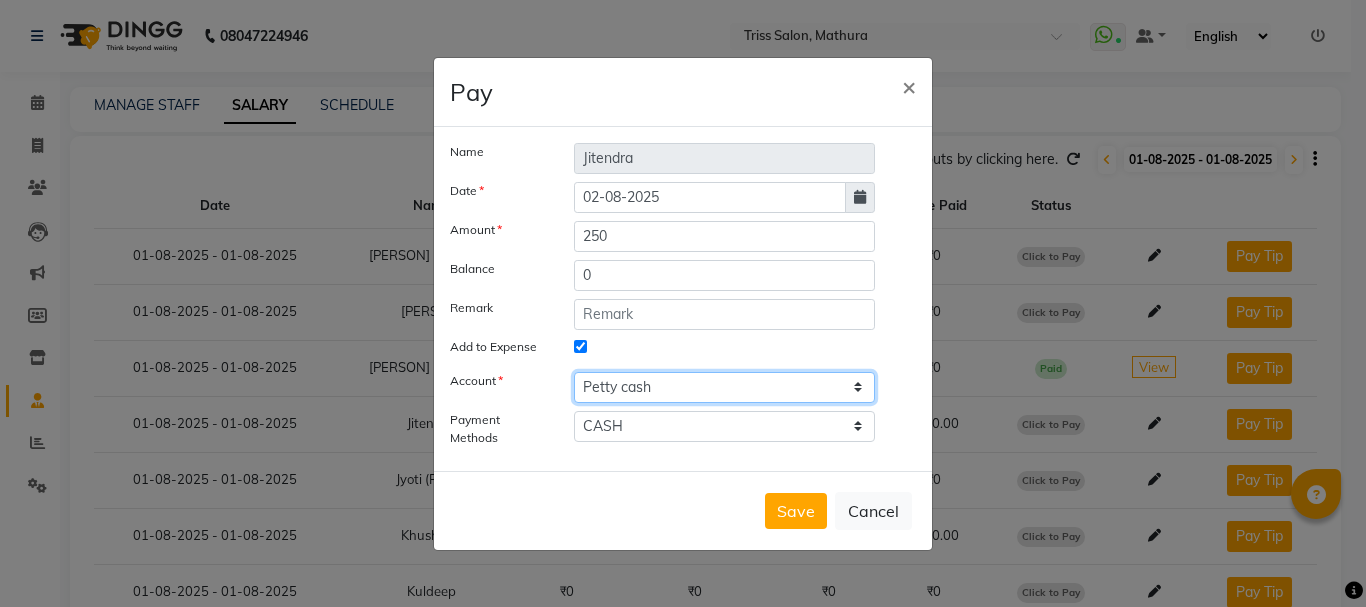 click on "Select Petty cash" 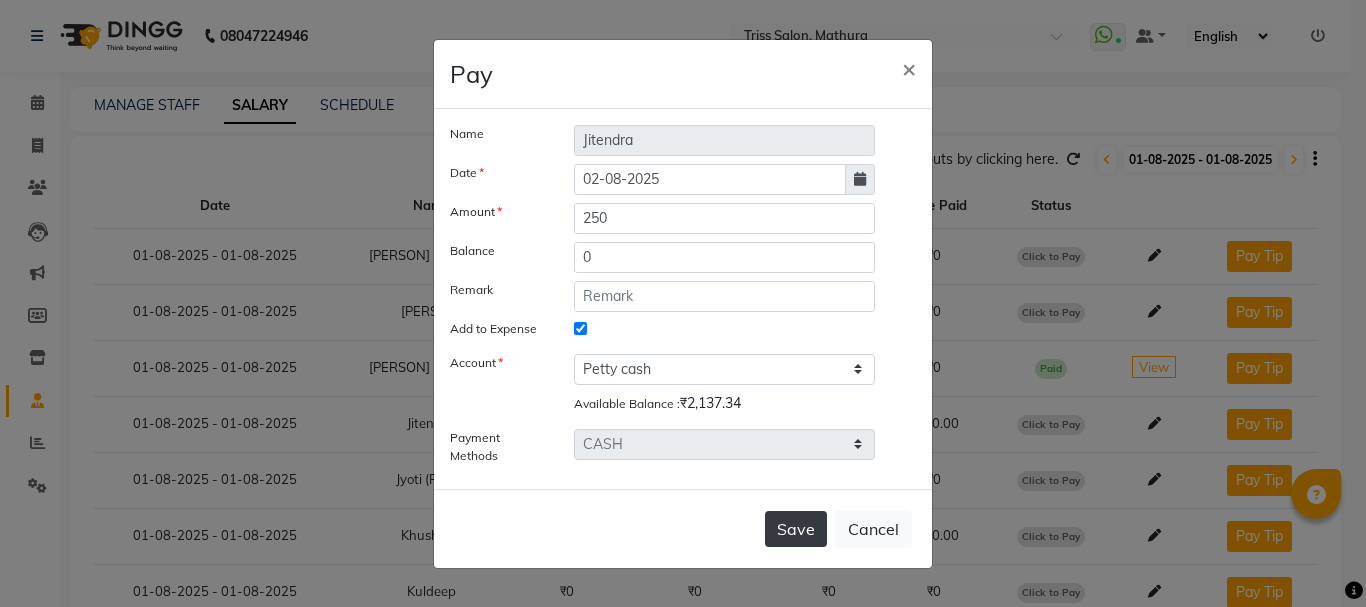 click on "Save" 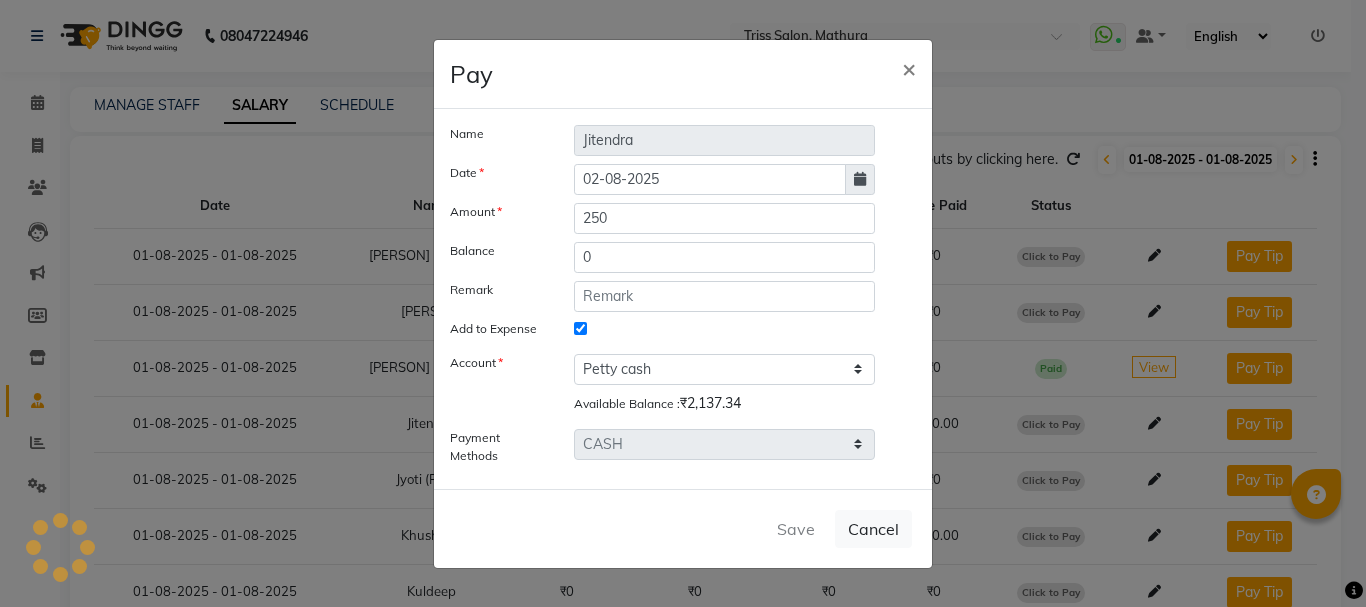 select 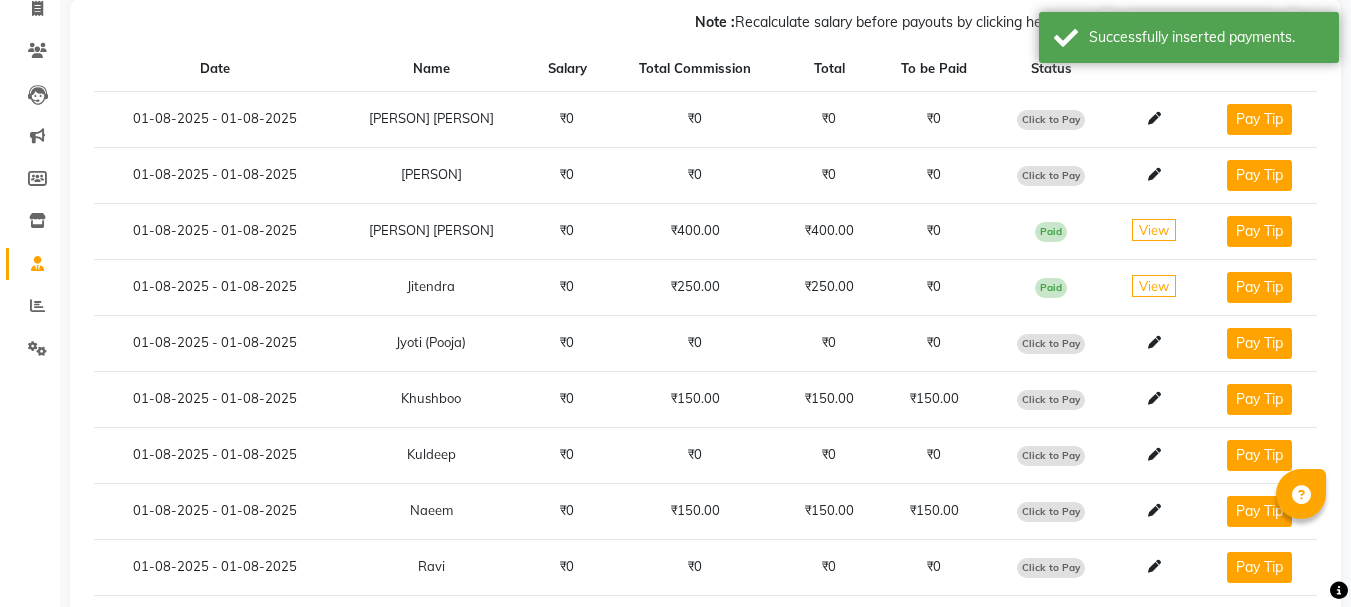 scroll, scrollTop: 138, scrollLeft: 0, axis: vertical 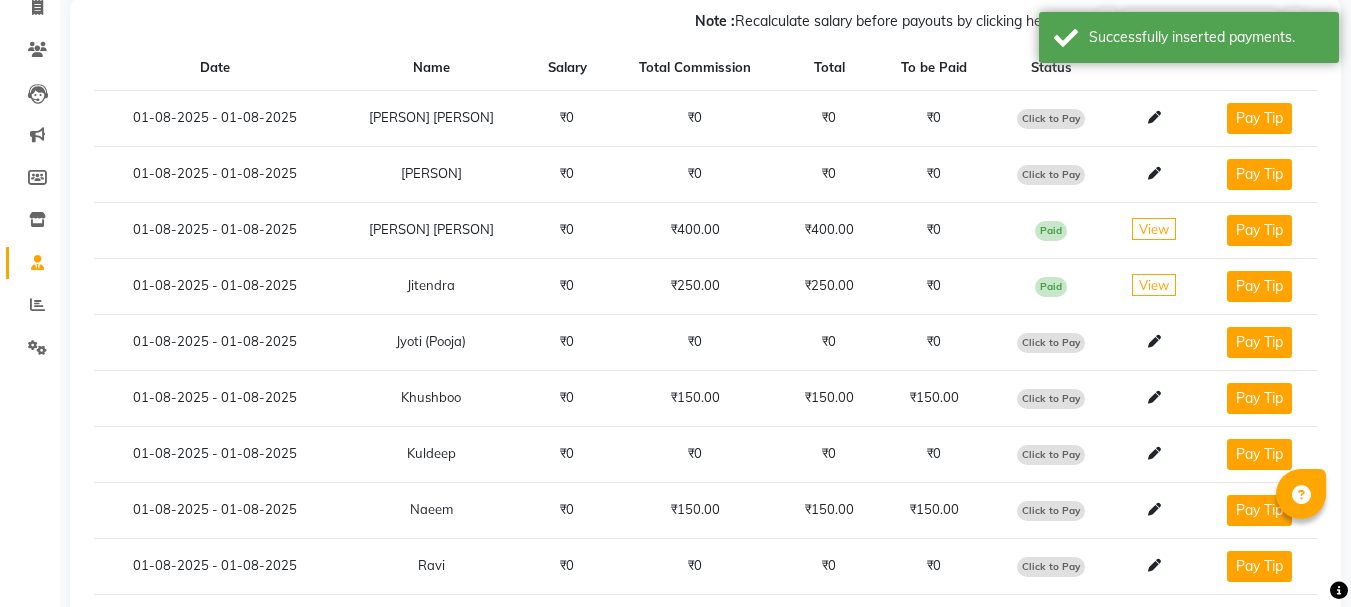 click on "Click to Pay" 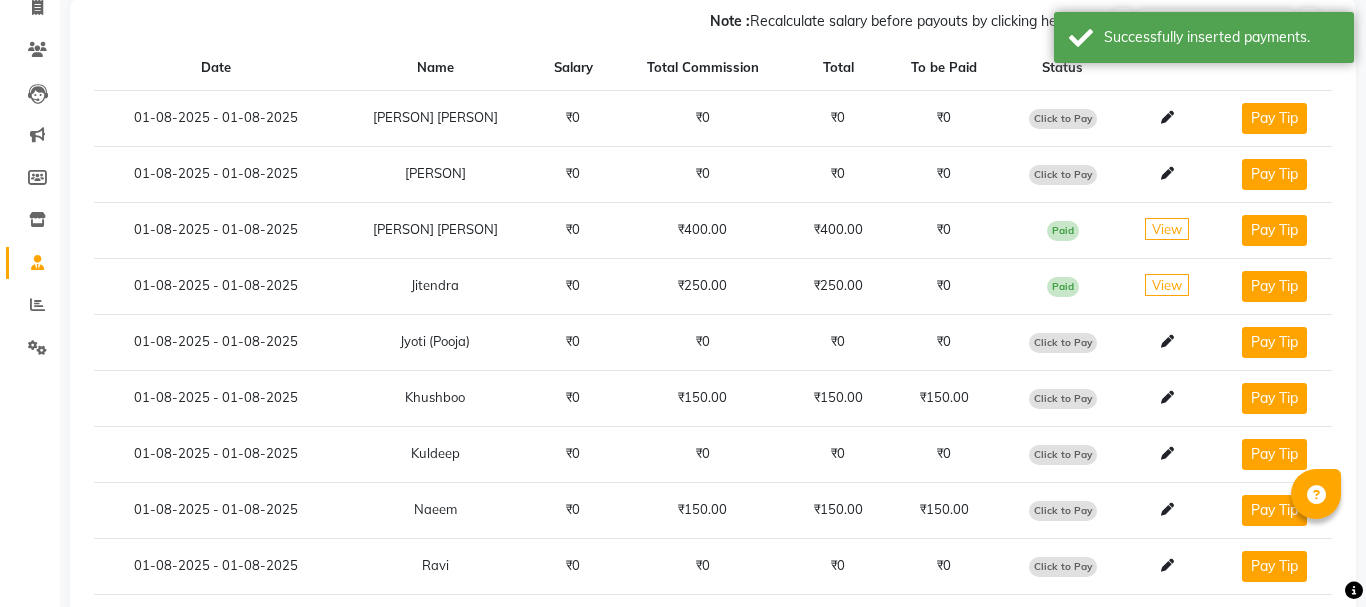 select on "1" 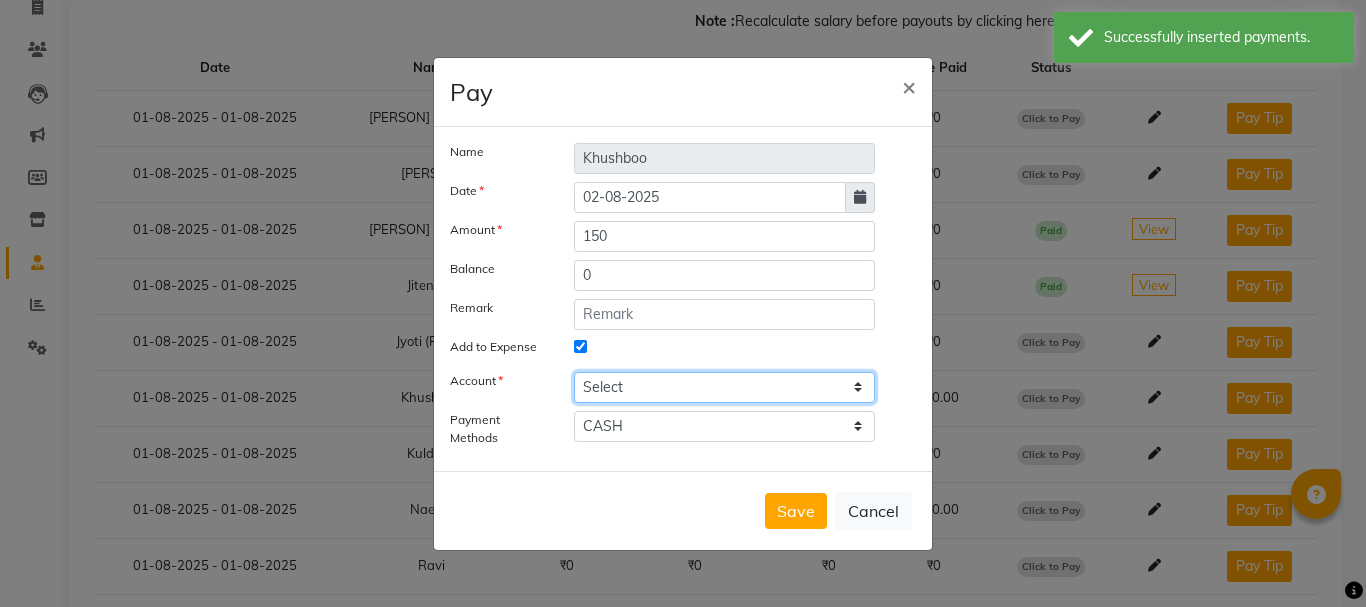 click on "Select Petty cash" 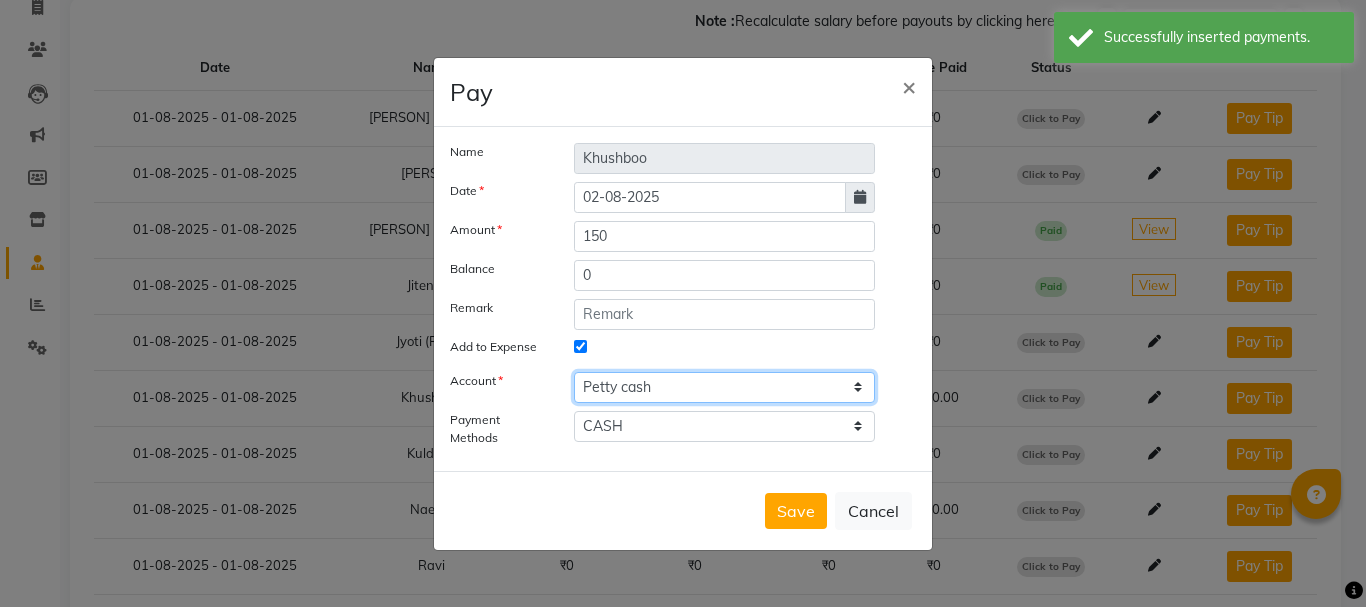 click on "Select Petty cash" 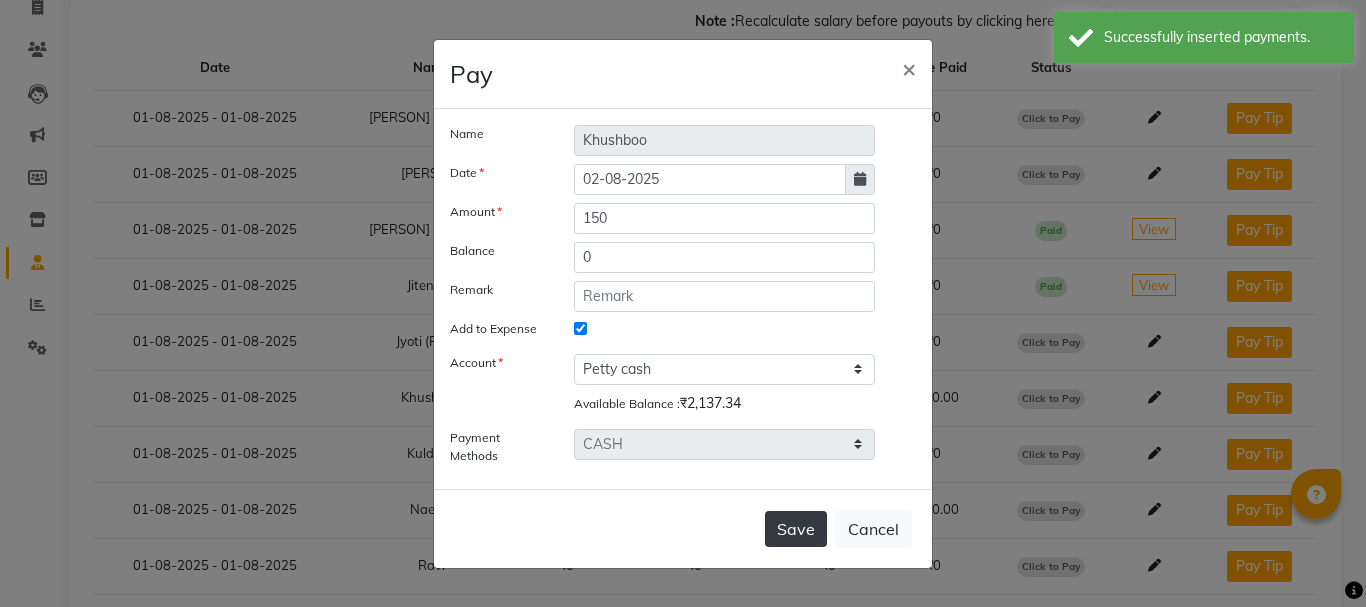 click on "Save" 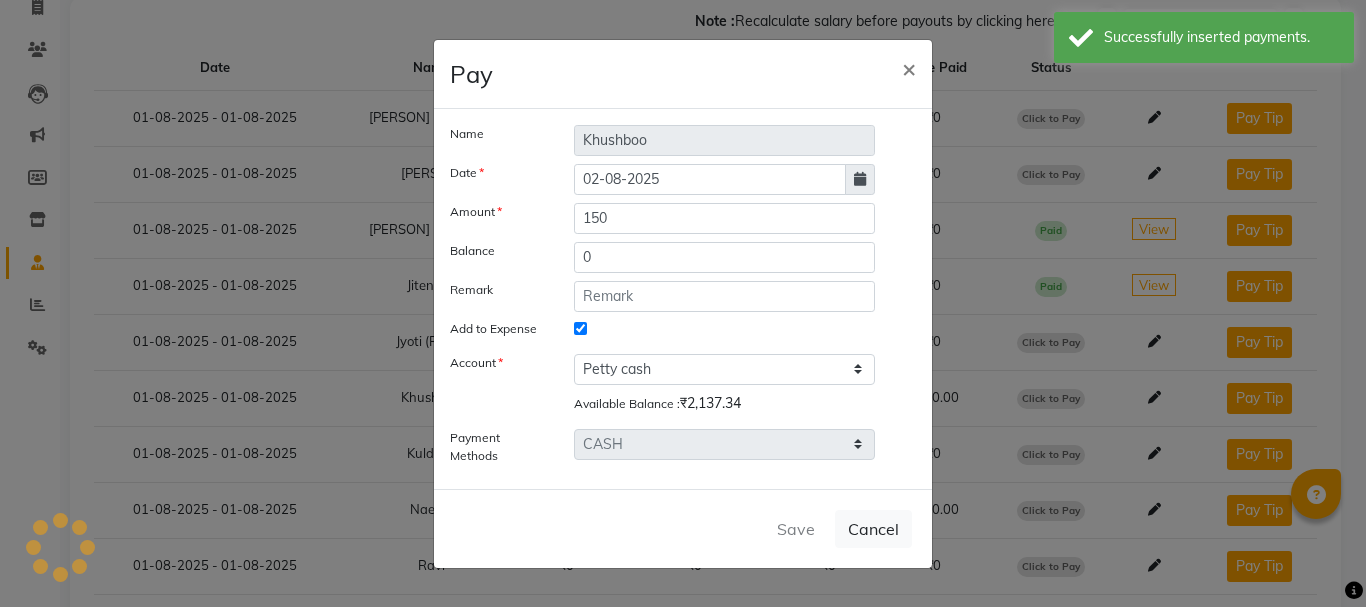 select 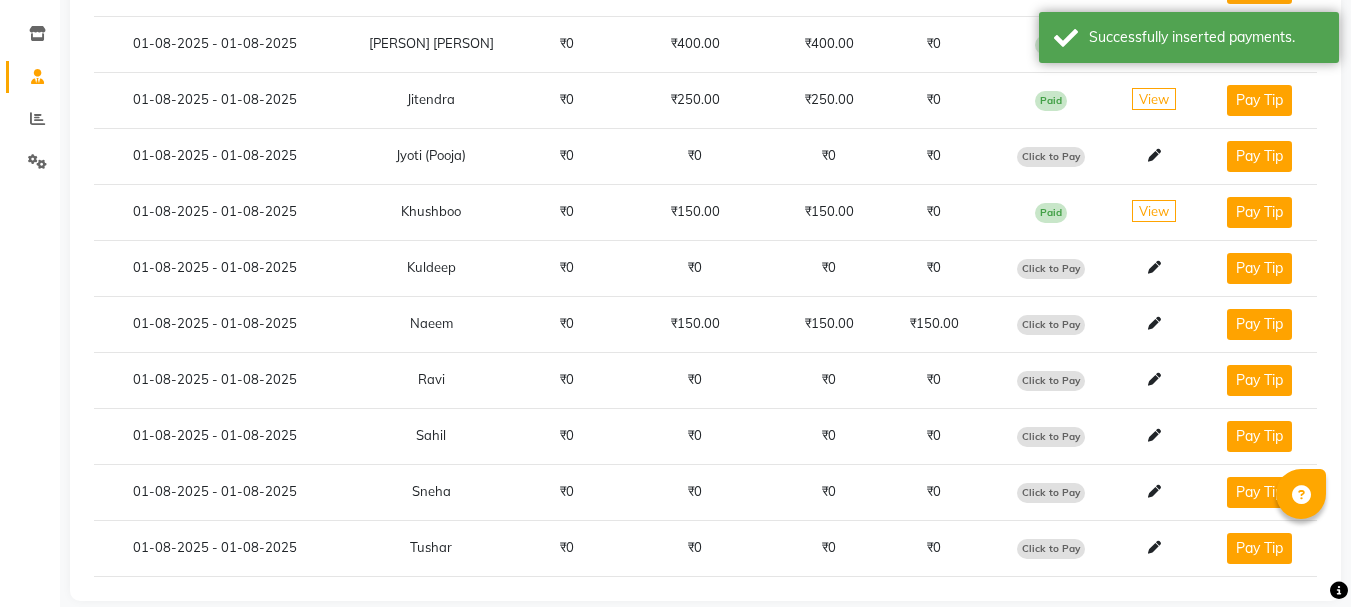 scroll, scrollTop: 348, scrollLeft: 0, axis: vertical 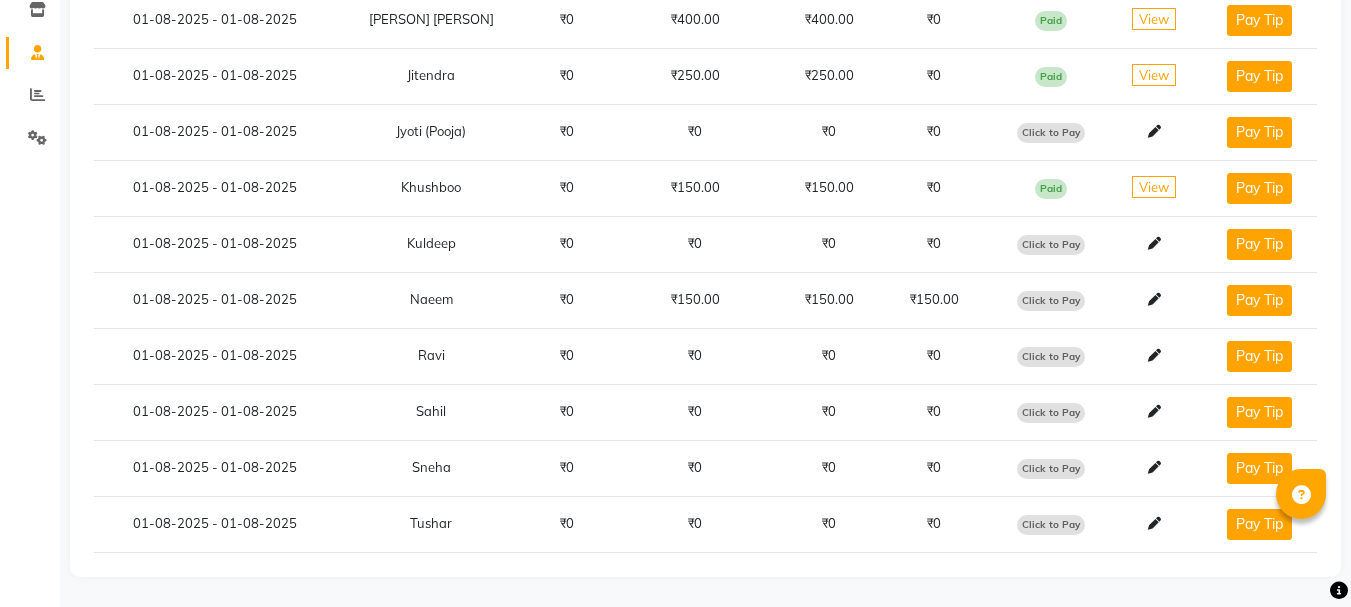click on "Click to Pay" 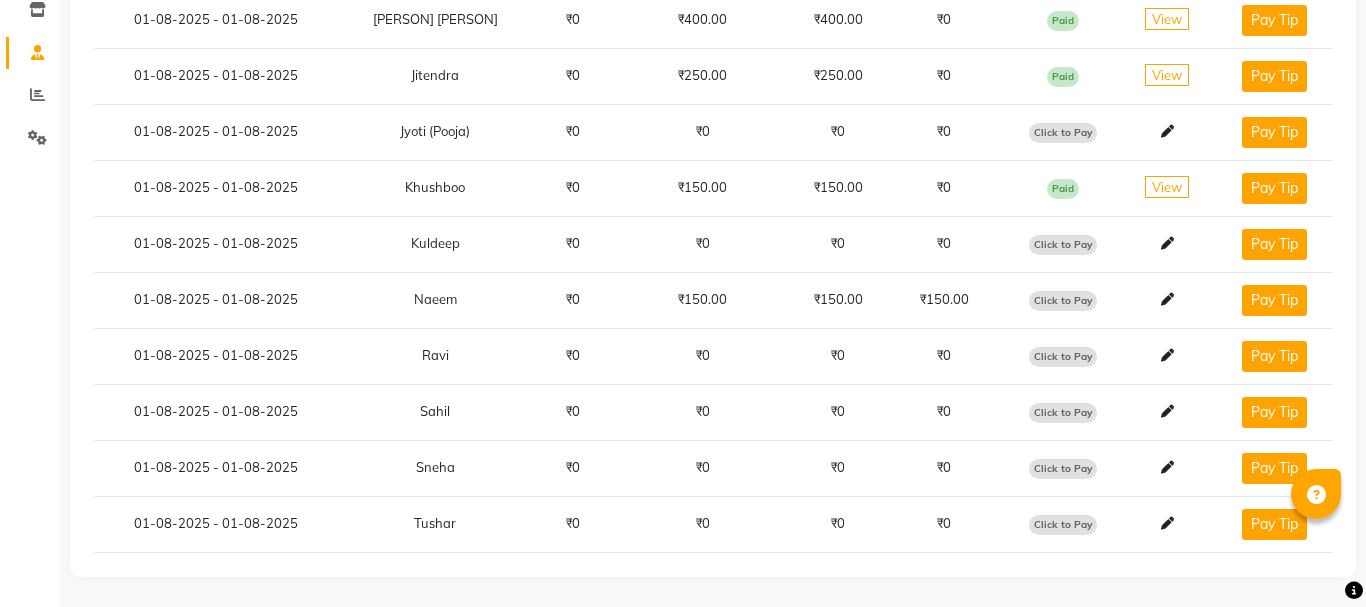 select on "1" 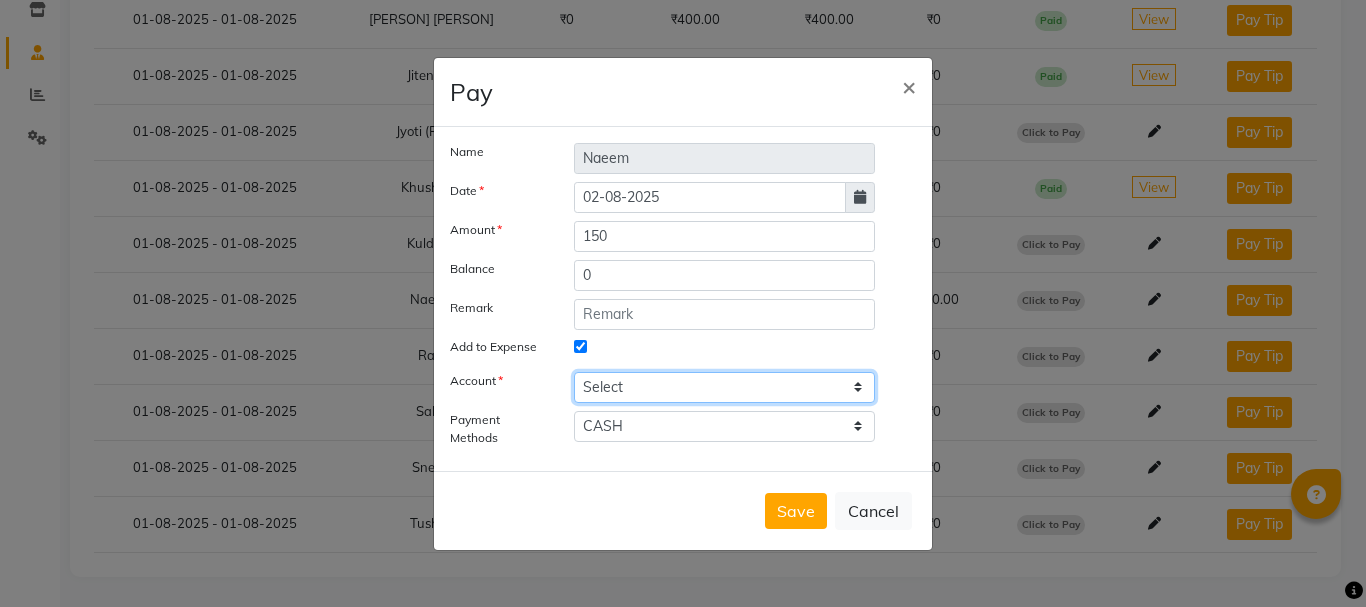 click on "Select Petty cash" 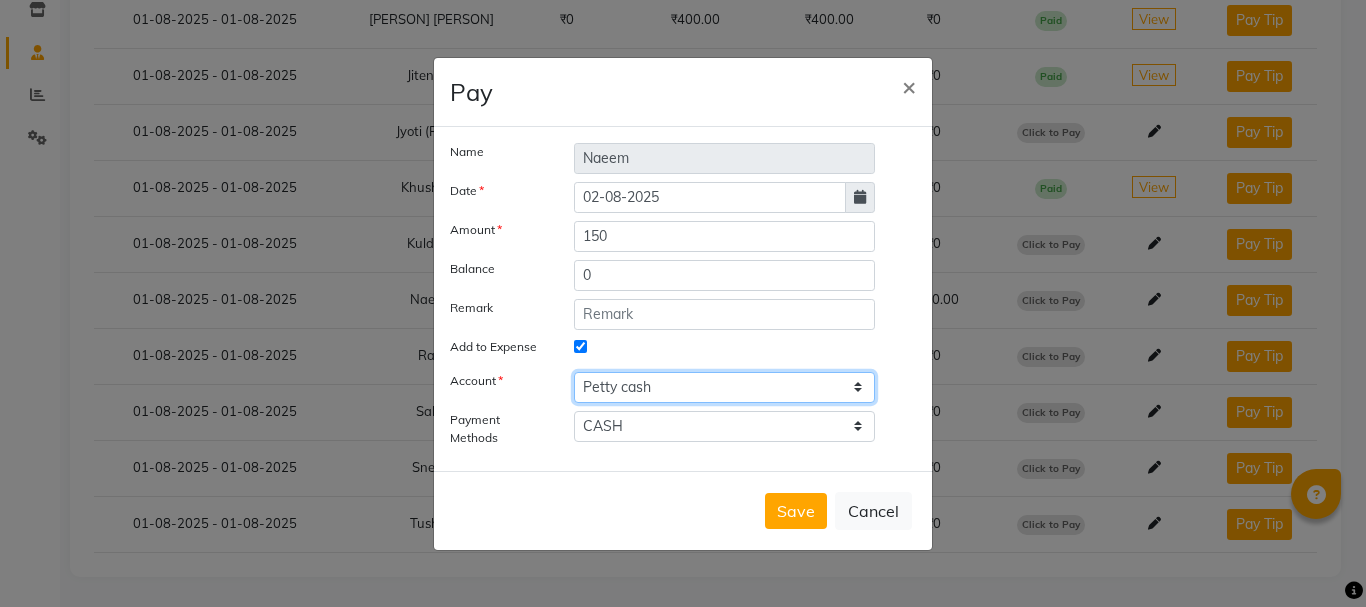 click on "Select Petty cash" 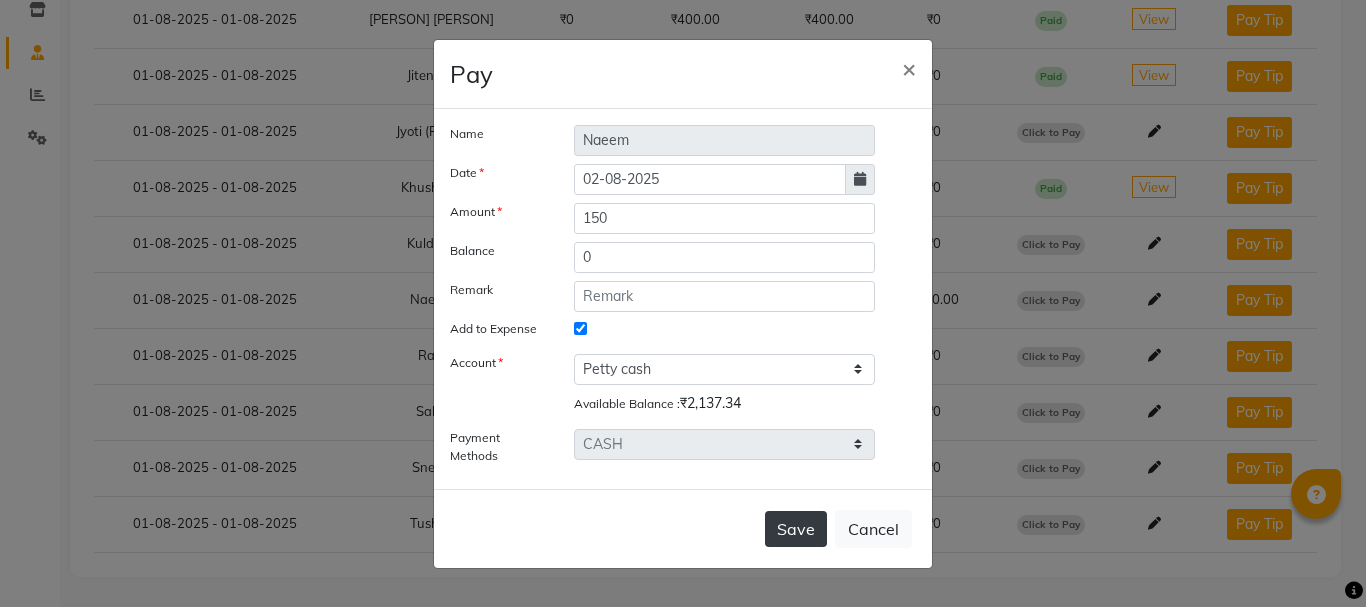 click on "Save" 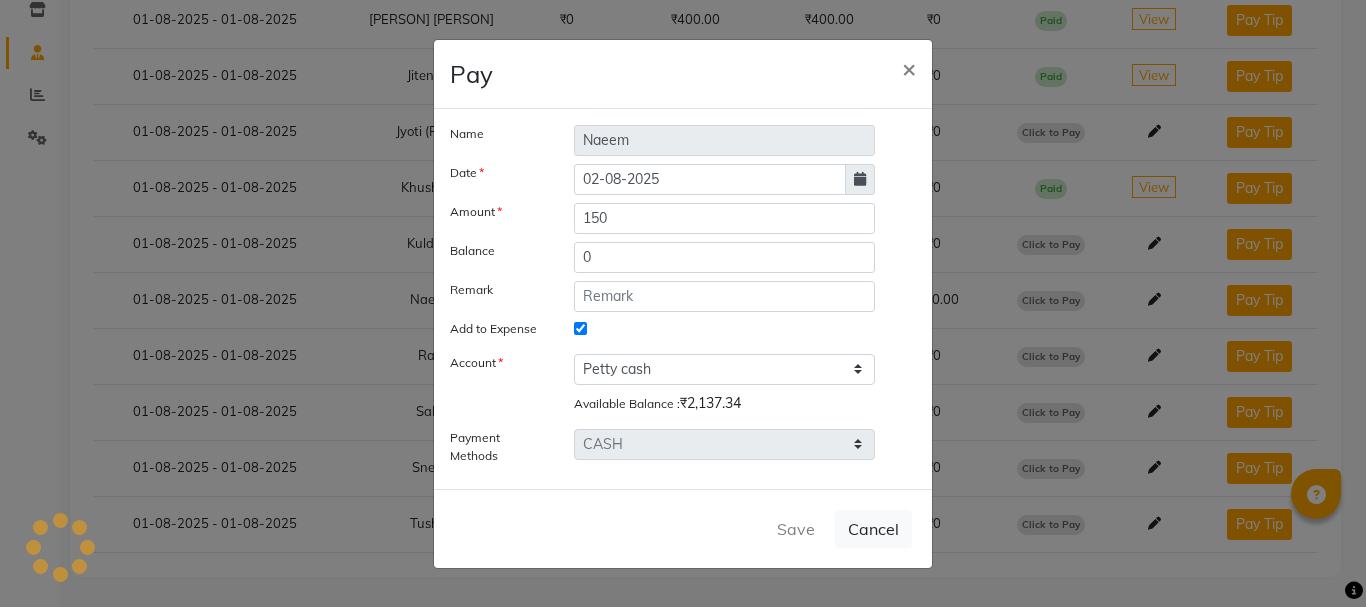 select 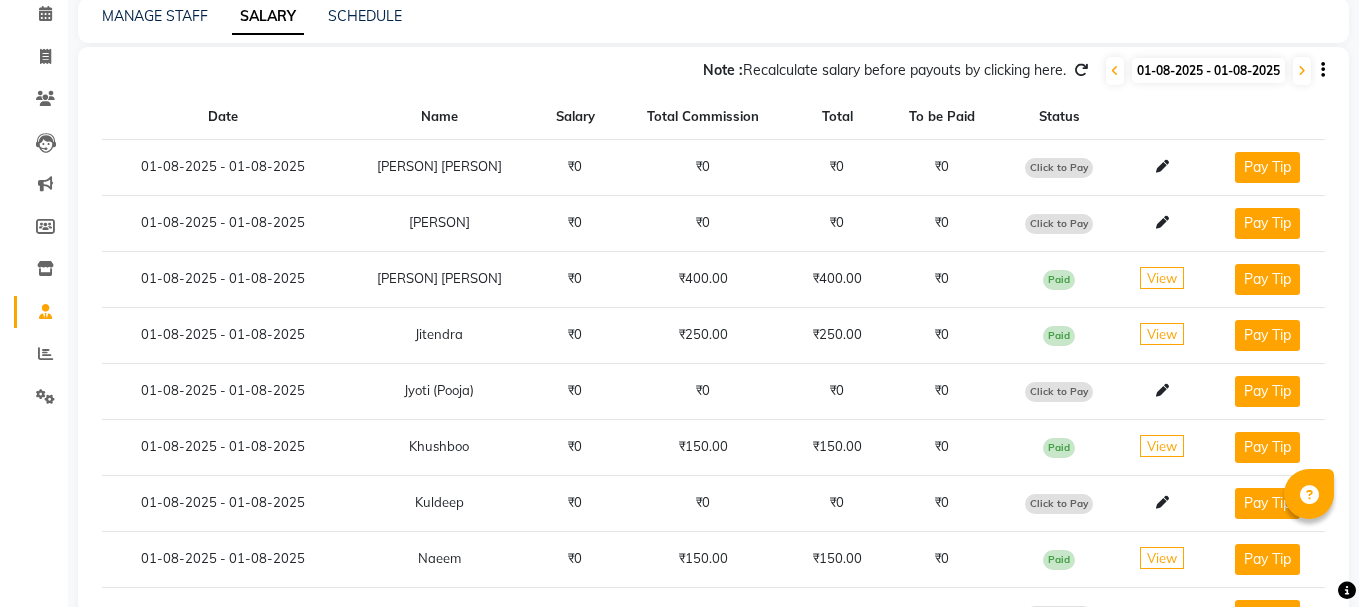 scroll, scrollTop: 0, scrollLeft: 0, axis: both 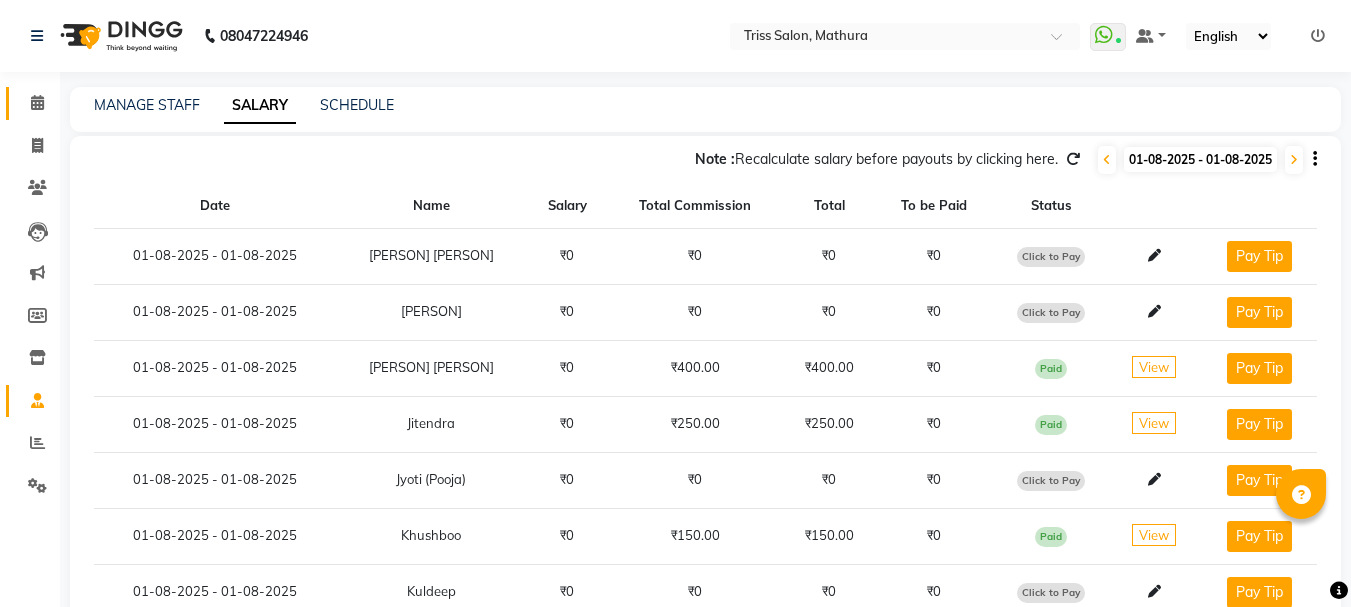 click 